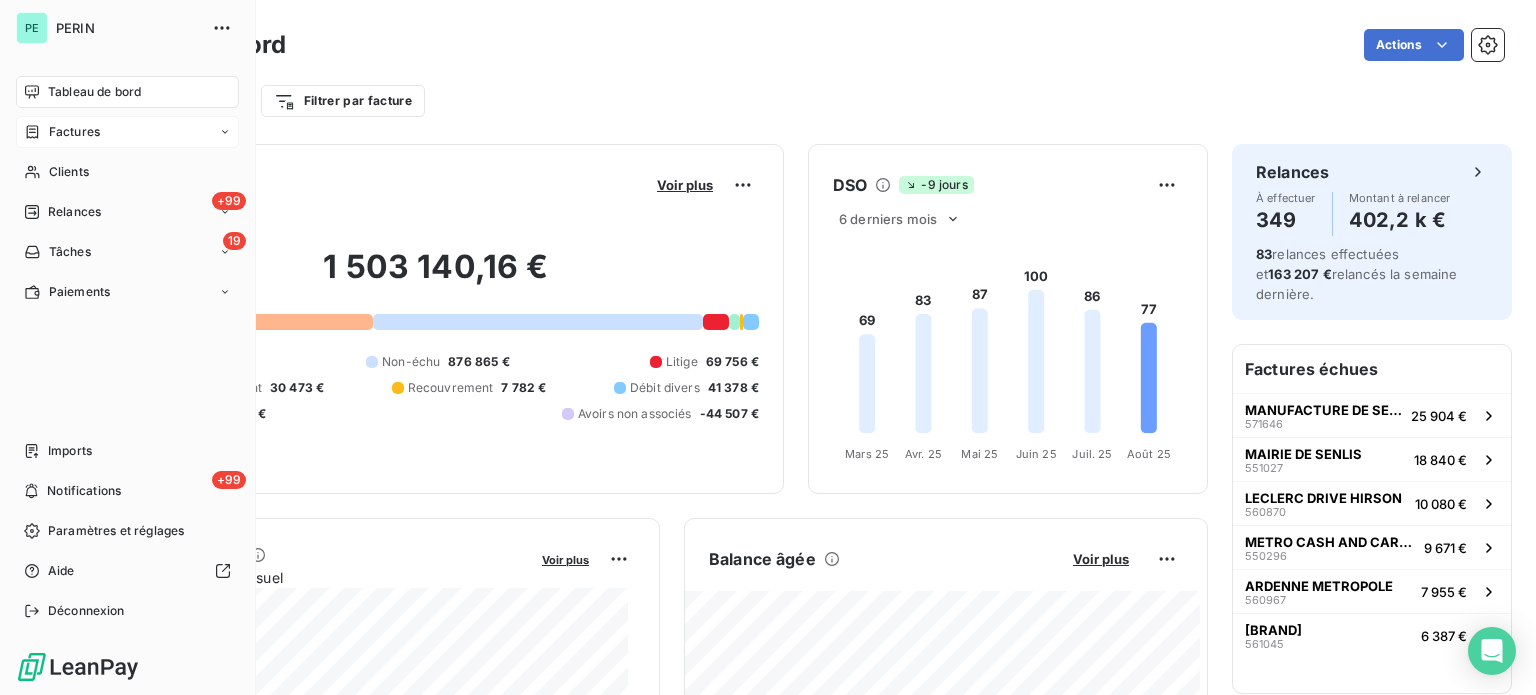 scroll, scrollTop: 0, scrollLeft: 0, axis: both 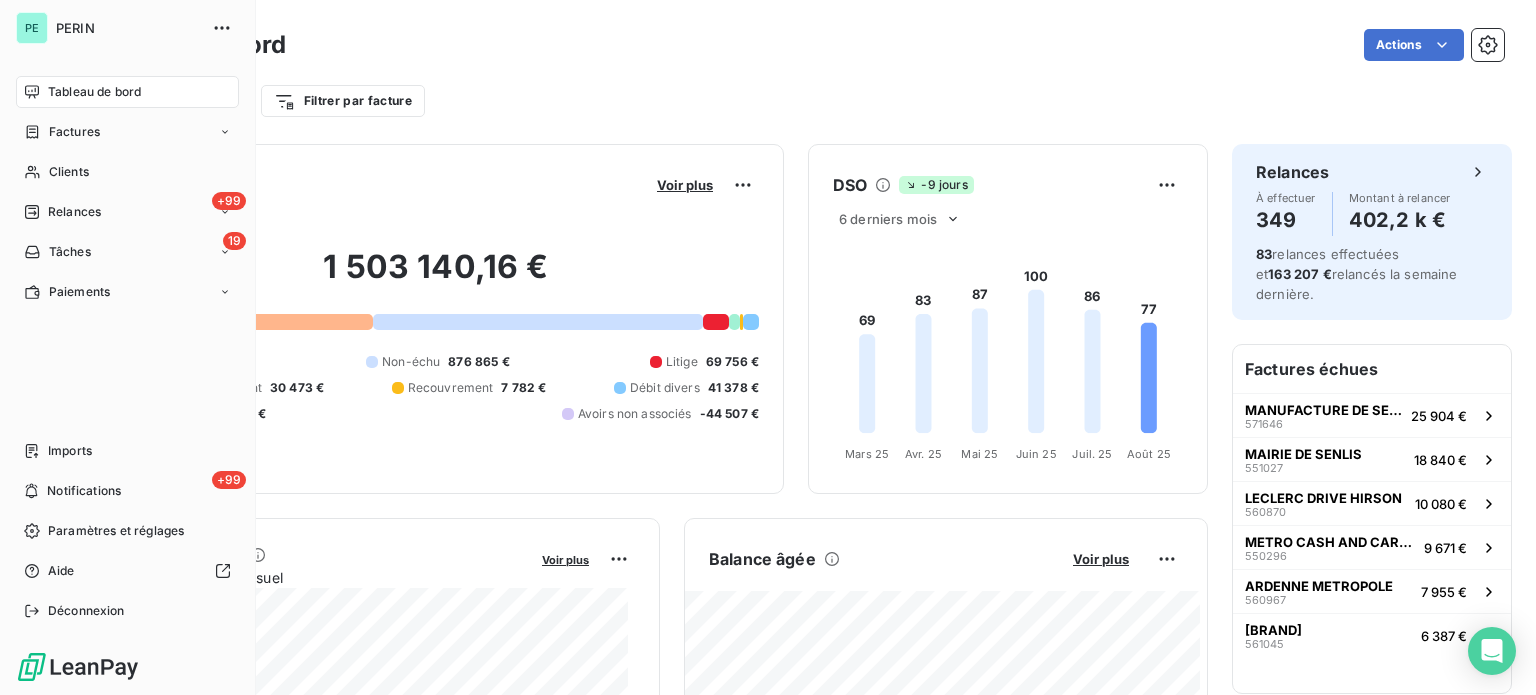 drag, startPoint x: 69, startPoint y: 129, endPoint x: 213, endPoint y: 110, distance: 145.24806 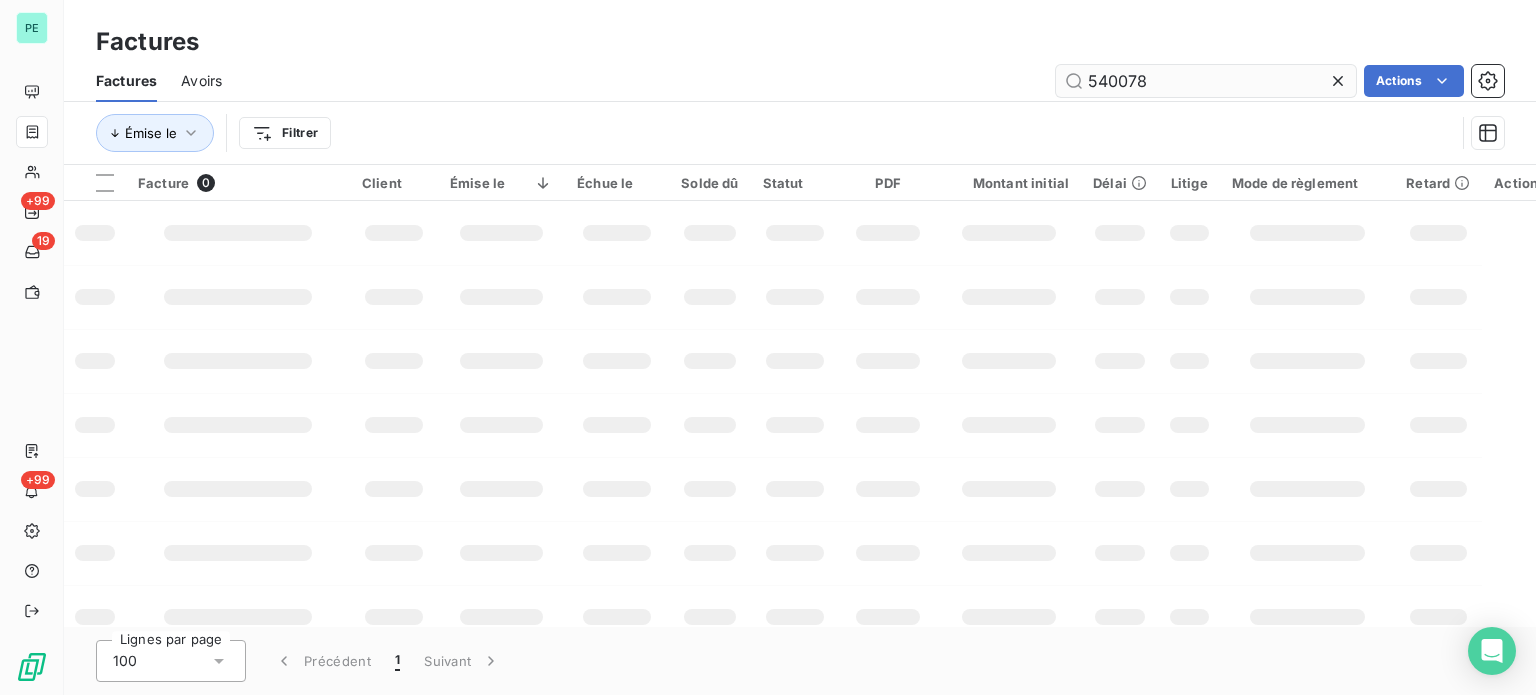 drag, startPoint x: 1097, startPoint y: 85, endPoint x: 1201, endPoint y: 84, distance: 104.00481 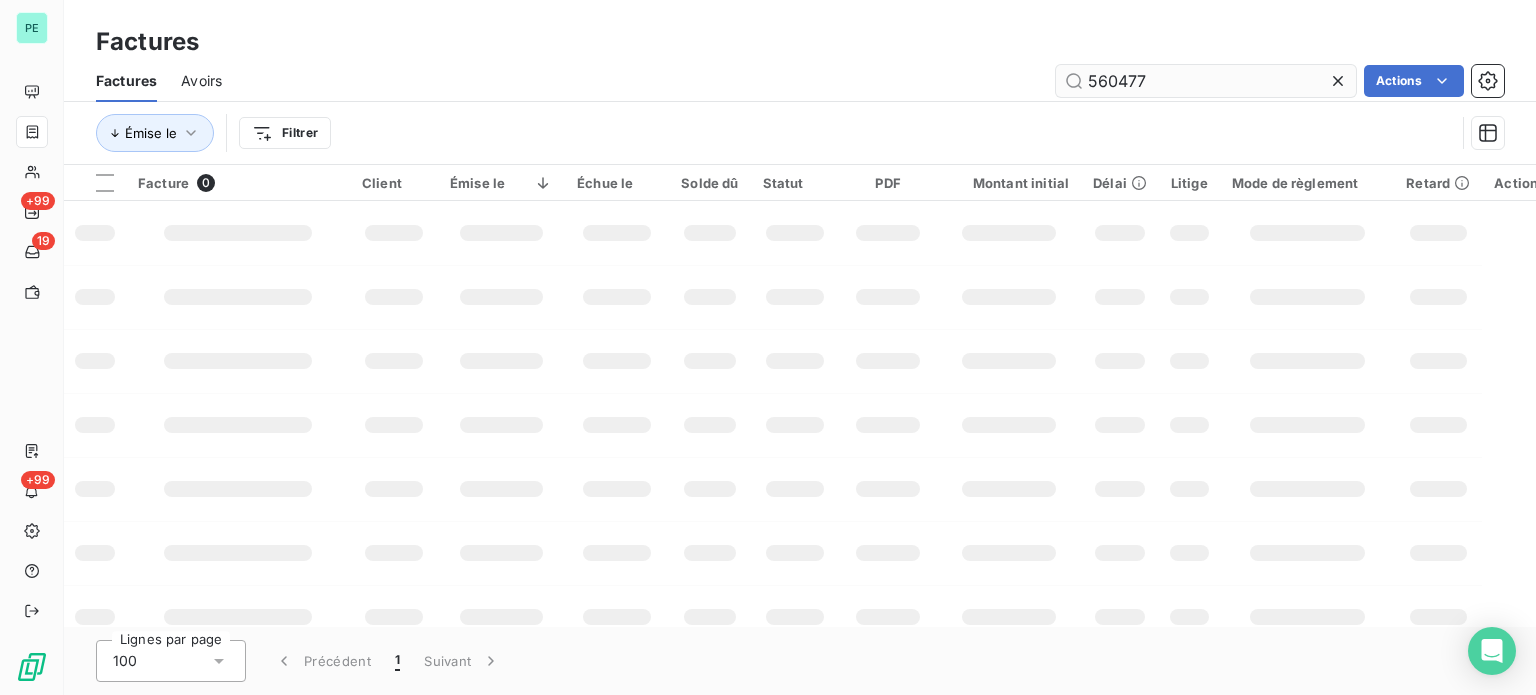 type on "560477" 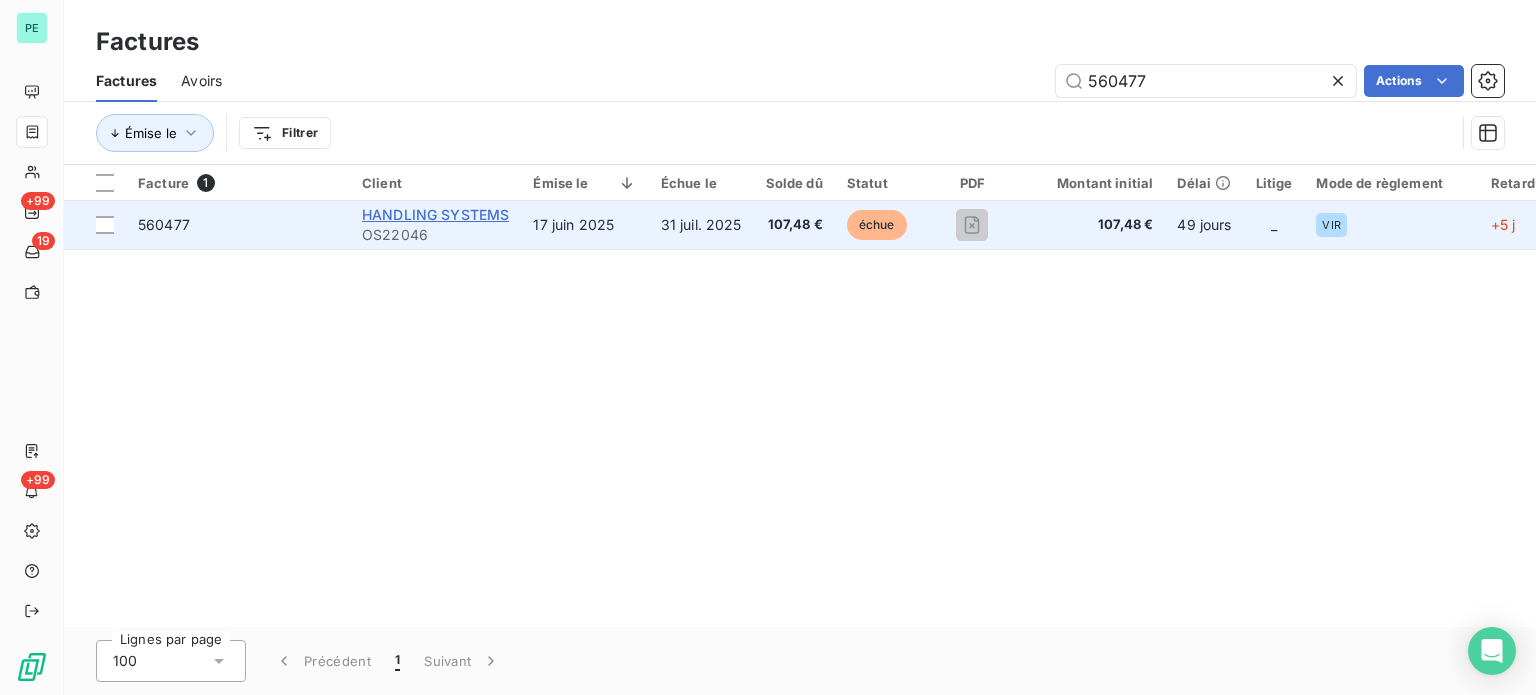 click on "HANDLING SYSTEMS" at bounding box center (435, 214) 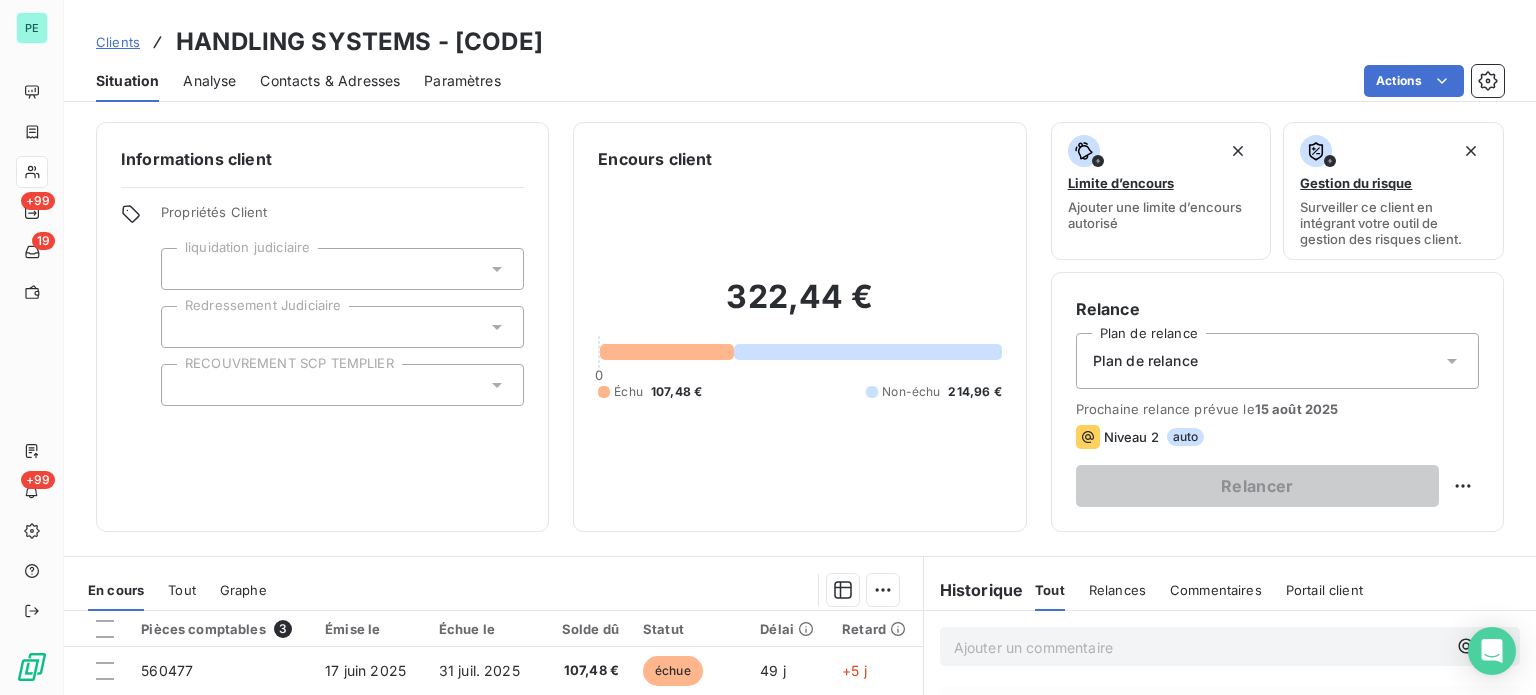 click on "Contacts & Adresses" at bounding box center [330, 81] 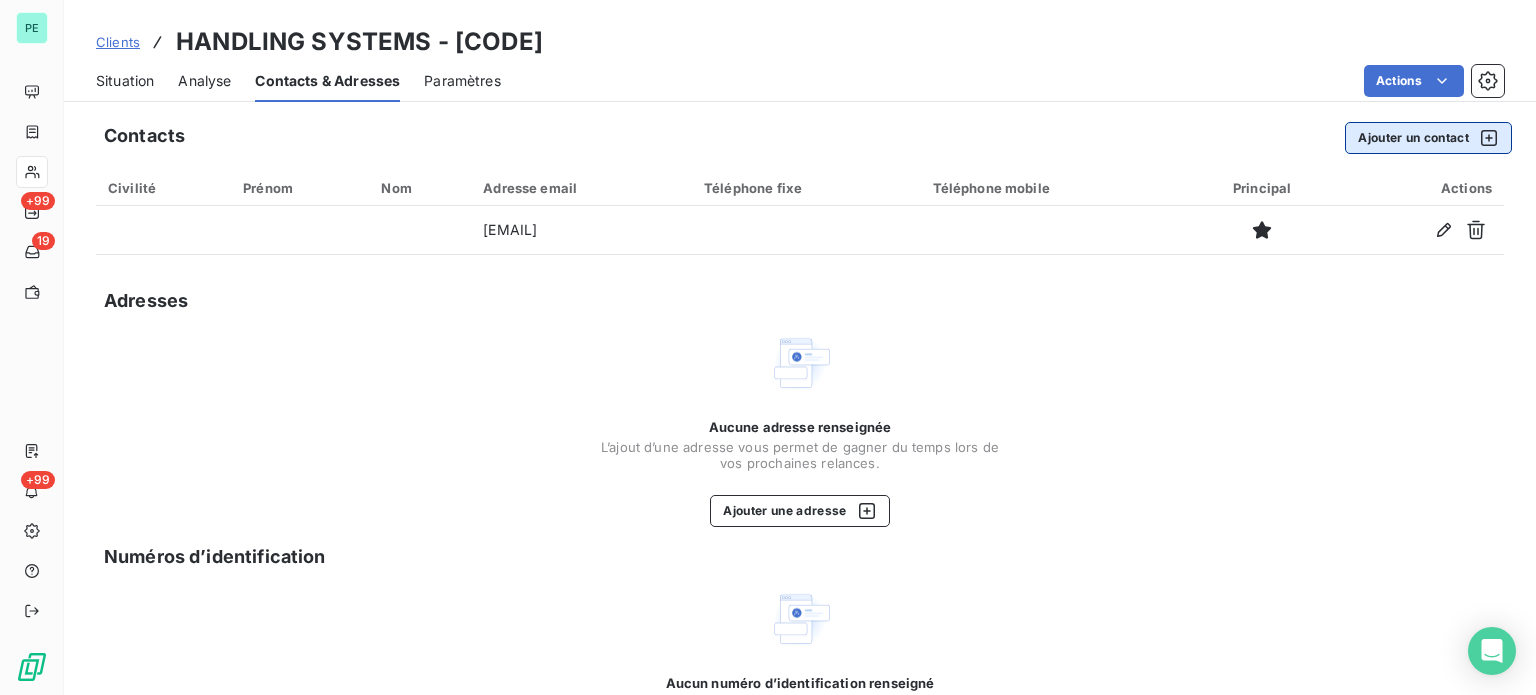 click on "Ajouter un contact" at bounding box center [1428, 138] 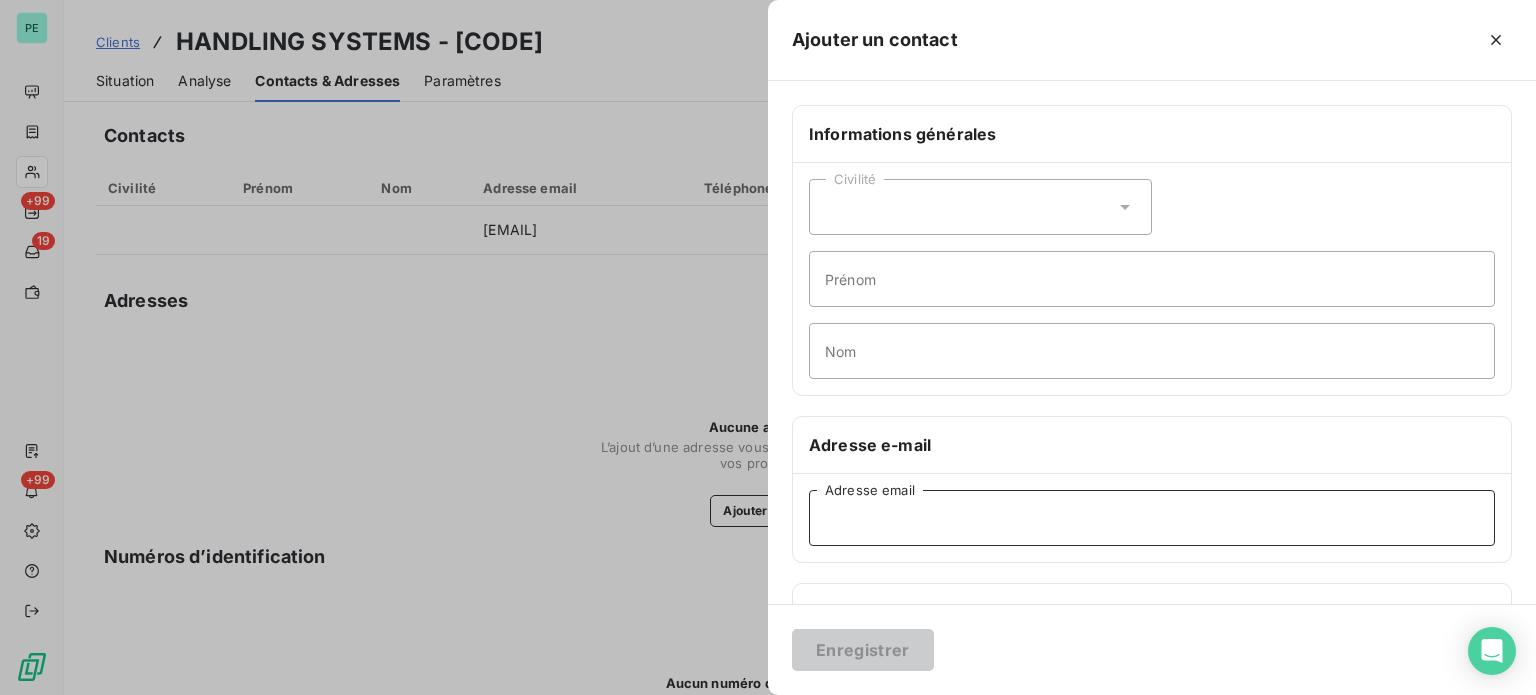 click on "Adresse email" at bounding box center (1152, 518) 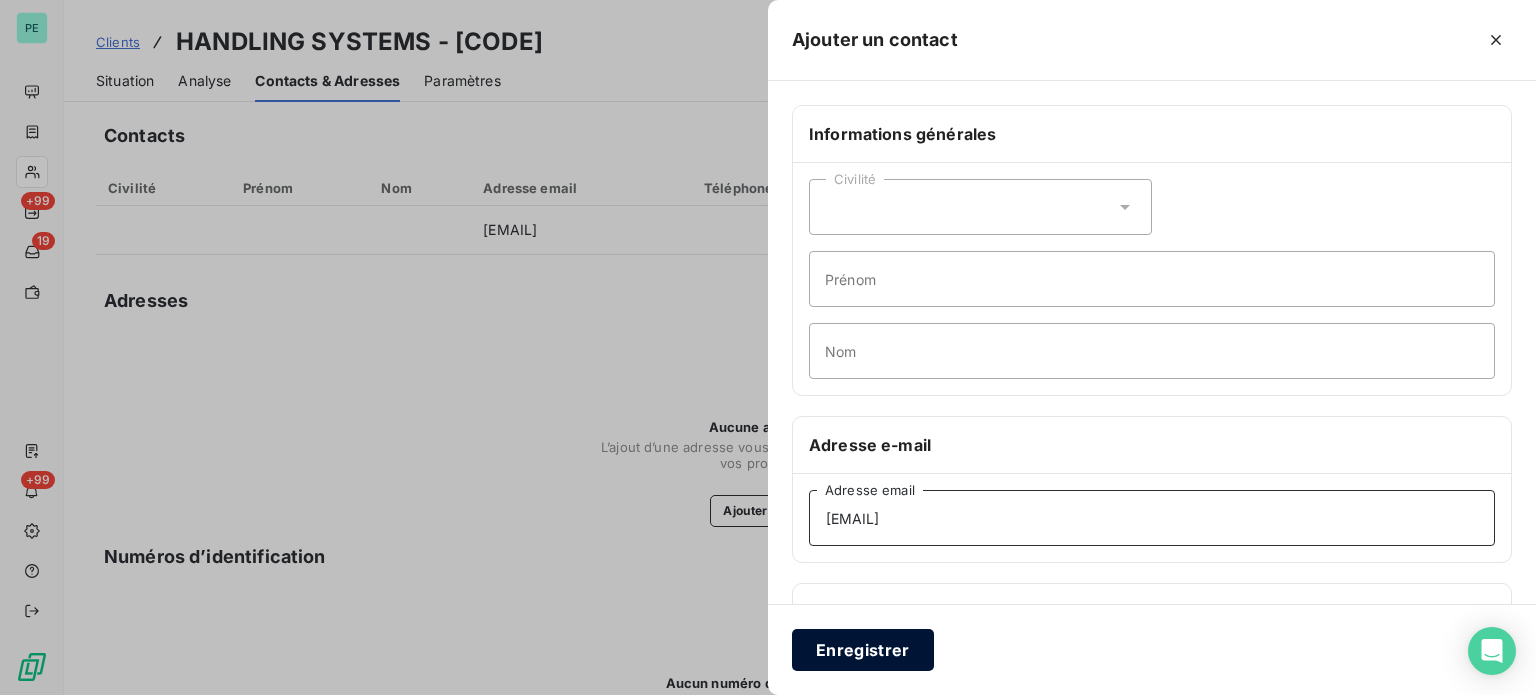 type on "compta.hgs@actemium.com" 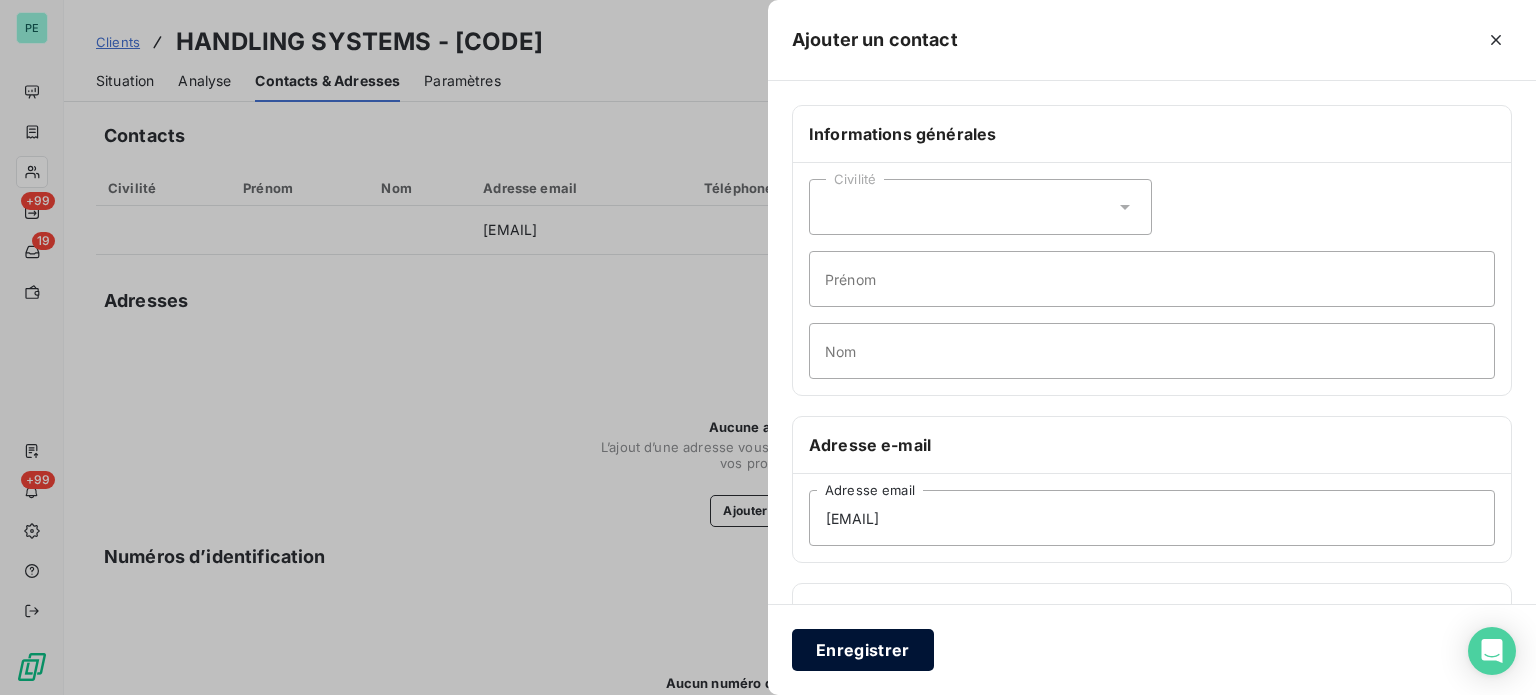 click on "Enregistrer" at bounding box center (863, 650) 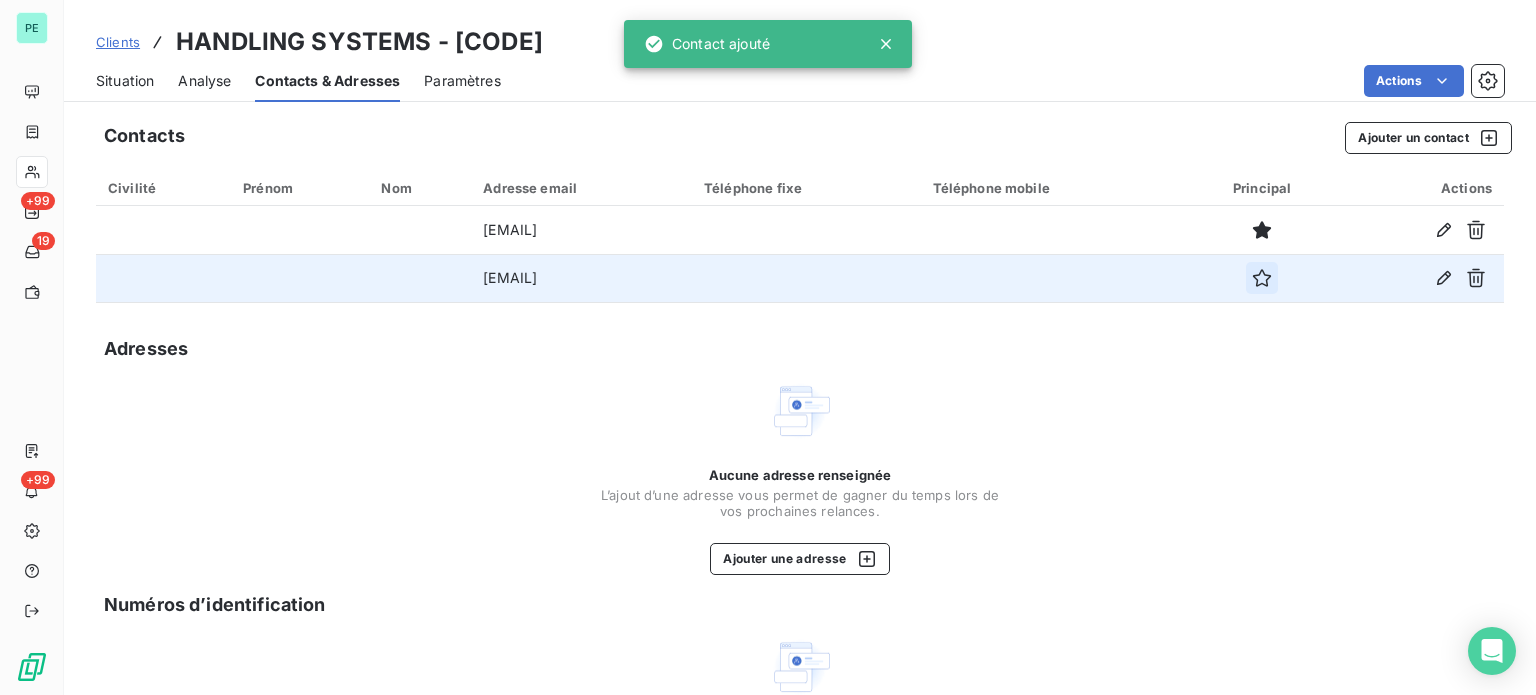 click 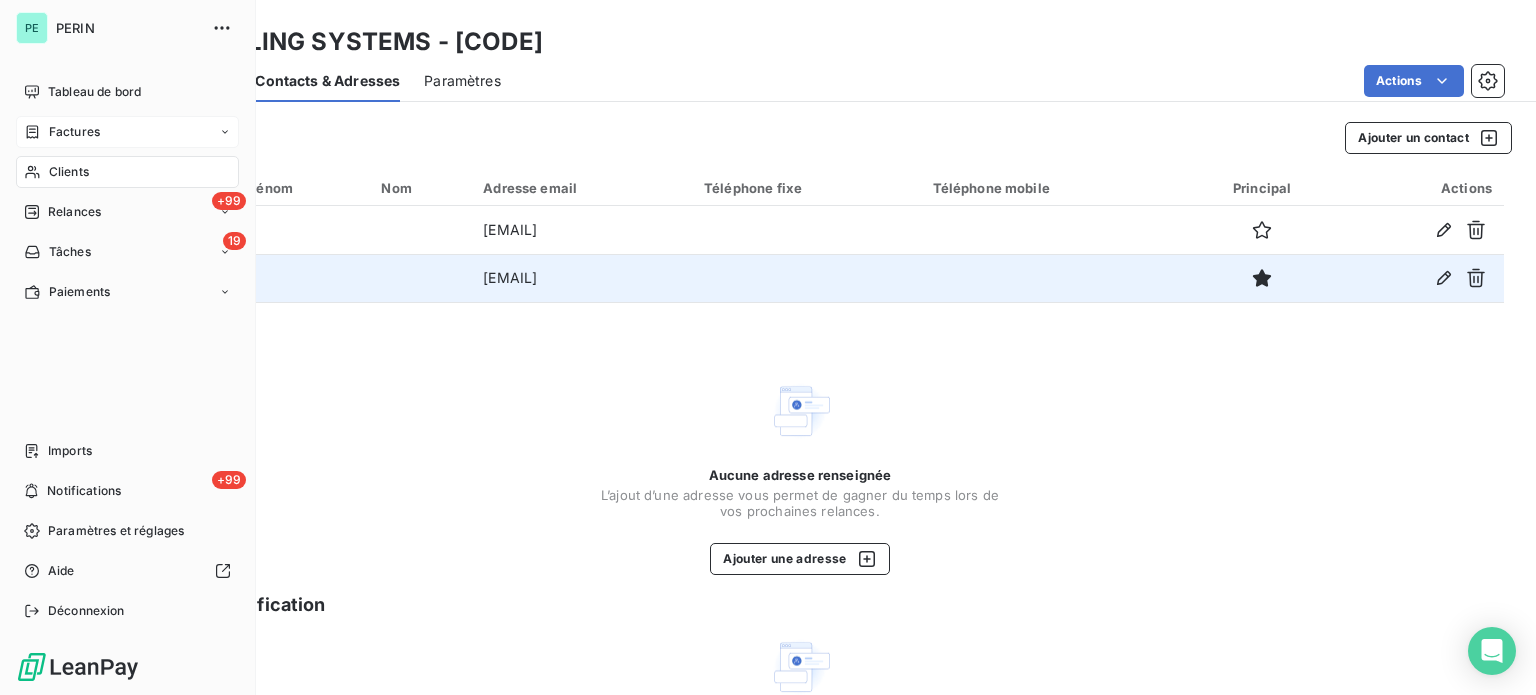 click on "Factures" at bounding box center [74, 132] 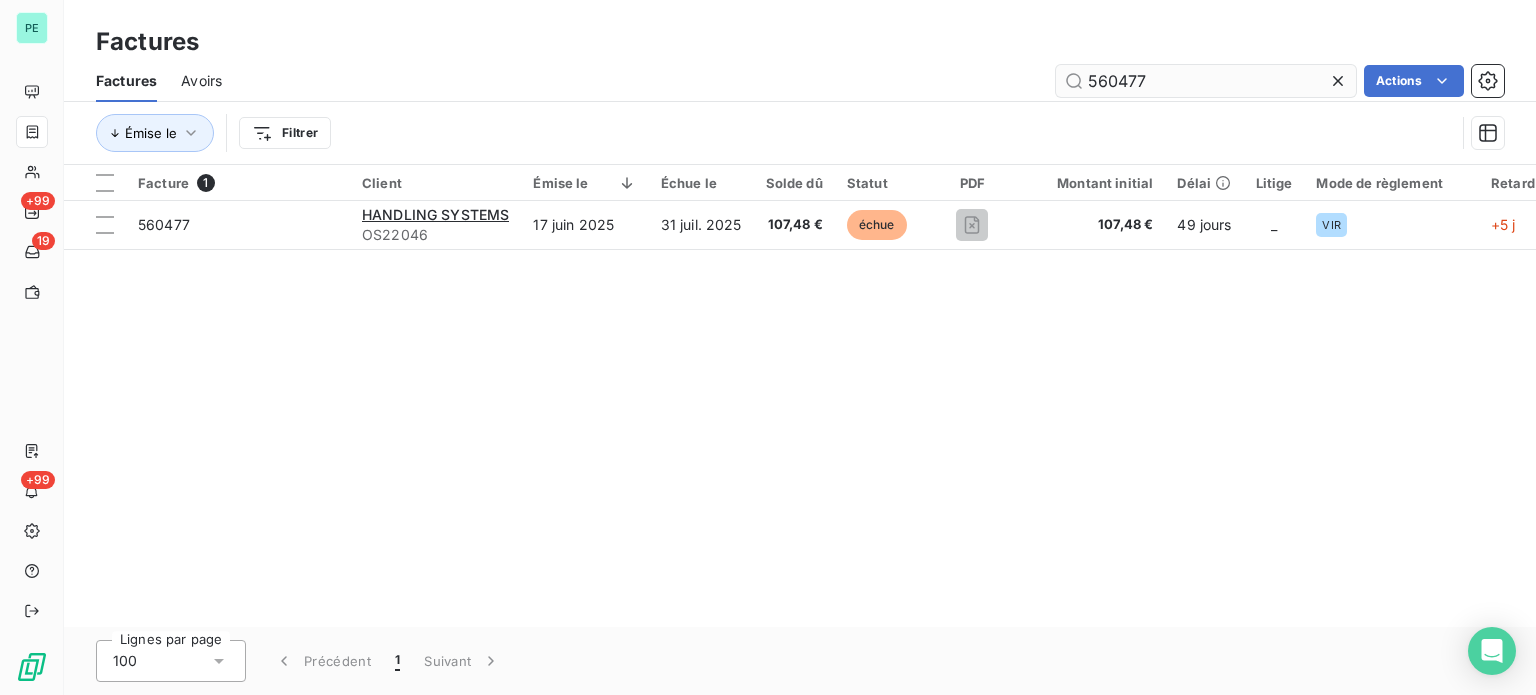 drag, startPoint x: 1102, startPoint y: 80, endPoint x: 1262, endPoint y: 90, distance: 160.3122 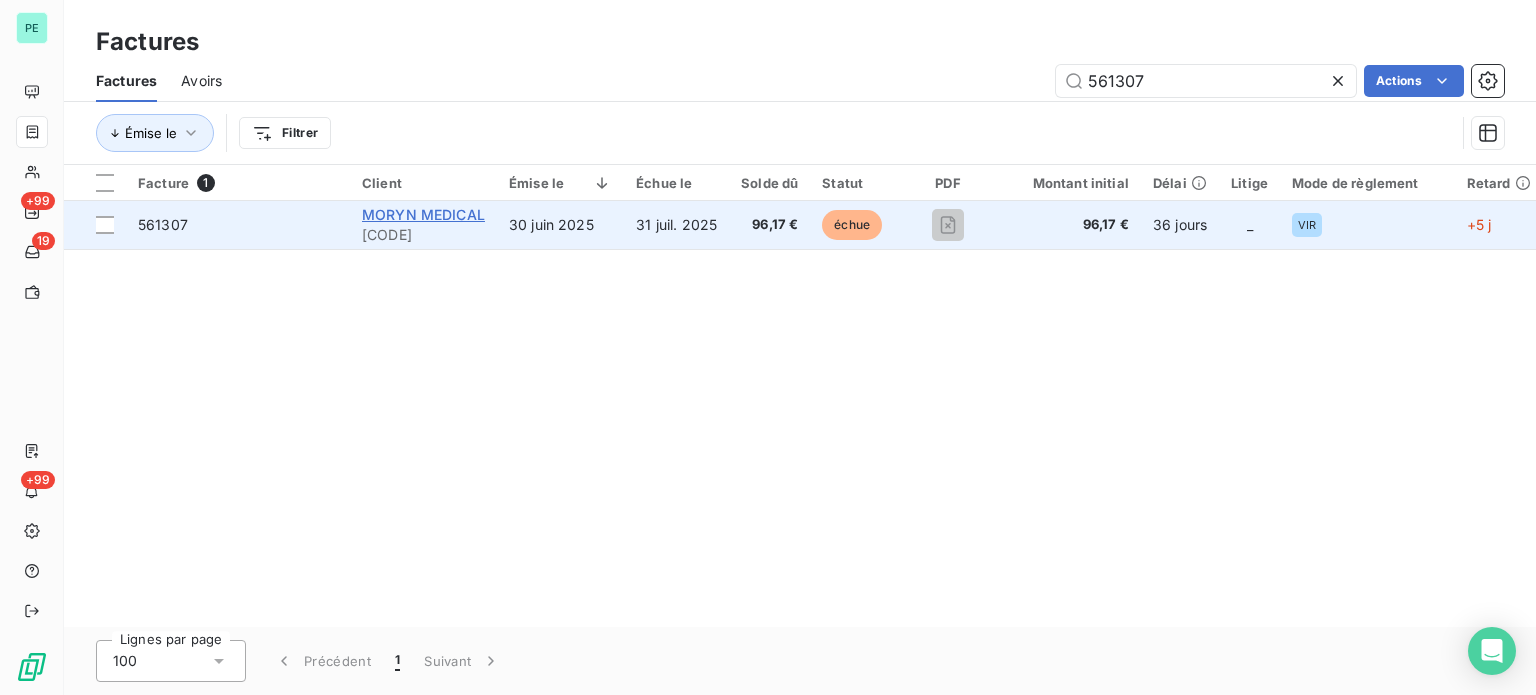 type on "561307" 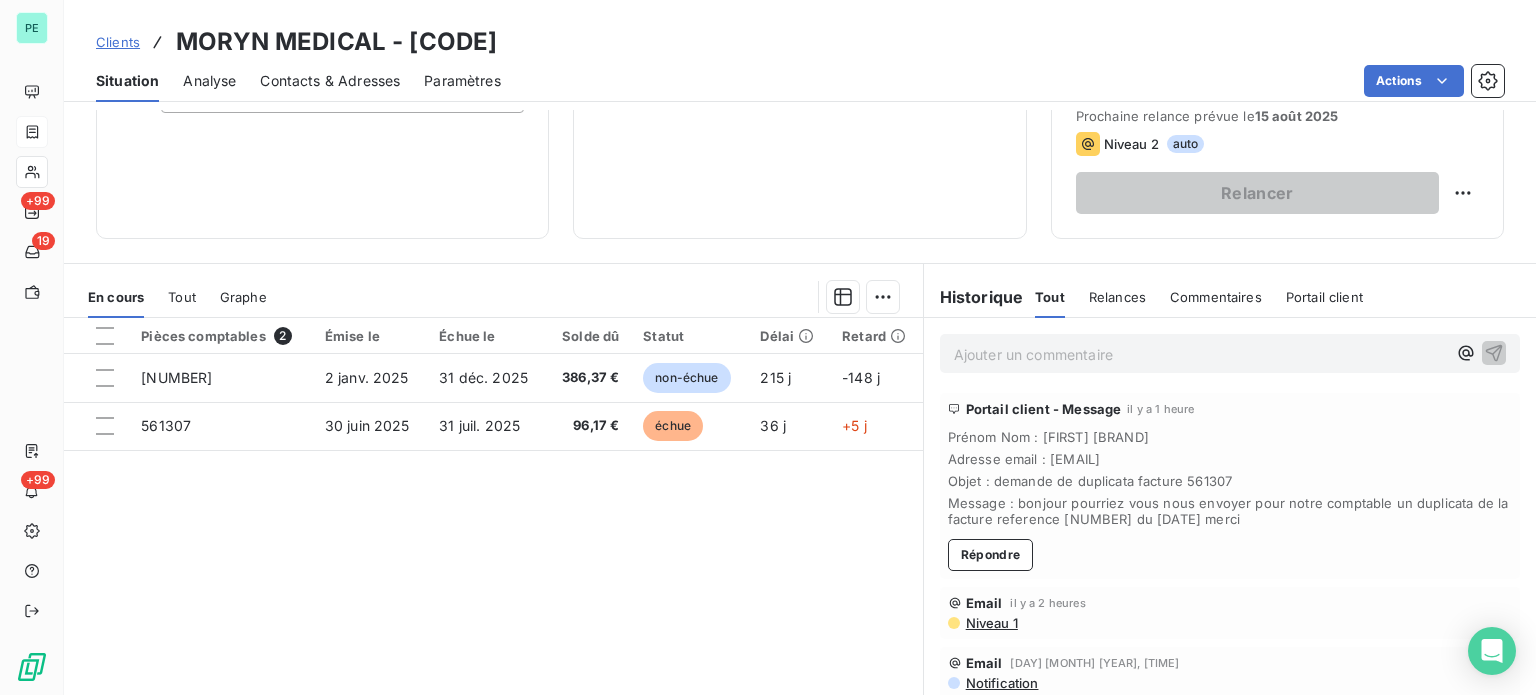 scroll, scrollTop: 300, scrollLeft: 0, axis: vertical 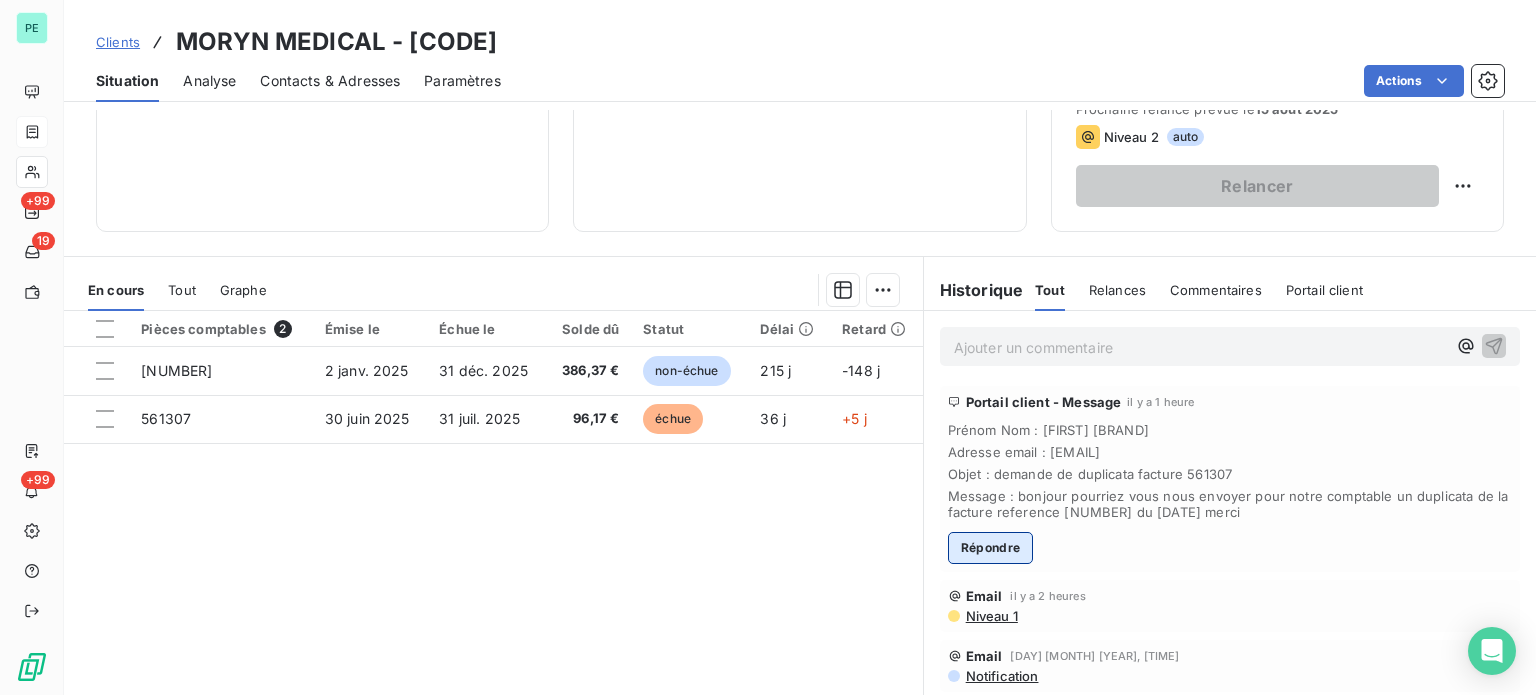 click on "Répondre" at bounding box center [991, 548] 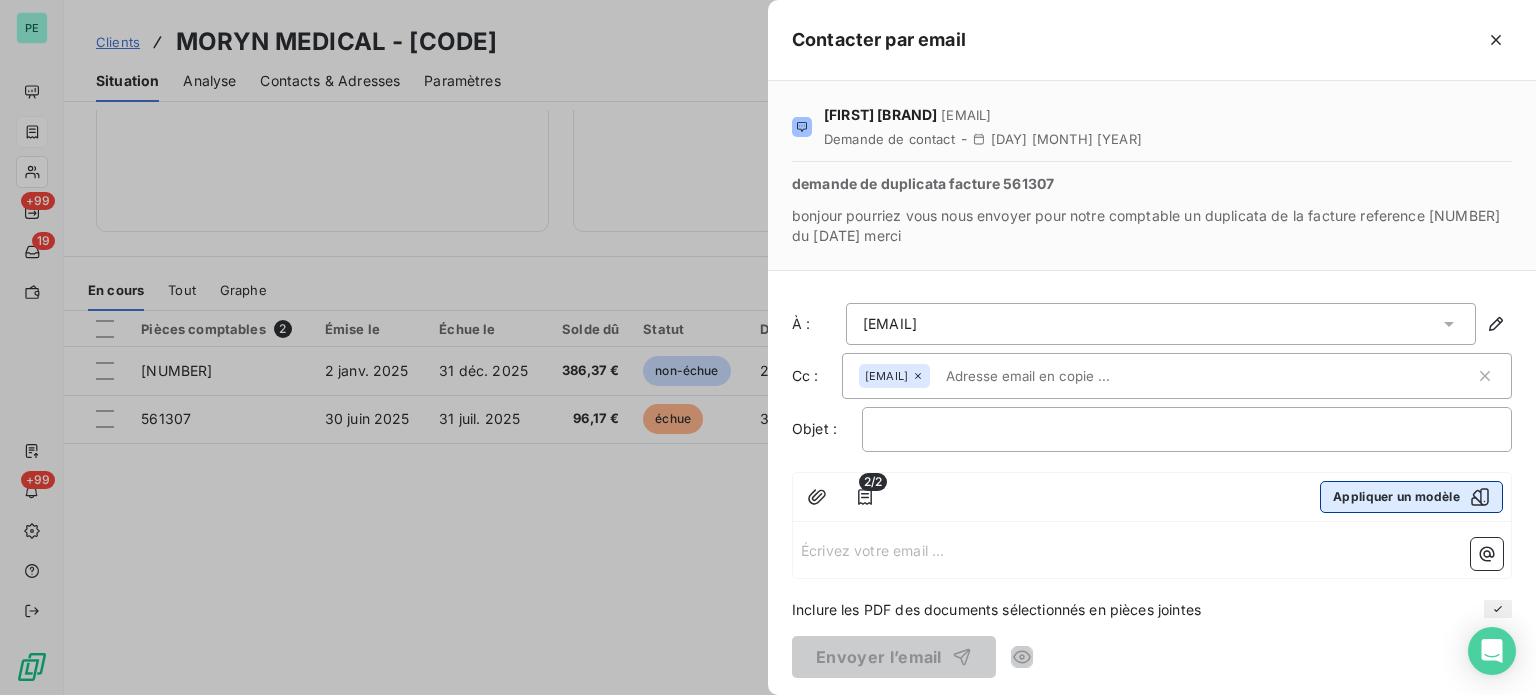 click on "Appliquer un modèle" at bounding box center [1411, 497] 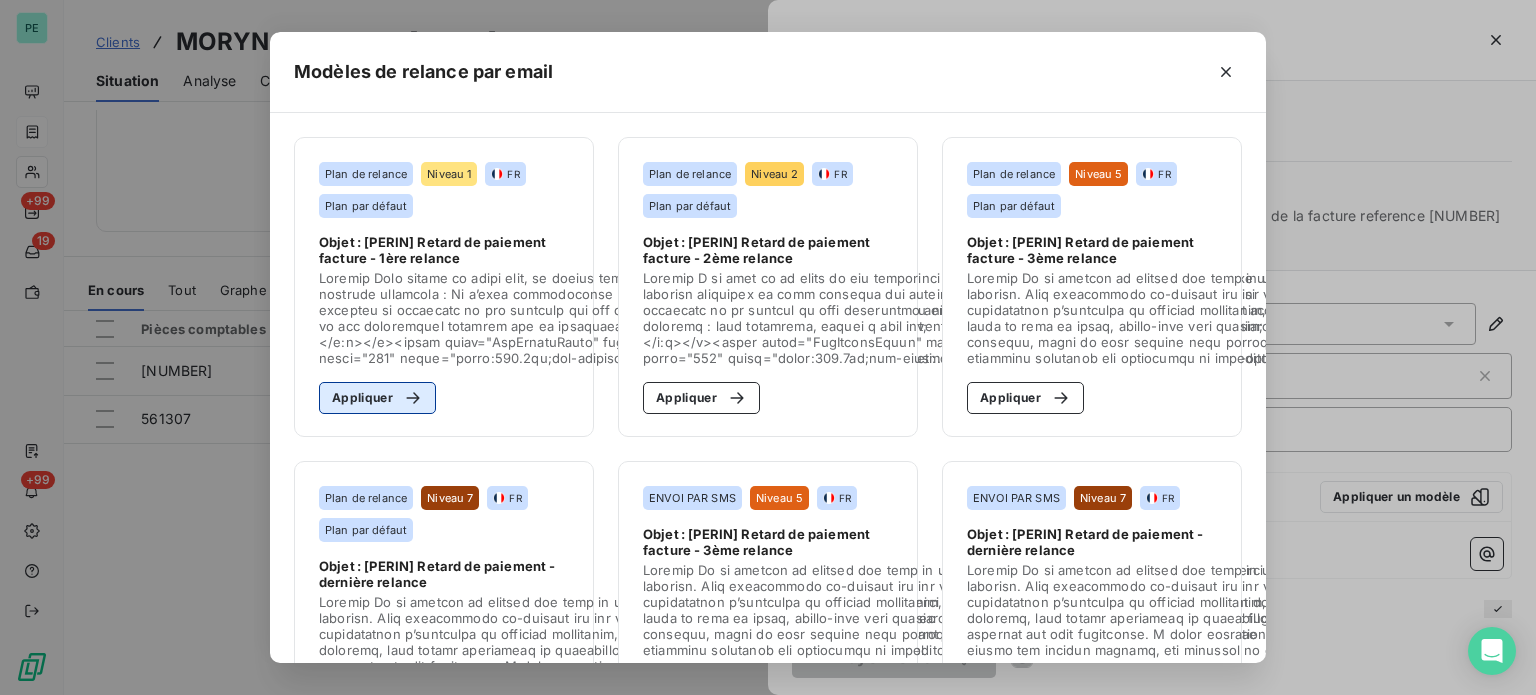 click on "Appliquer" at bounding box center (377, 398) 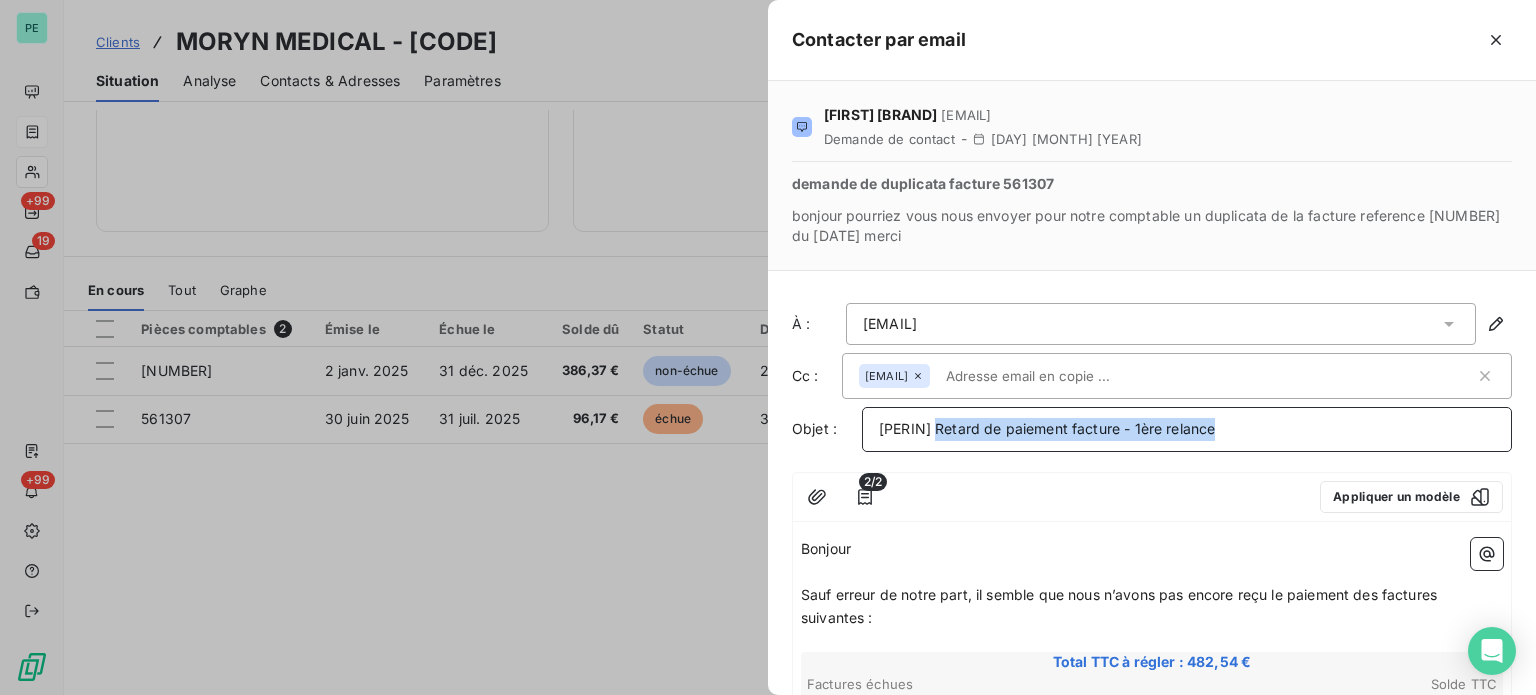 drag, startPoint x: 938, startPoint y: 429, endPoint x: 1231, endPoint y: 427, distance: 293.00684 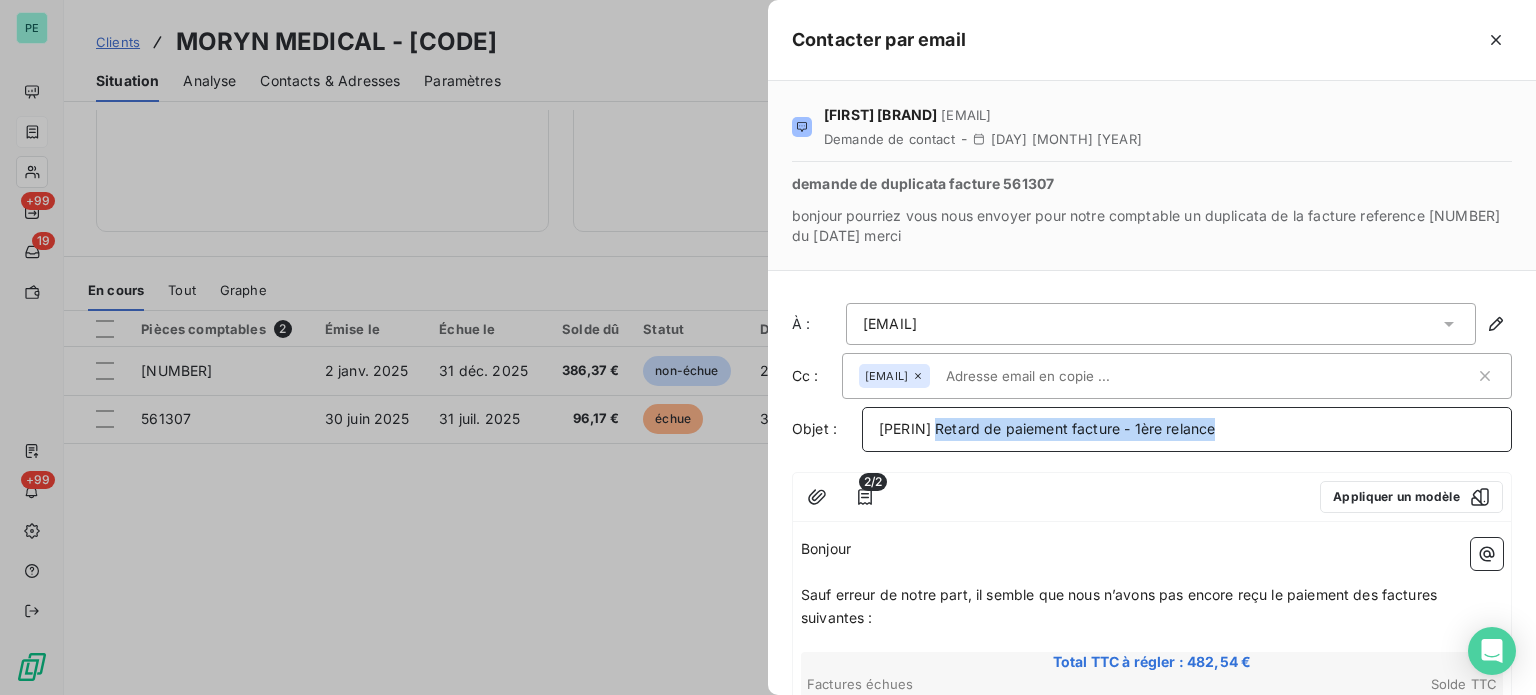 click on "[PERIN] Retard de paiement facture - 1ère relance" at bounding box center (1187, 429) 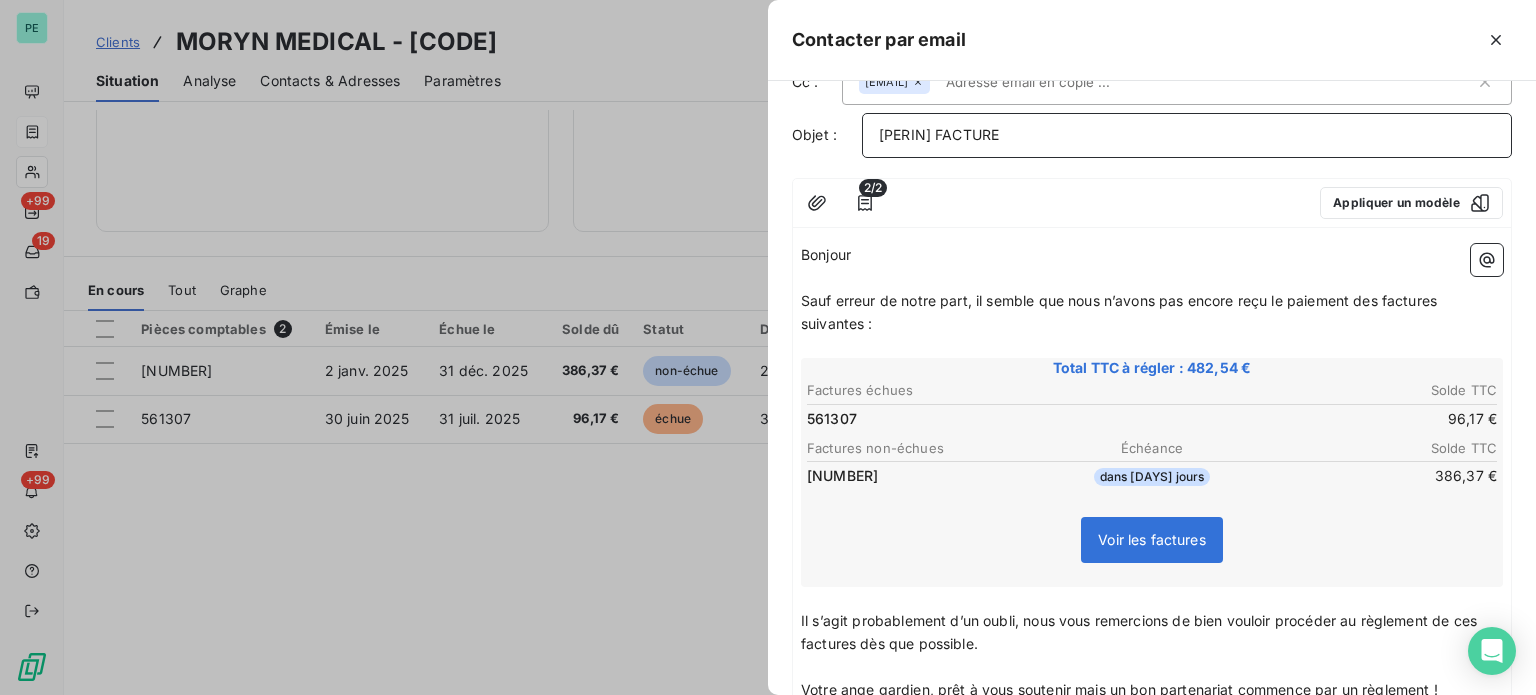 scroll, scrollTop: 300, scrollLeft: 0, axis: vertical 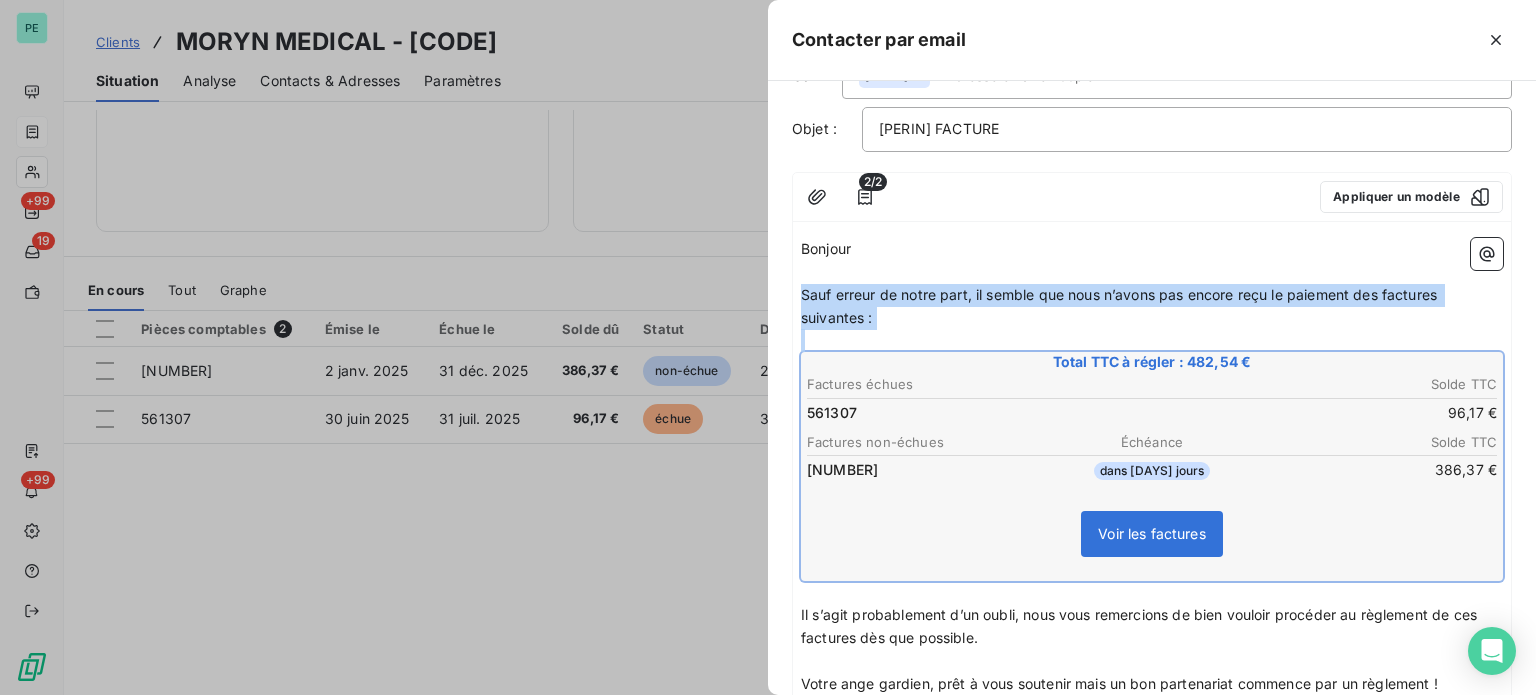 drag, startPoint x: 803, startPoint y: 295, endPoint x: 1219, endPoint y: 490, distance: 459.43552 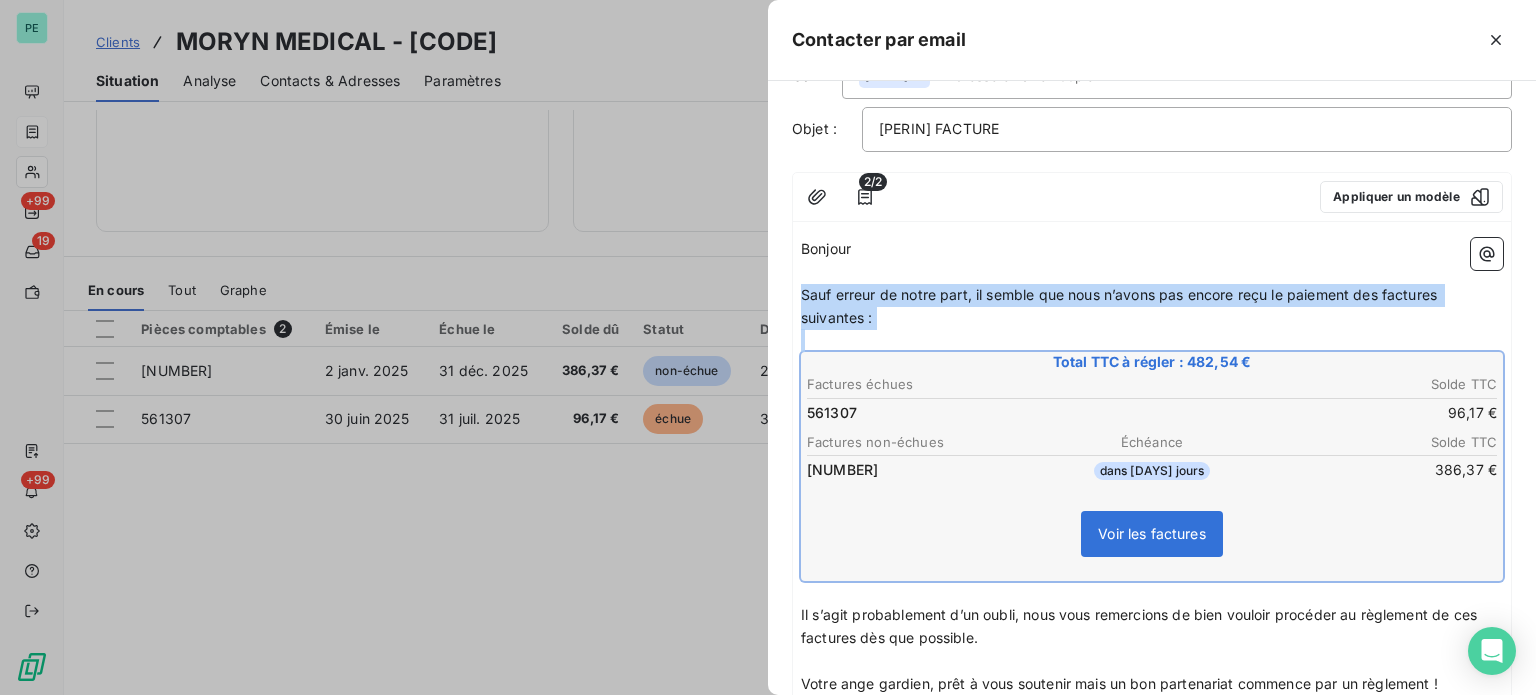 click on "Bonjour ﻿ Sauf erreur de notre part, il semble que nous n’avons pas encore reçu le paiement des factures suivantes : ﻿ Total TTC à régler :   482,54 € Factures échues Solde TTC 561307 96,17 € Factures non-échues Échéance Solde TTC 512228 dans 148 jours 386,37 € Voir   les factures ﻿ ﻿ Il s’agit probablement d’un oubli, nous vous remercions de bien vouloir procéder au règlement de ces factures dès que possible.  ﻿ Votre ange gardien, prêt à vous soutenir mais un bon partenariat commence par un règlement !  ﻿ Cordialement, ﻿
Julie DOLIQUE
Comptabilité - Relance
Ligne directe : 03 24 59 53 02
Mail : comptabilite@perin.fr
Retrouvez nos
certifications et les adresses de nos agences sur notre site :
www.perin.fr
﻿ ﻿" at bounding box center (1152, 815) 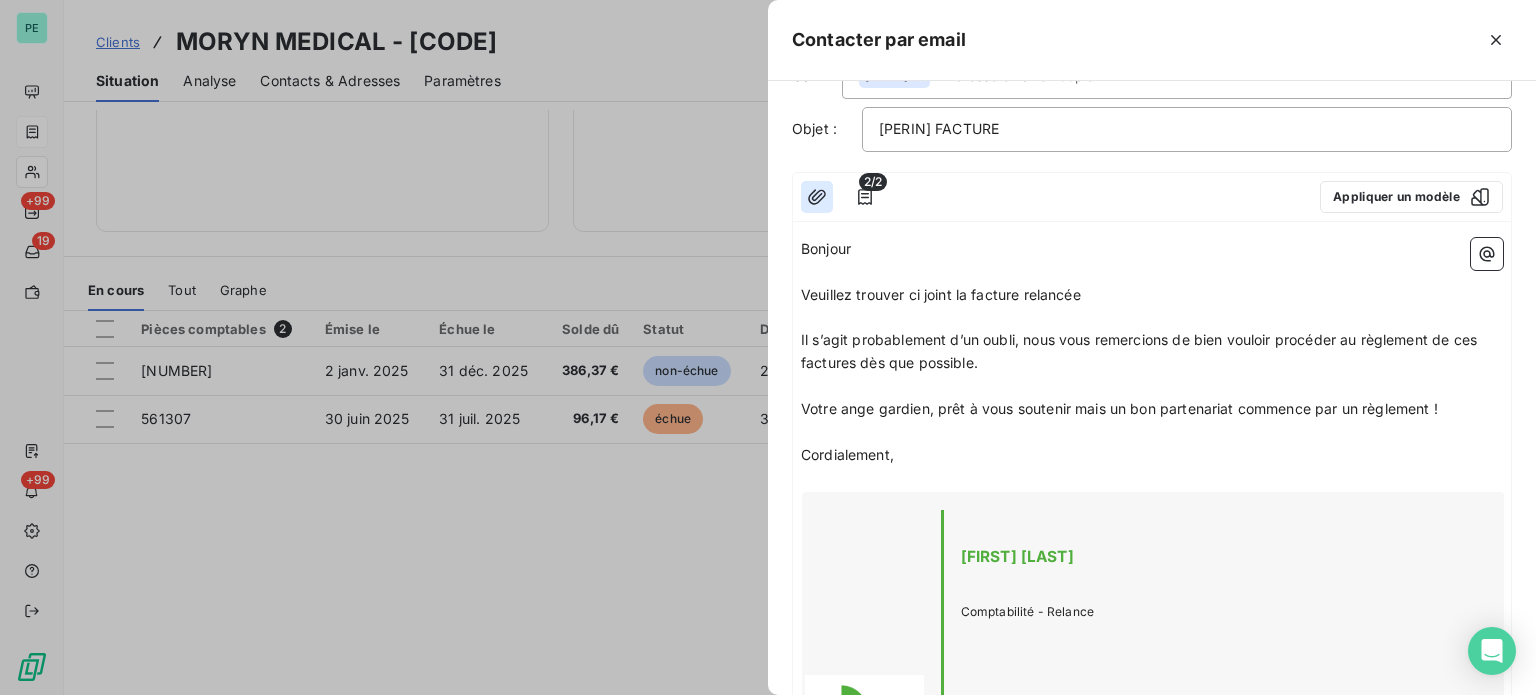 click 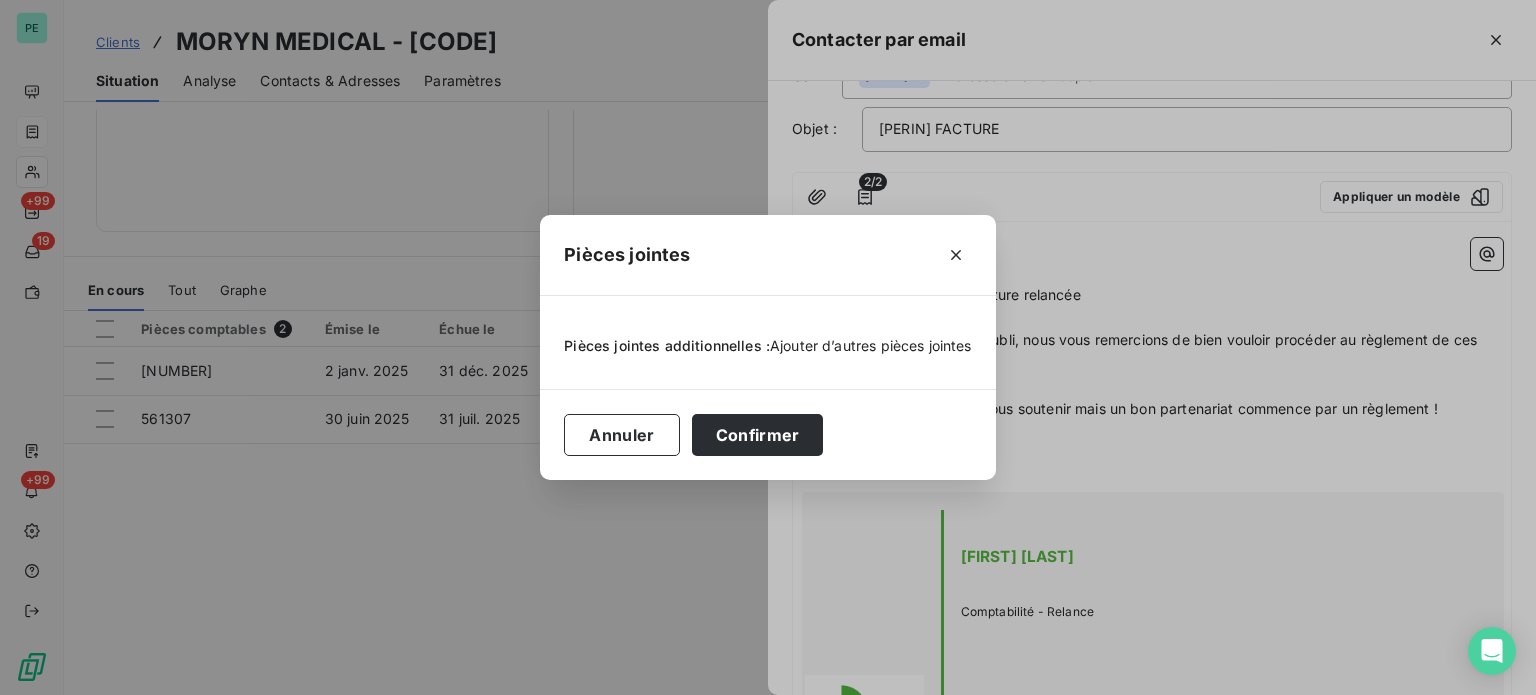 click on "Ajouter d’autres pièces jointes" at bounding box center (871, 345) 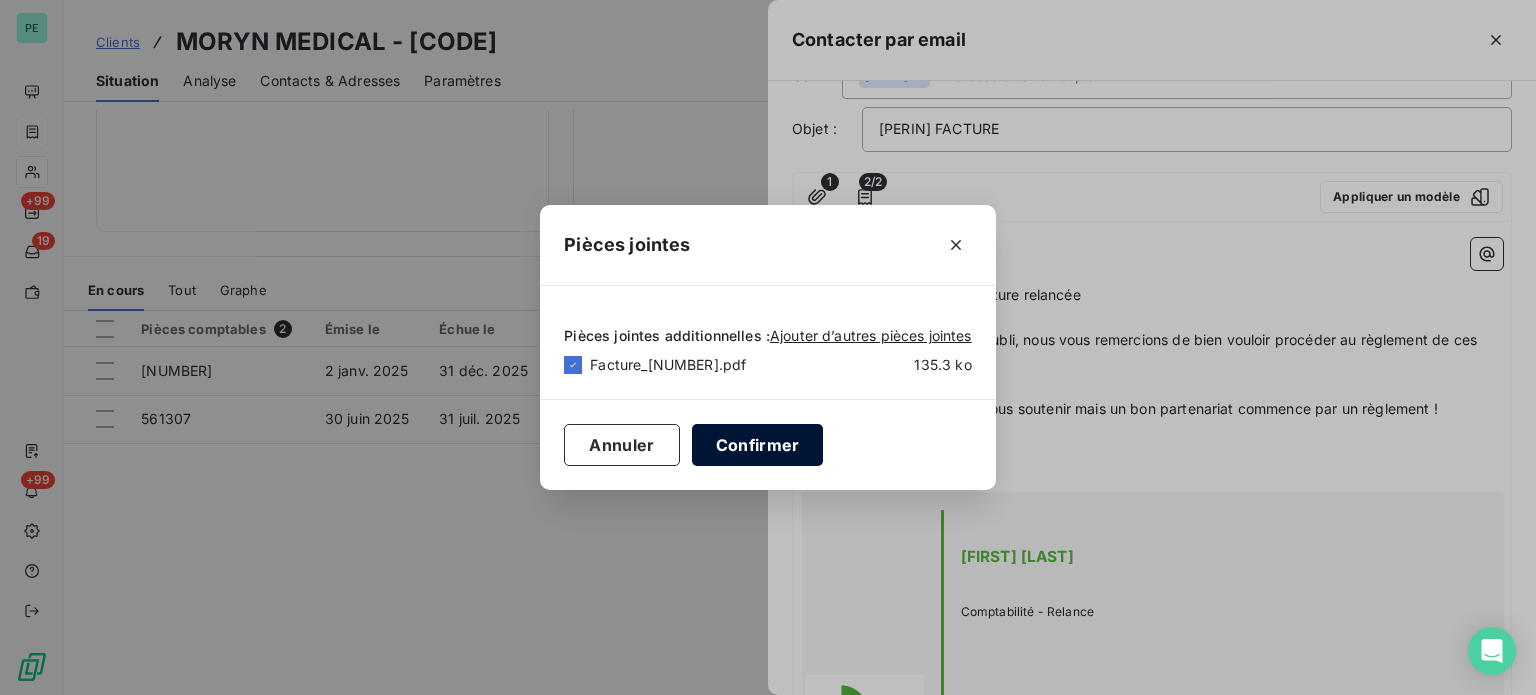 click on "Confirmer" at bounding box center (758, 445) 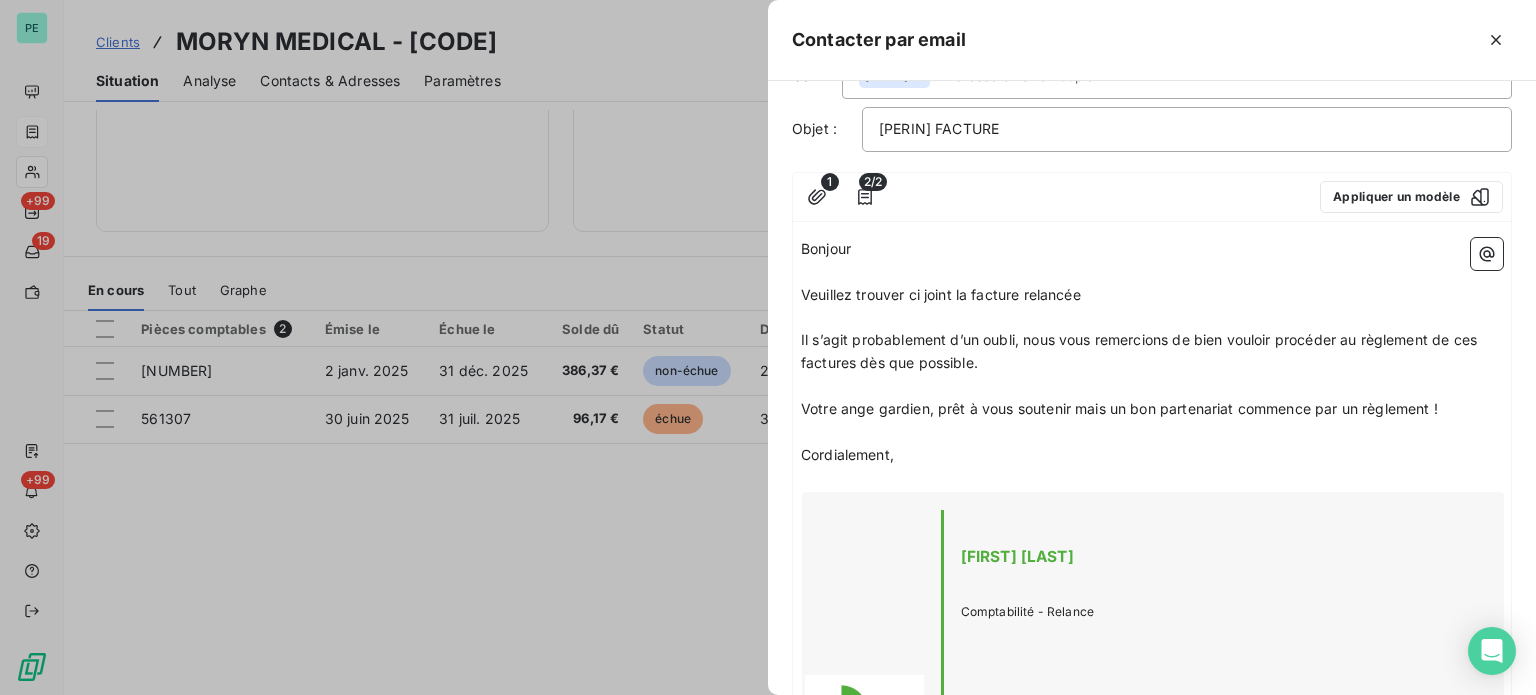 drag, startPoint x: 988, startPoint y: 355, endPoint x: 786, endPoint y: 339, distance: 202.63268 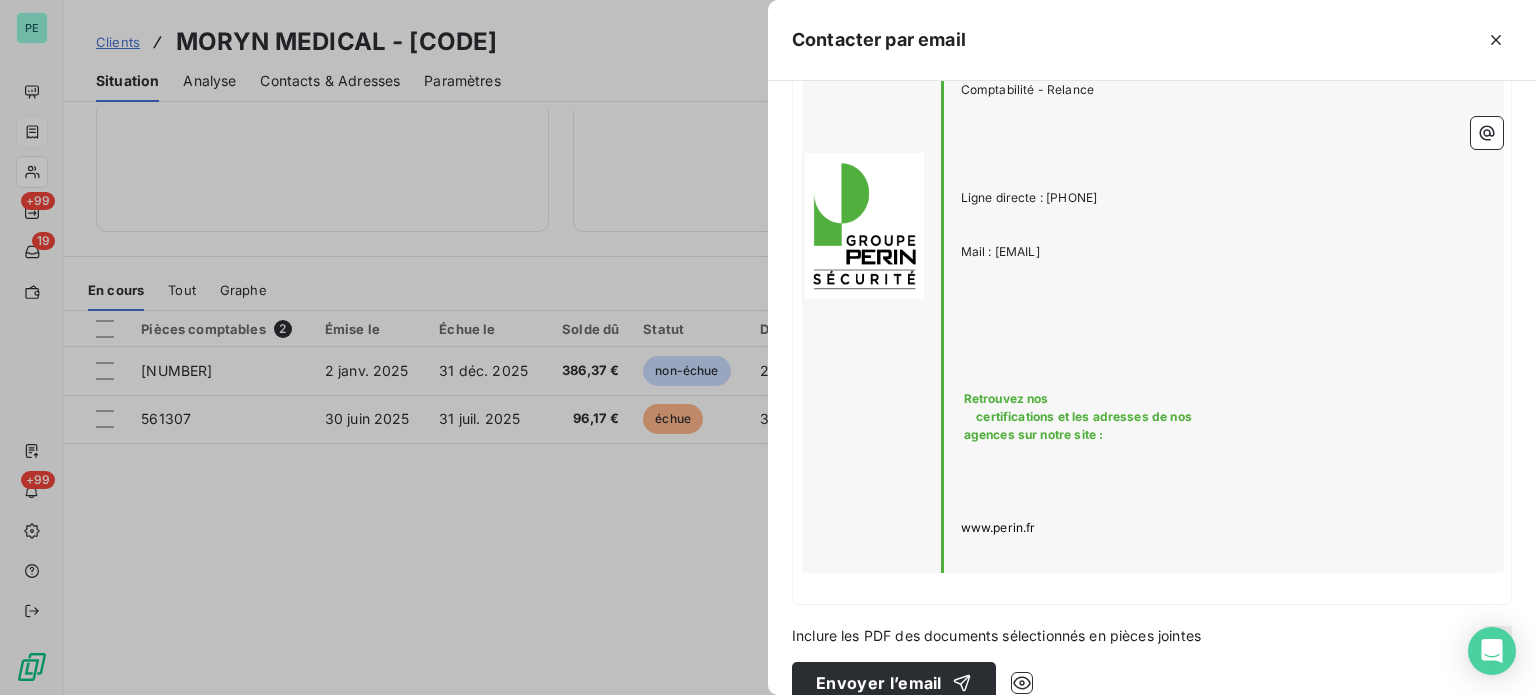 scroll, scrollTop: 784, scrollLeft: 0, axis: vertical 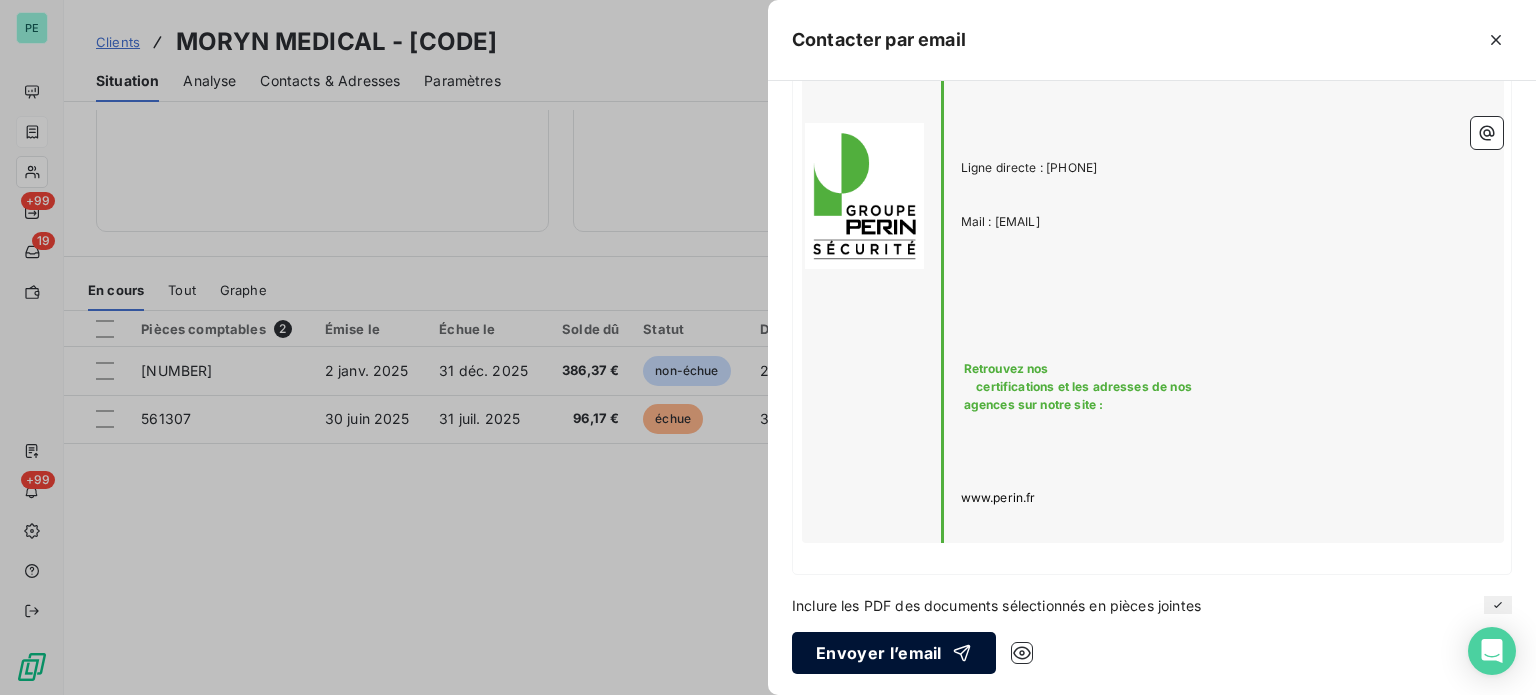 click on "Envoyer l’email" at bounding box center (894, 653) 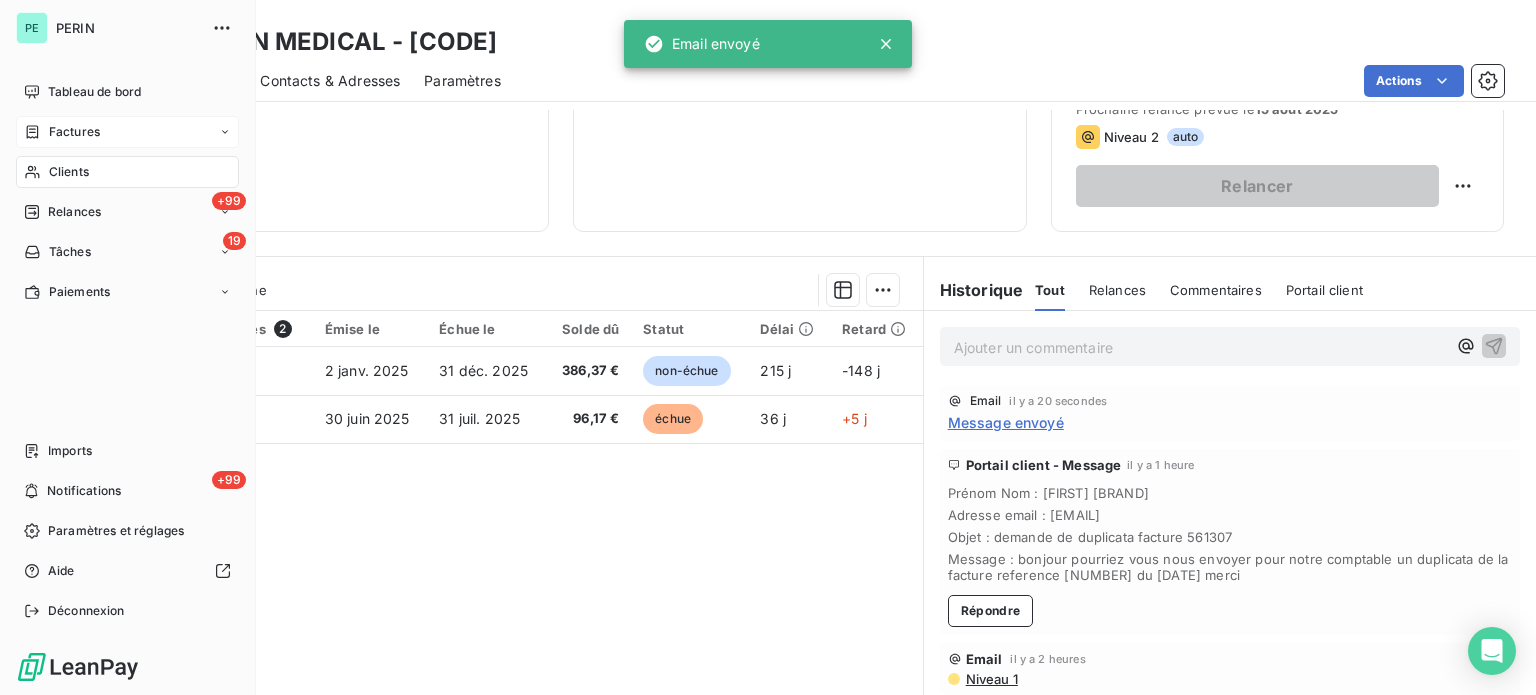 click on "Factures" at bounding box center (74, 132) 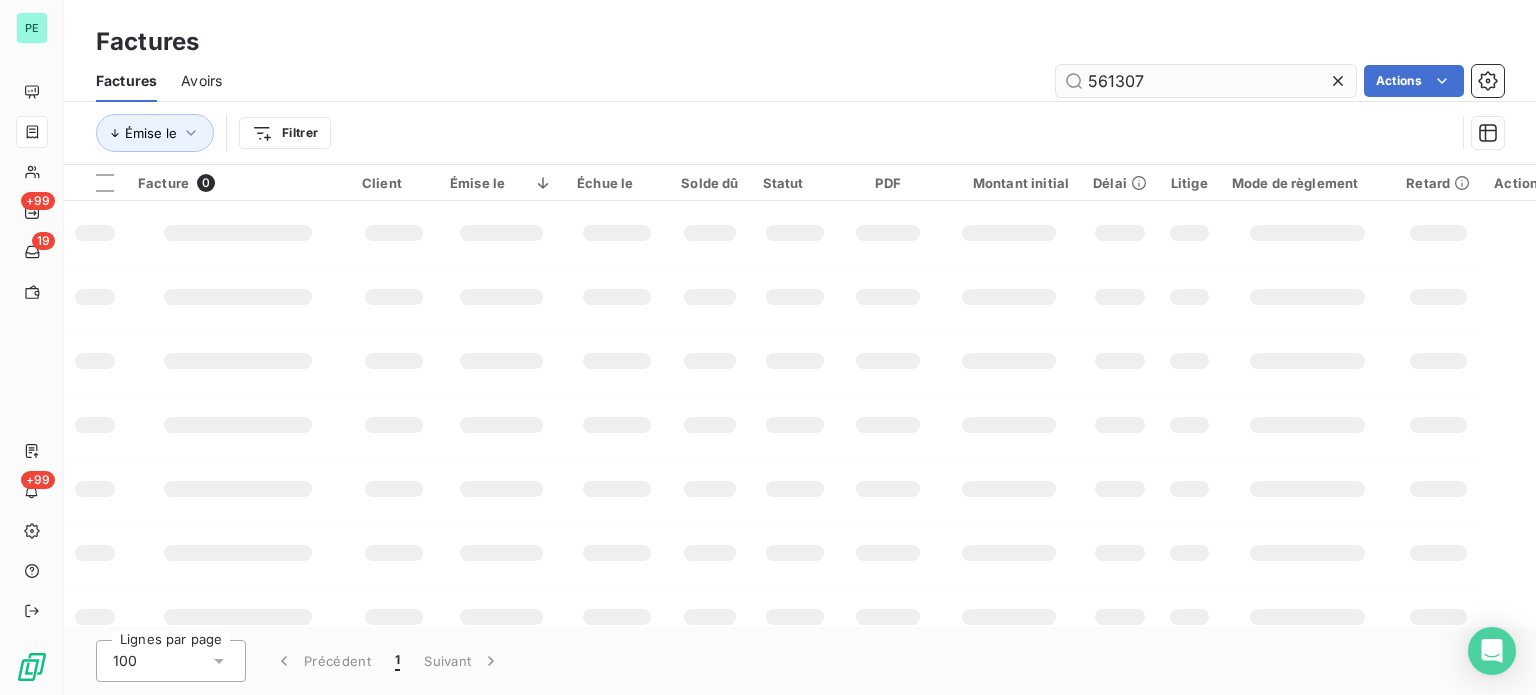 drag, startPoint x: 1109, startPoint y: 81, endPoint x: 1252, endPoint y: 81, distance: 143 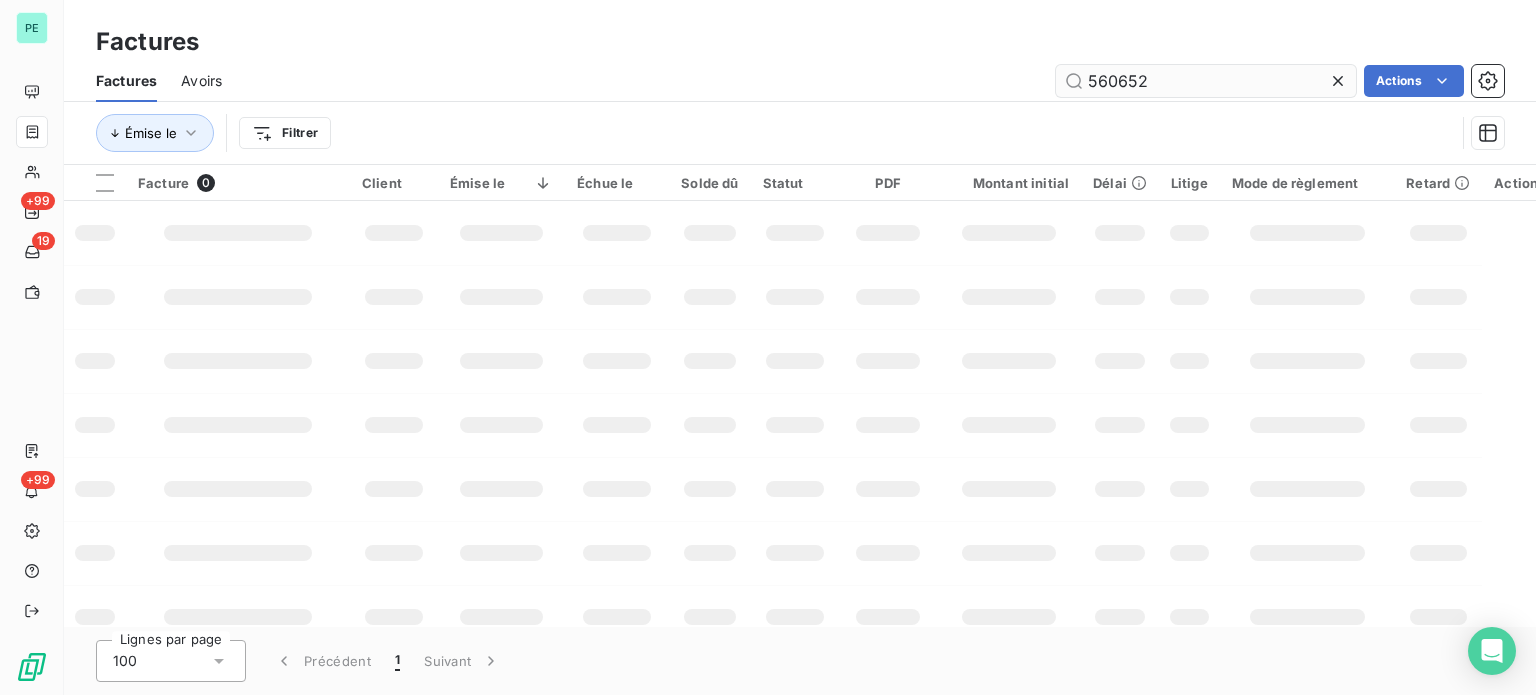 drag, startPoint x: 1121, startPoint y: 79, endPoint x: 1188, endPoint y: 83, distance: 67.11929 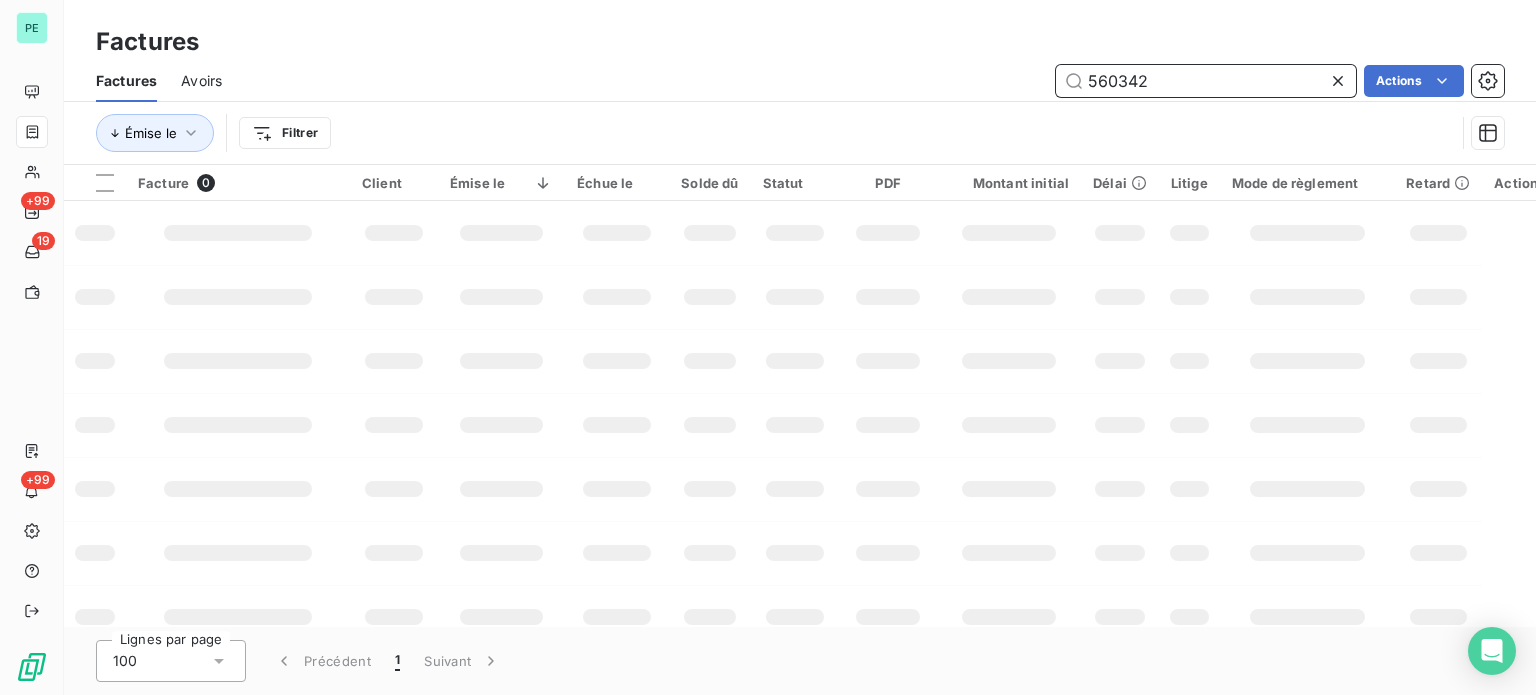 type on "560342" 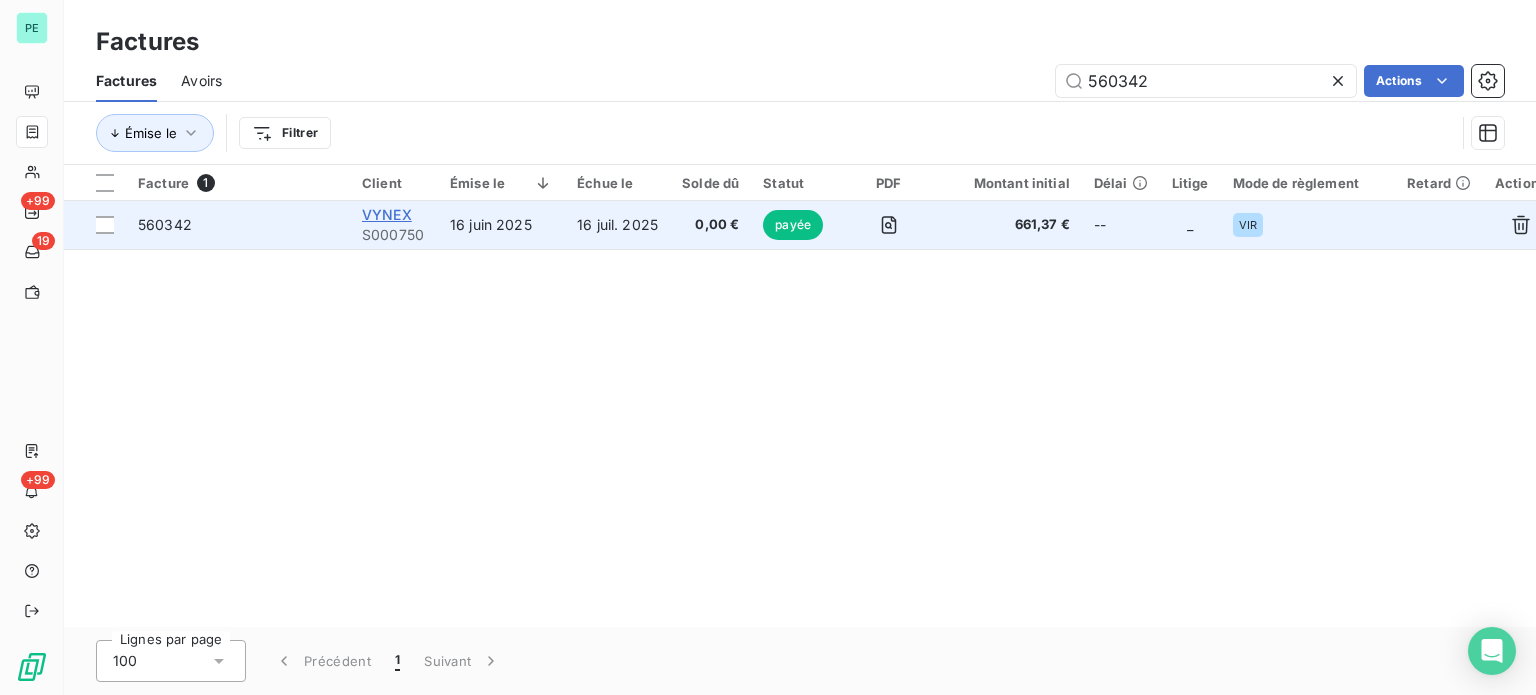 click on "VYNEX" at bounding box center (387, 214) 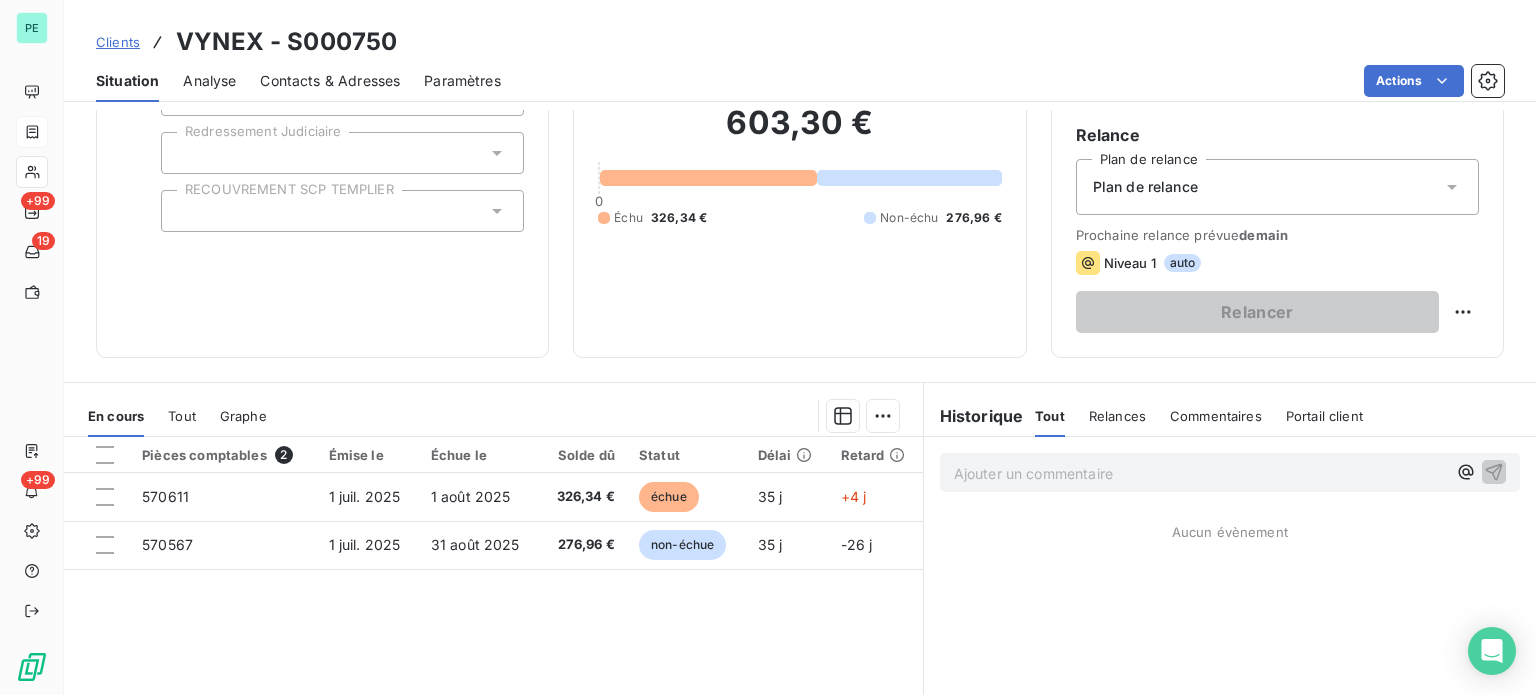 scroll, scrollTop: 300, scrollLeft: 0, axis: vertical 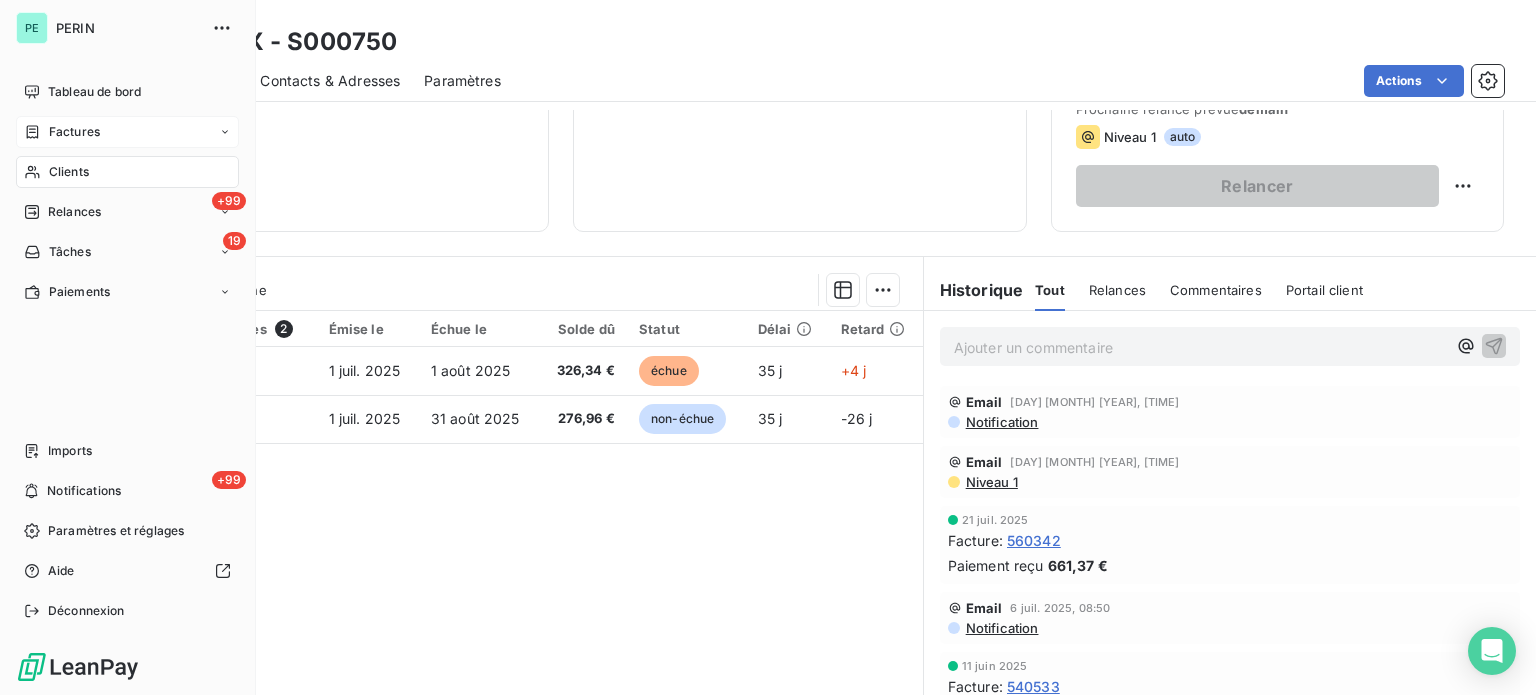click on "Factures" at bounding box center [74, 132] 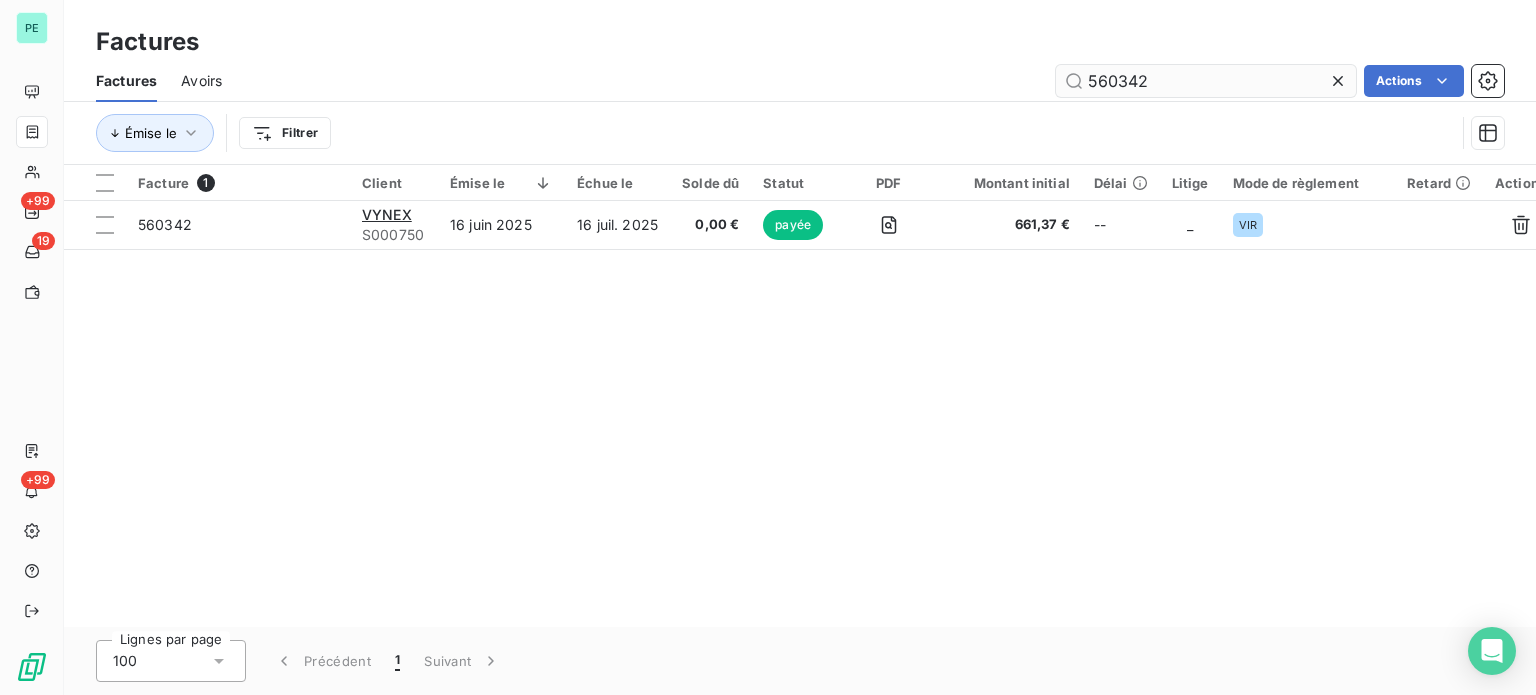 drag, startPoint x: 1111, startPoint y: 83, endPoint x: 1322, endPoint y: 83, distance: 211 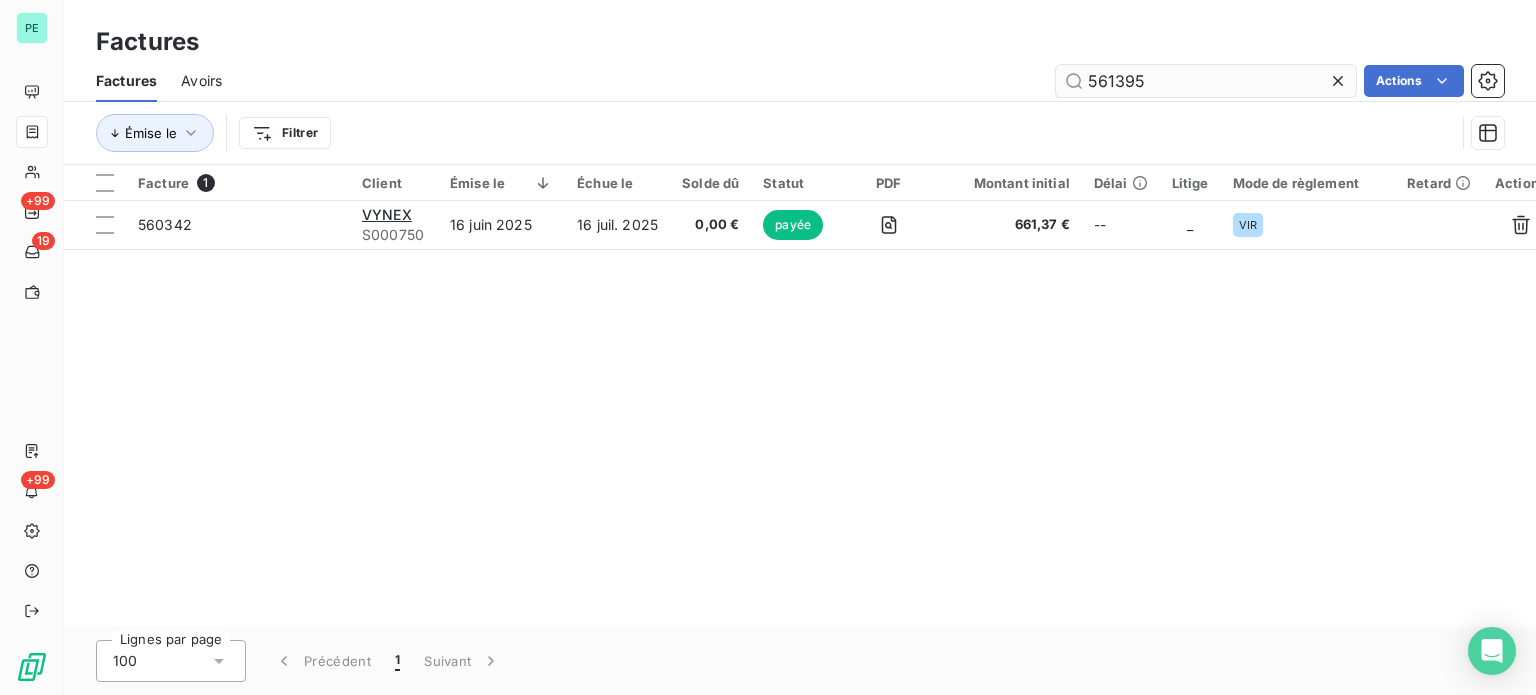 type on "561395" 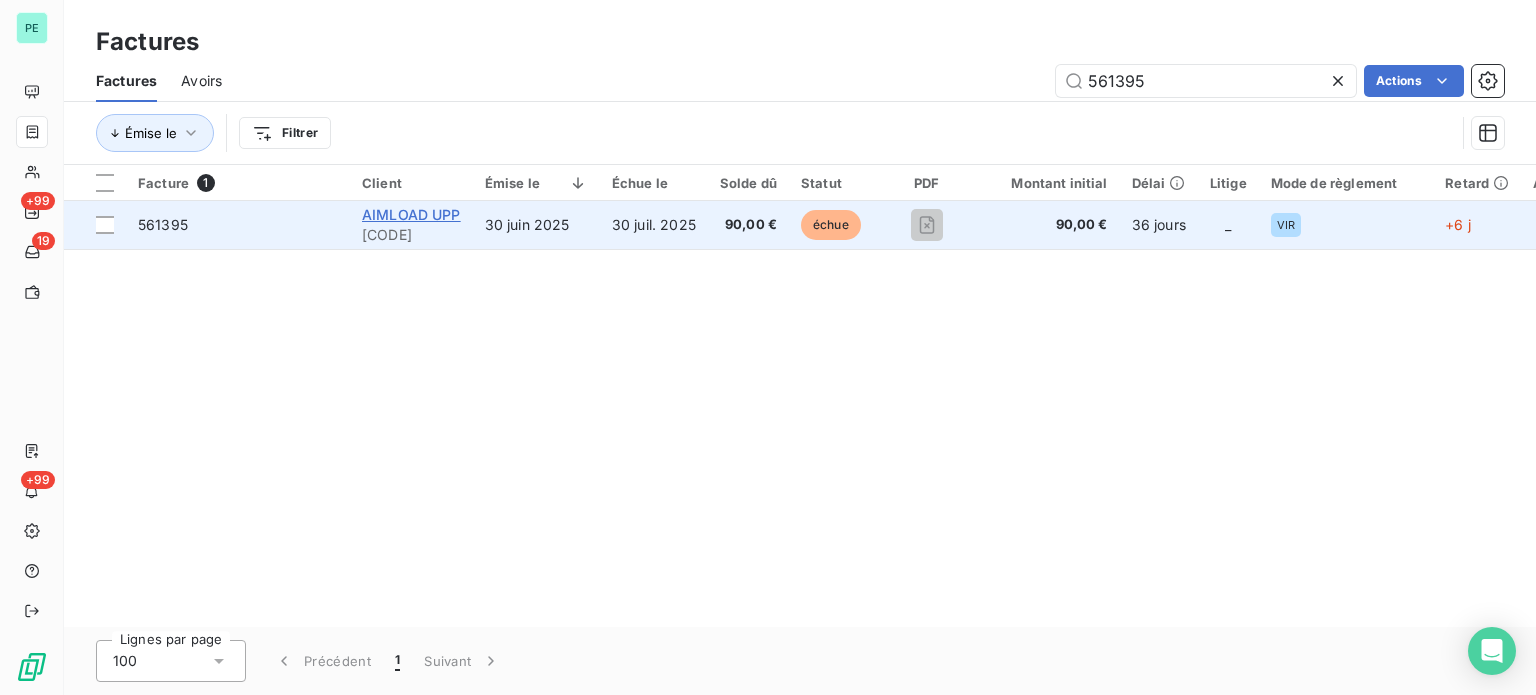 click on "AIMLOAD UPP" at bounding box center [411, 214] 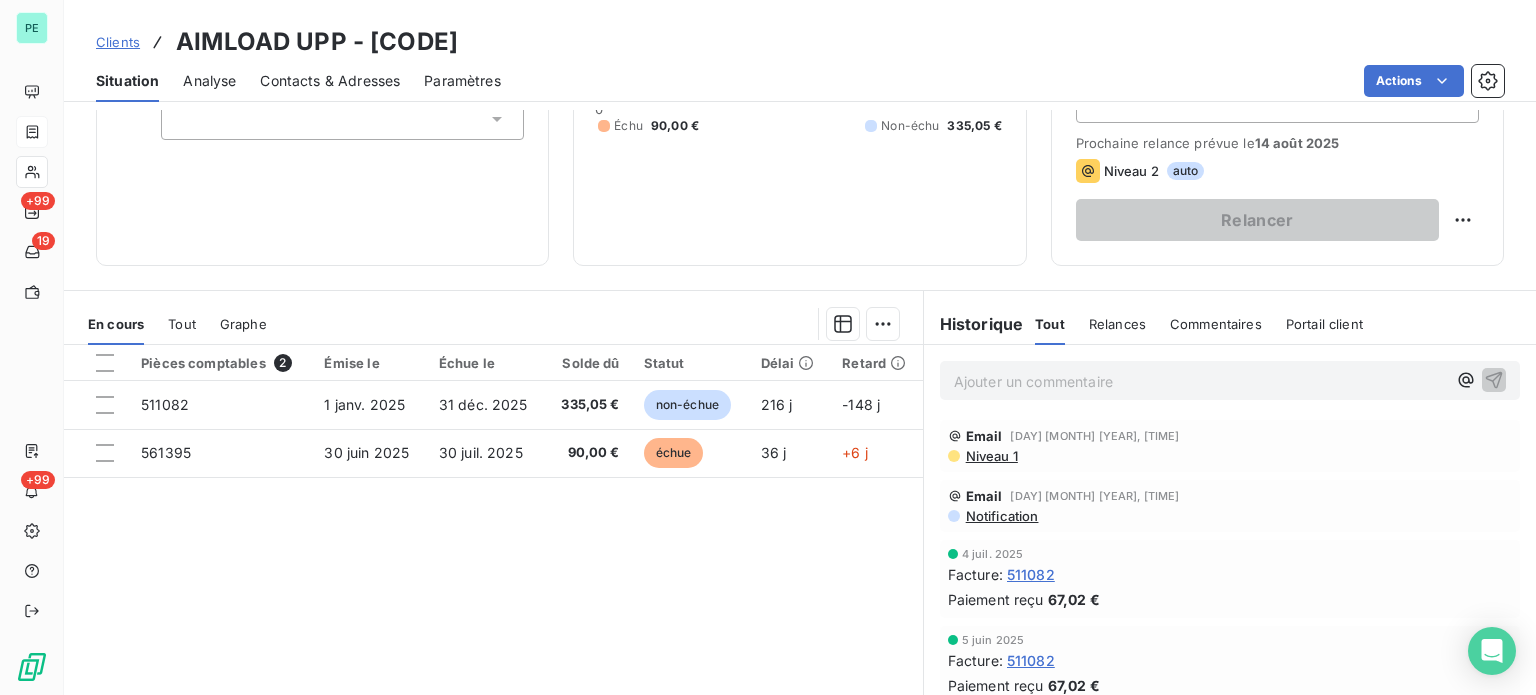 scroll, scrollTop: 300, scrollLeft: 0, axis: vertical 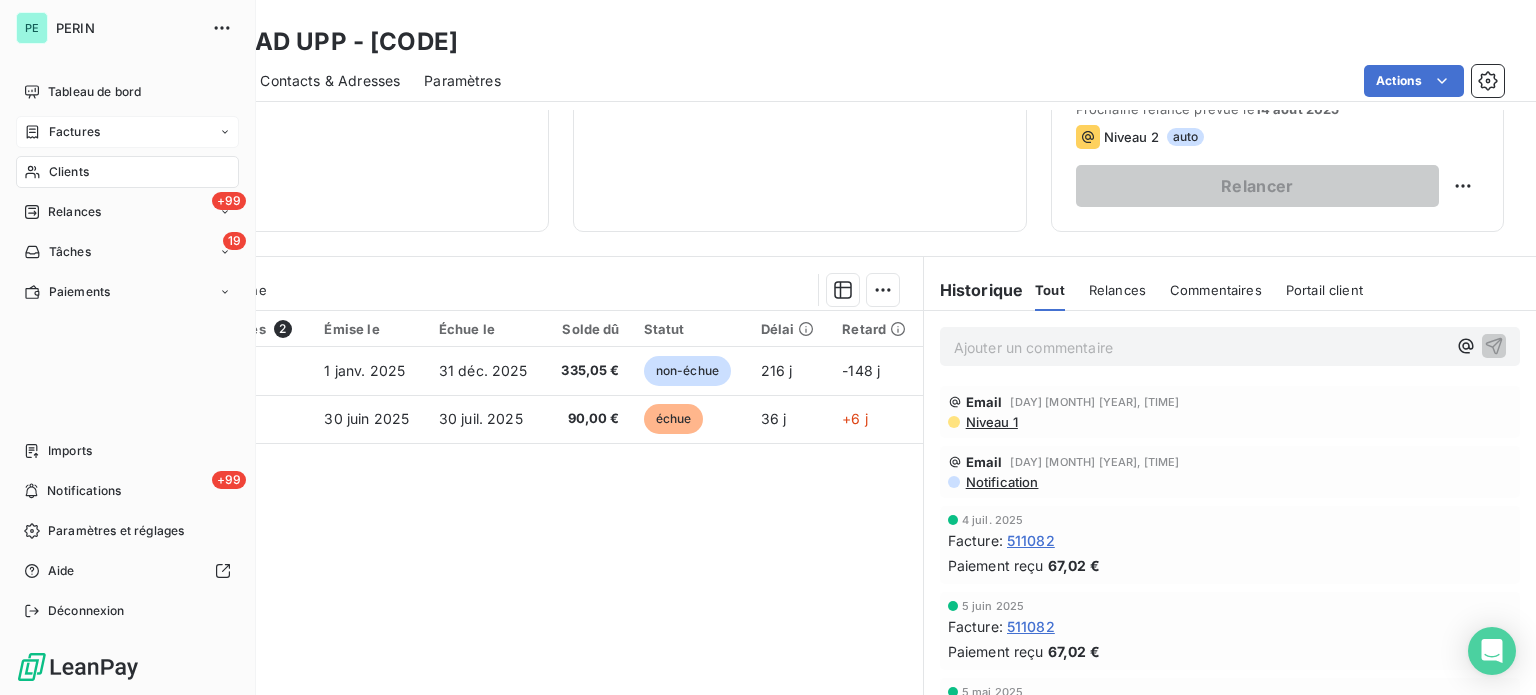 click on "Factures" at bounding box center (127, 132) 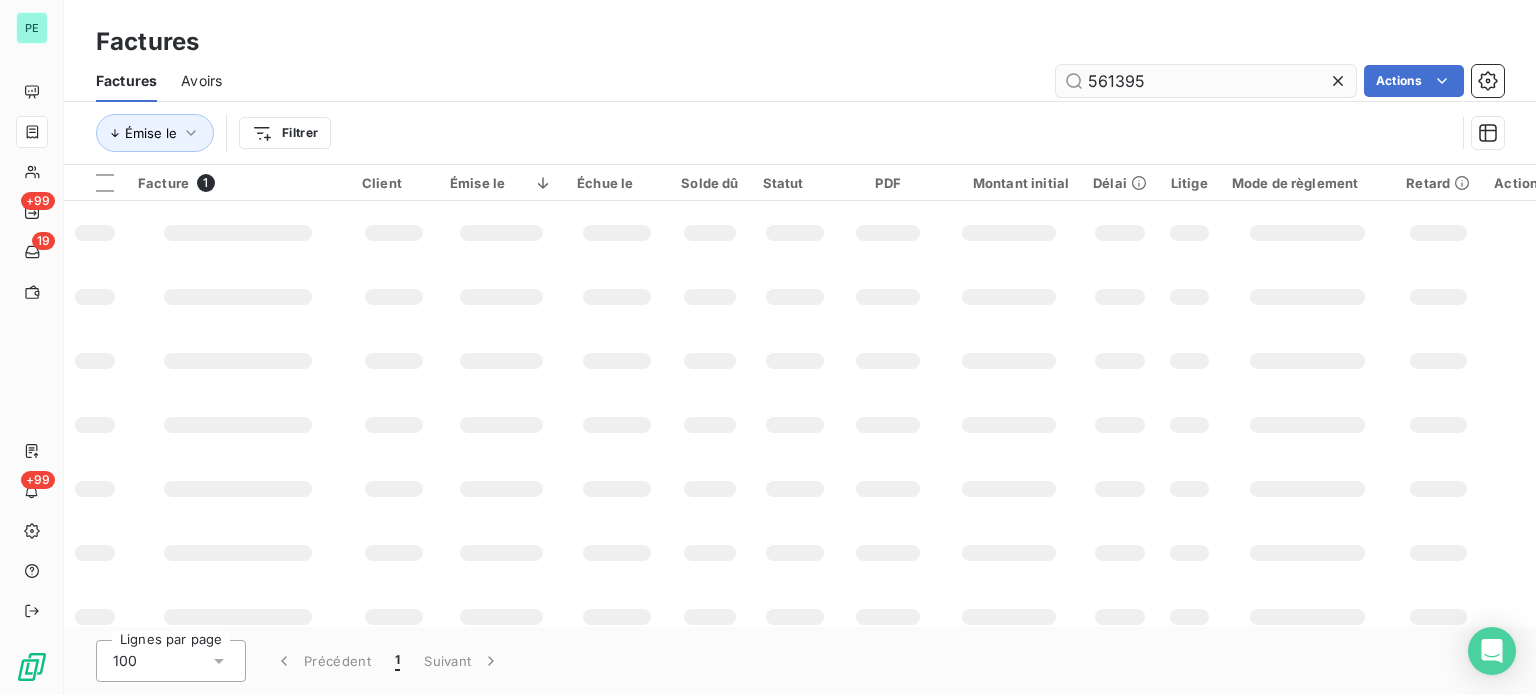 drag, startPoint x: 1125, startPoint y: 79, endPoint x: 1181, endPoint y: 79, distance: 56 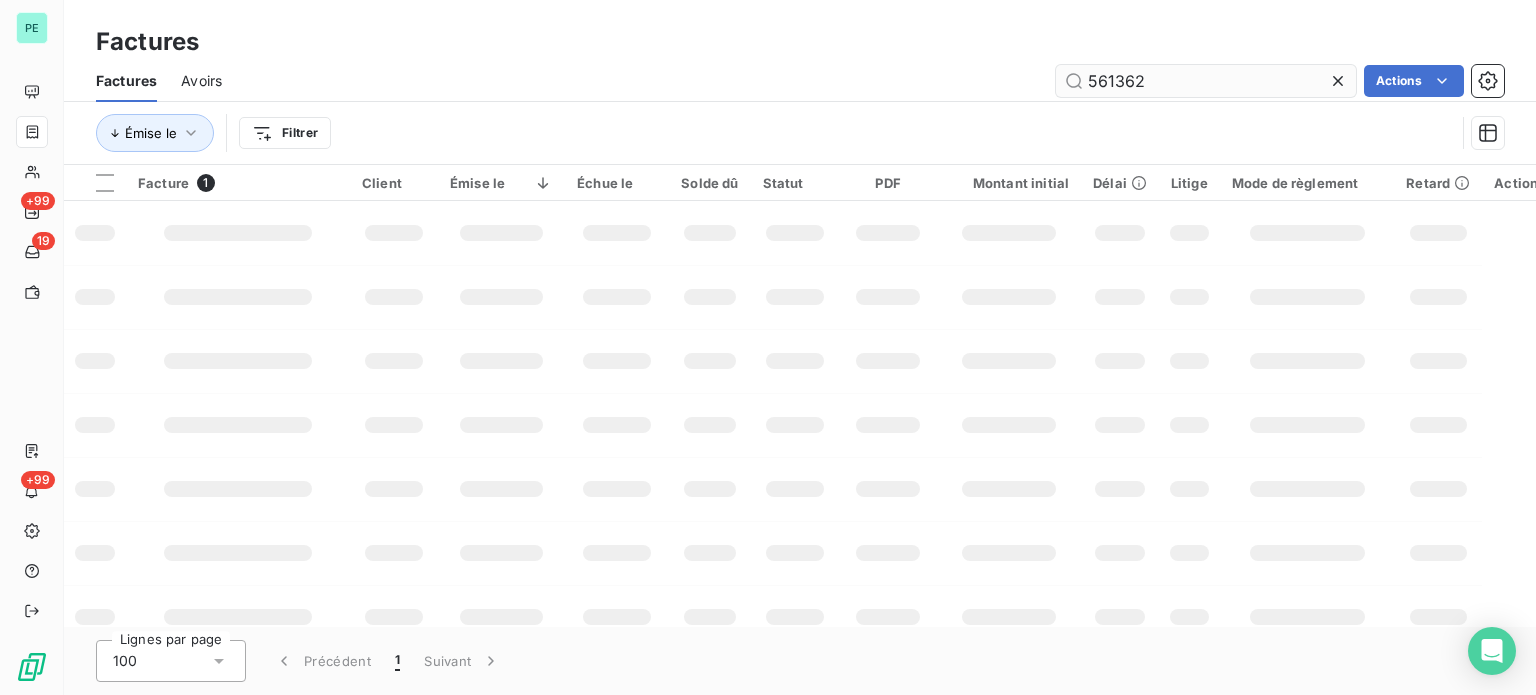 type on "561362" 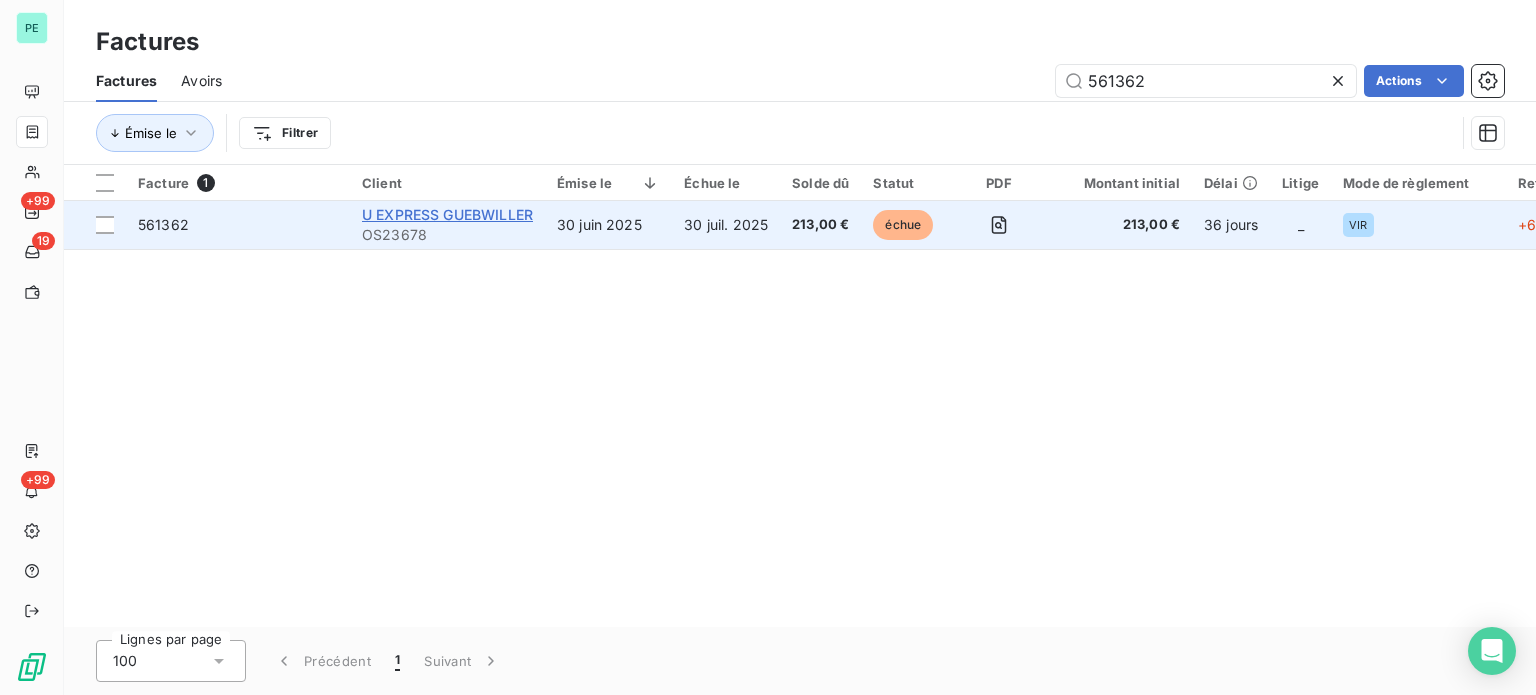 click on "U EXPRESS GUEBWILLER" at bounding box center [447, 214] 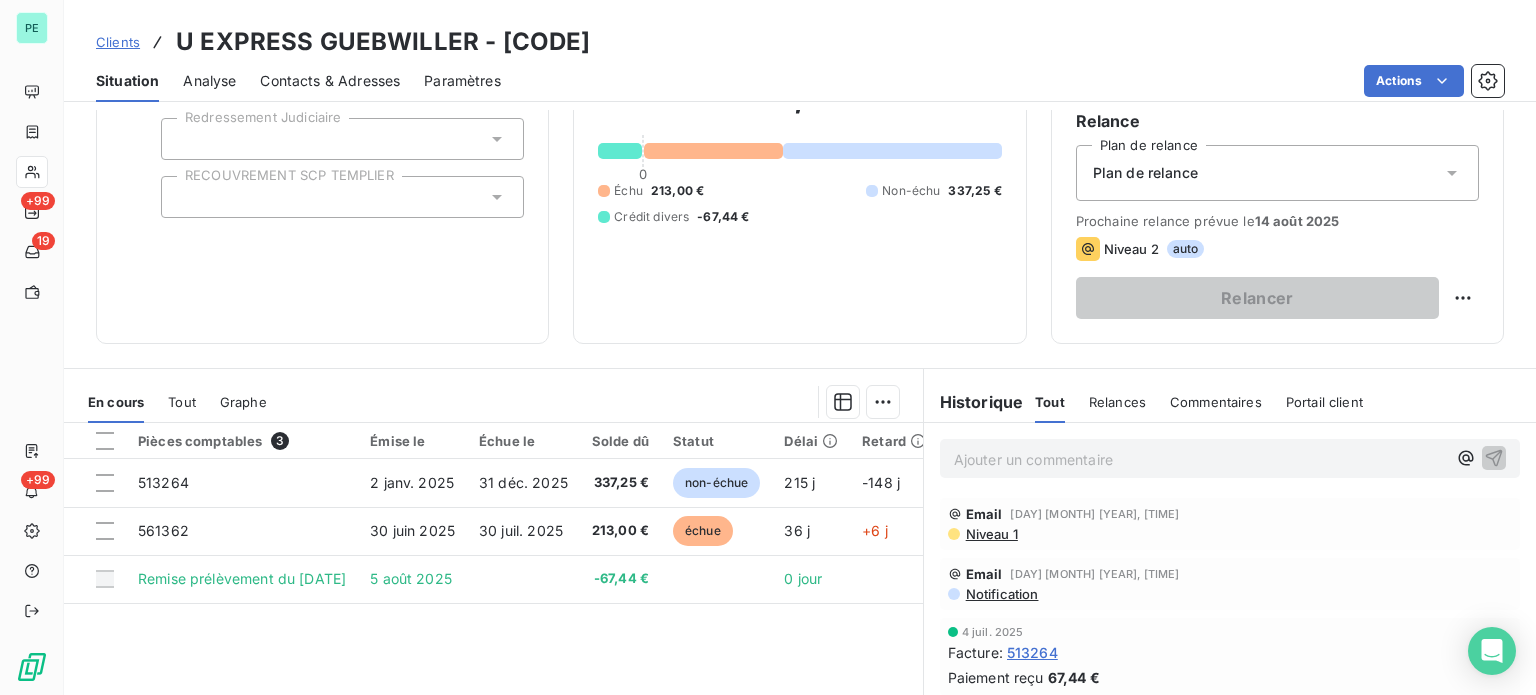 scroll, scrollTop: 200, scrollLeft: 0, axis: vertical 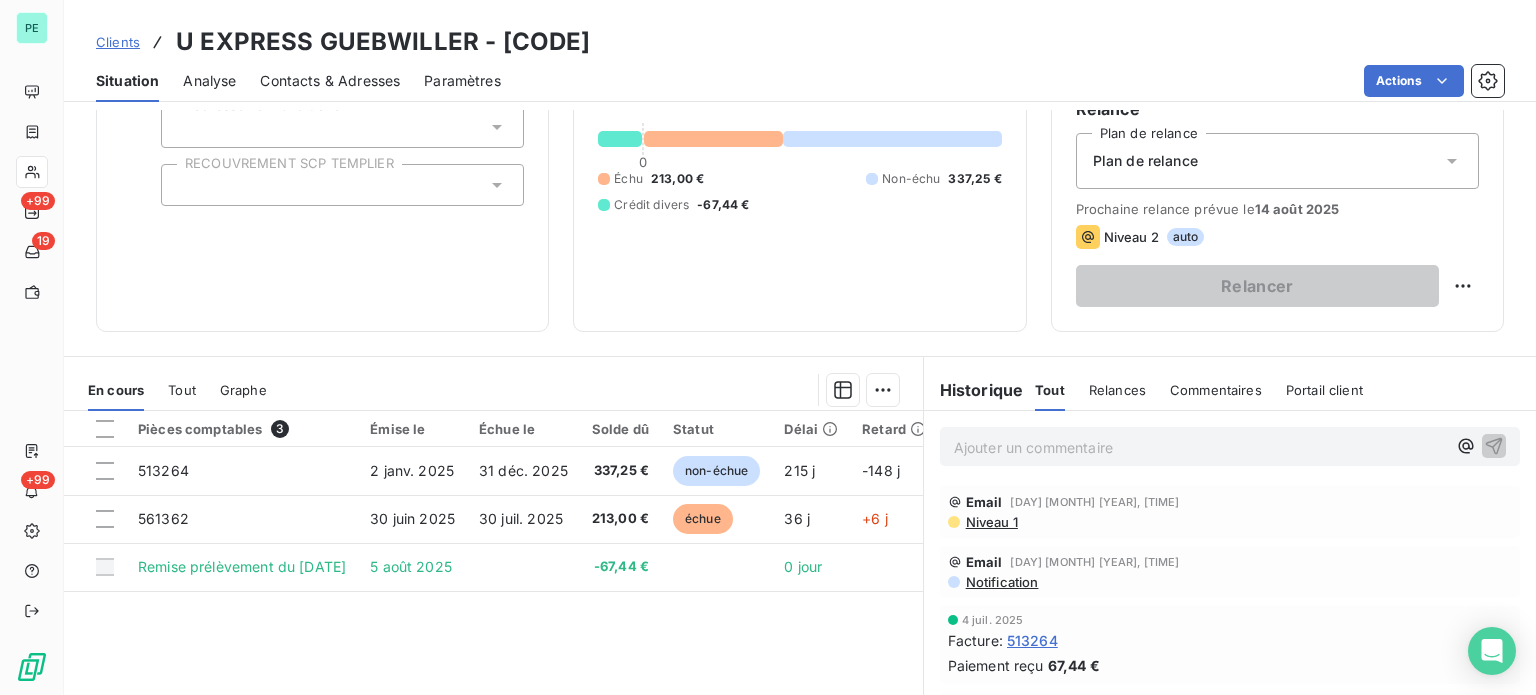 click on "Contacts & Adresses" at bounding box center (330, 81) 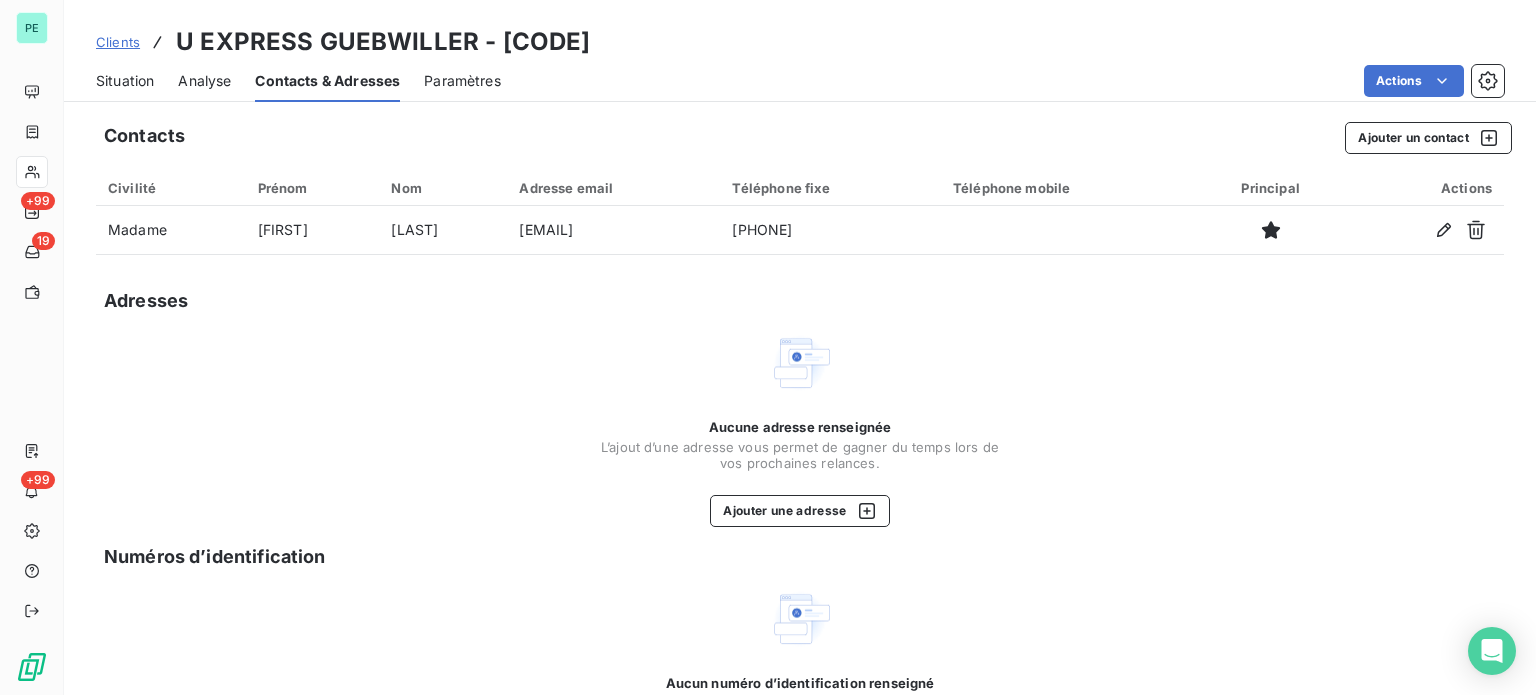 click on "Situation" at bounding box center [125, 81] 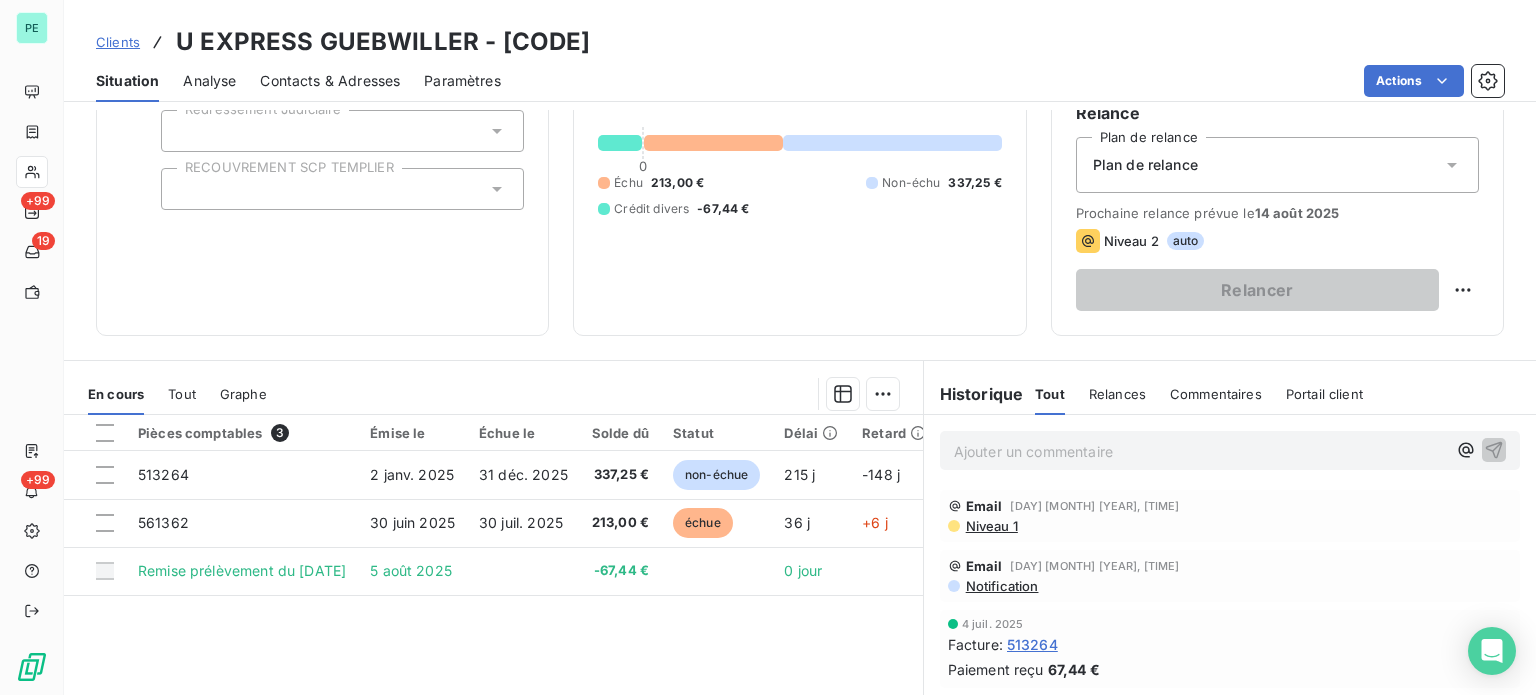 scroll, scrollTop: 200, scrollLeft: 0, axis: vertical 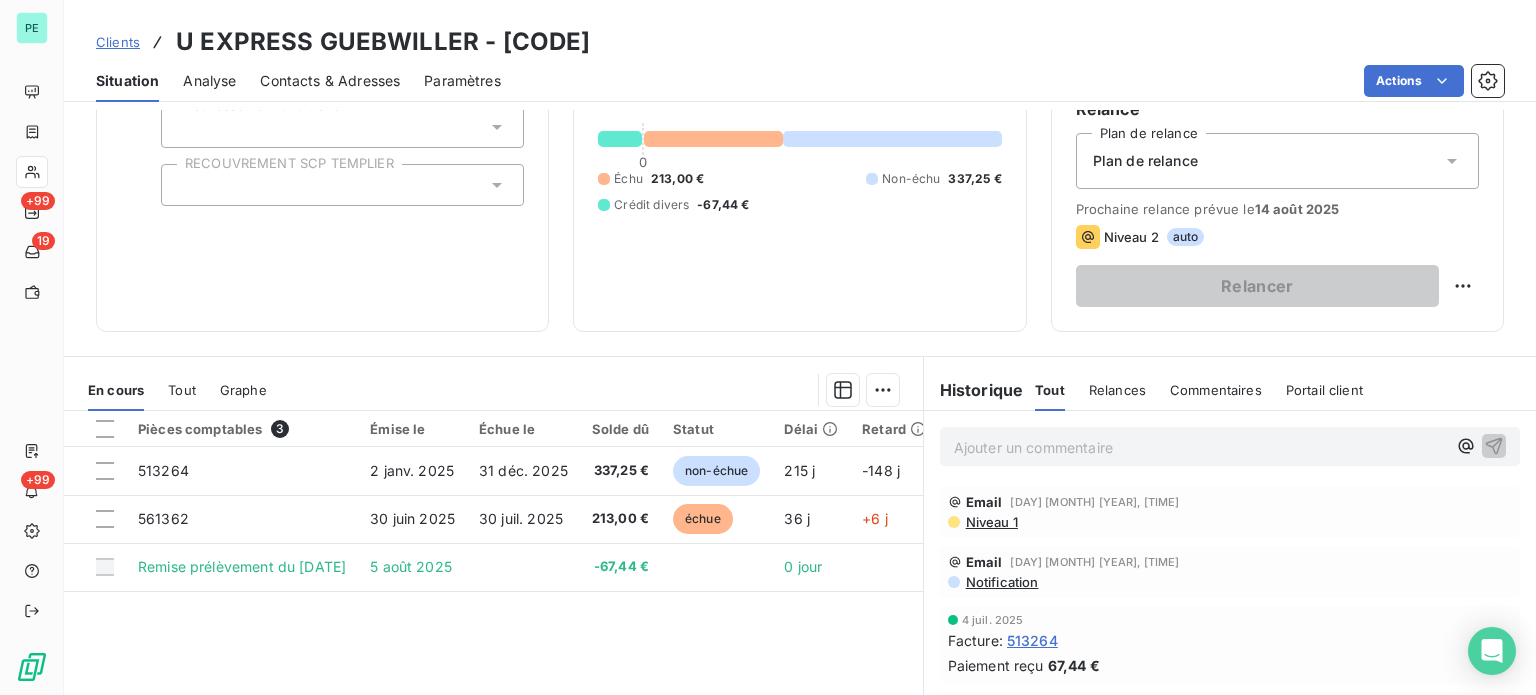 click on "Contacts & Adresses" at bounding box center (330, 81) 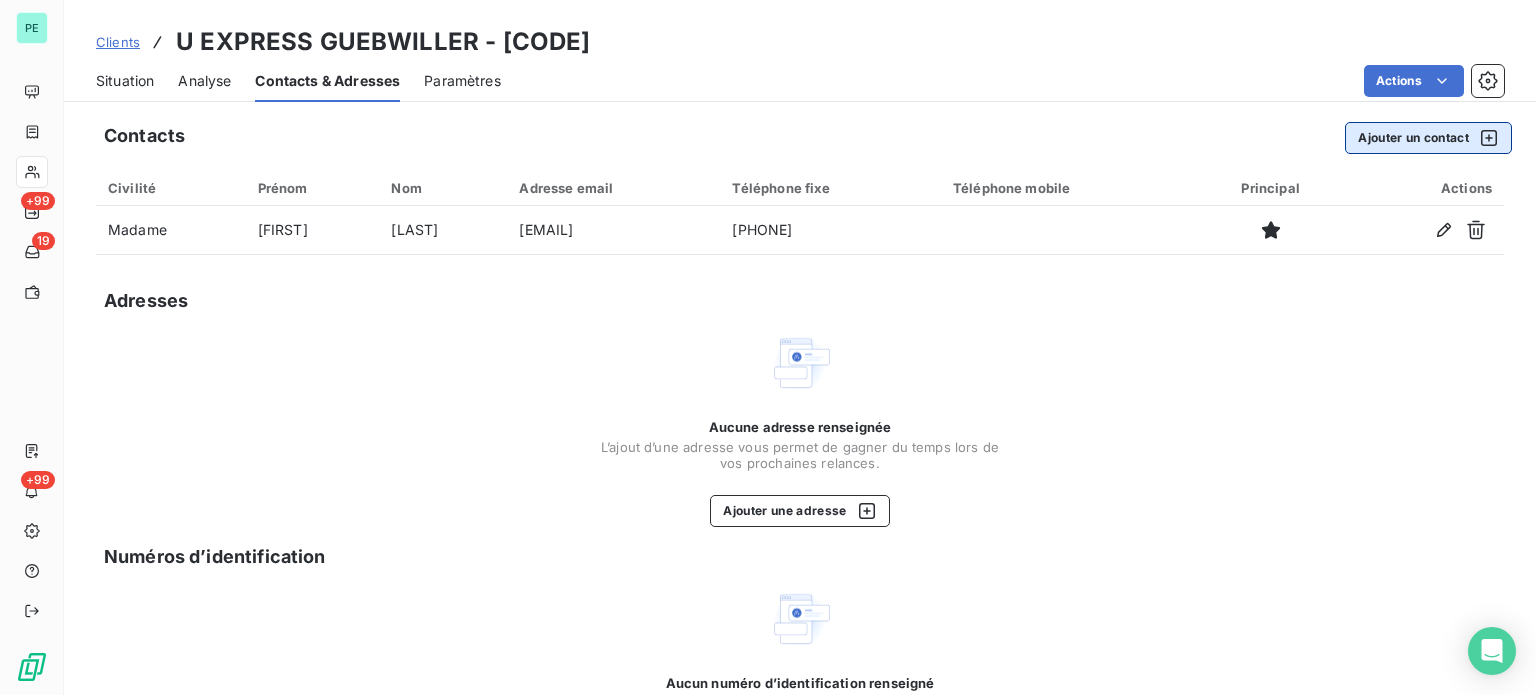 click on "Ajouter un contact" at bounding box center (1428, 138) 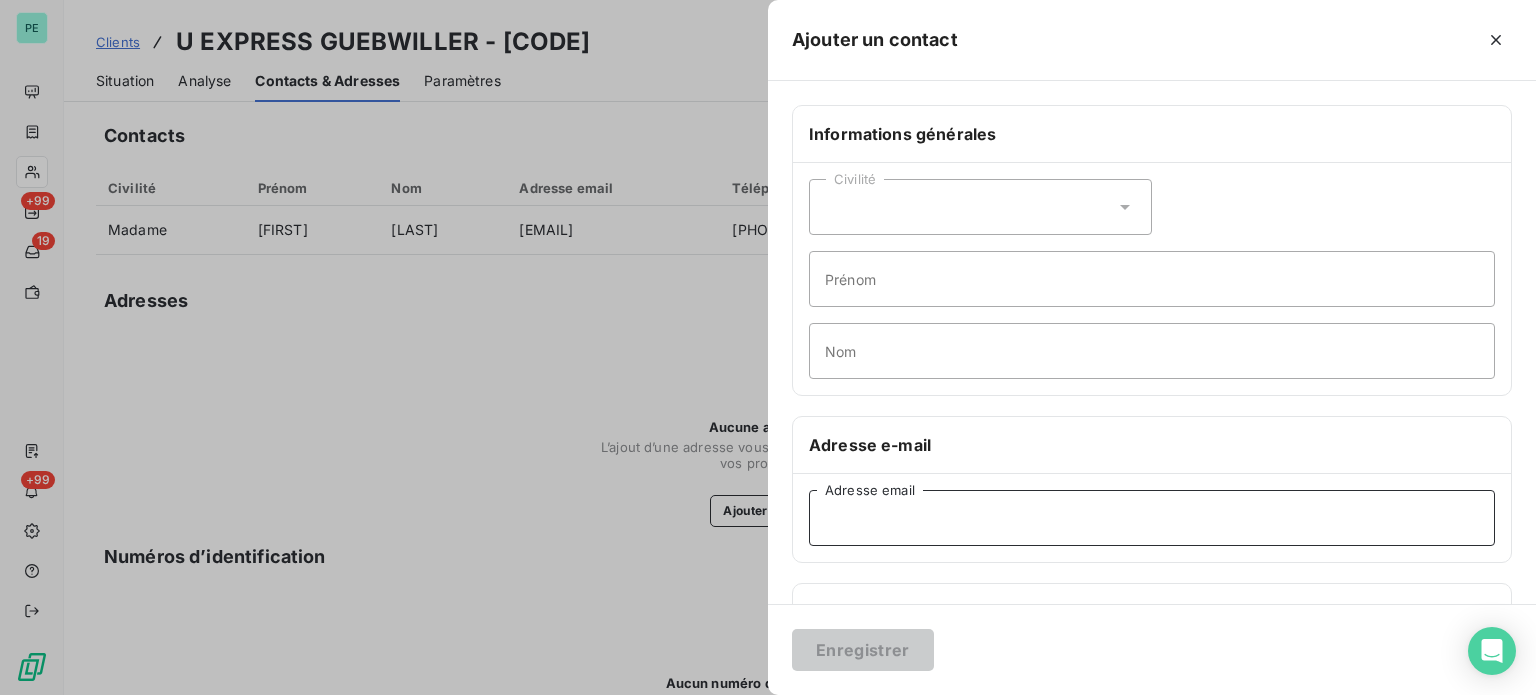click on "Adresse email" at bounding box center [1152, 518] 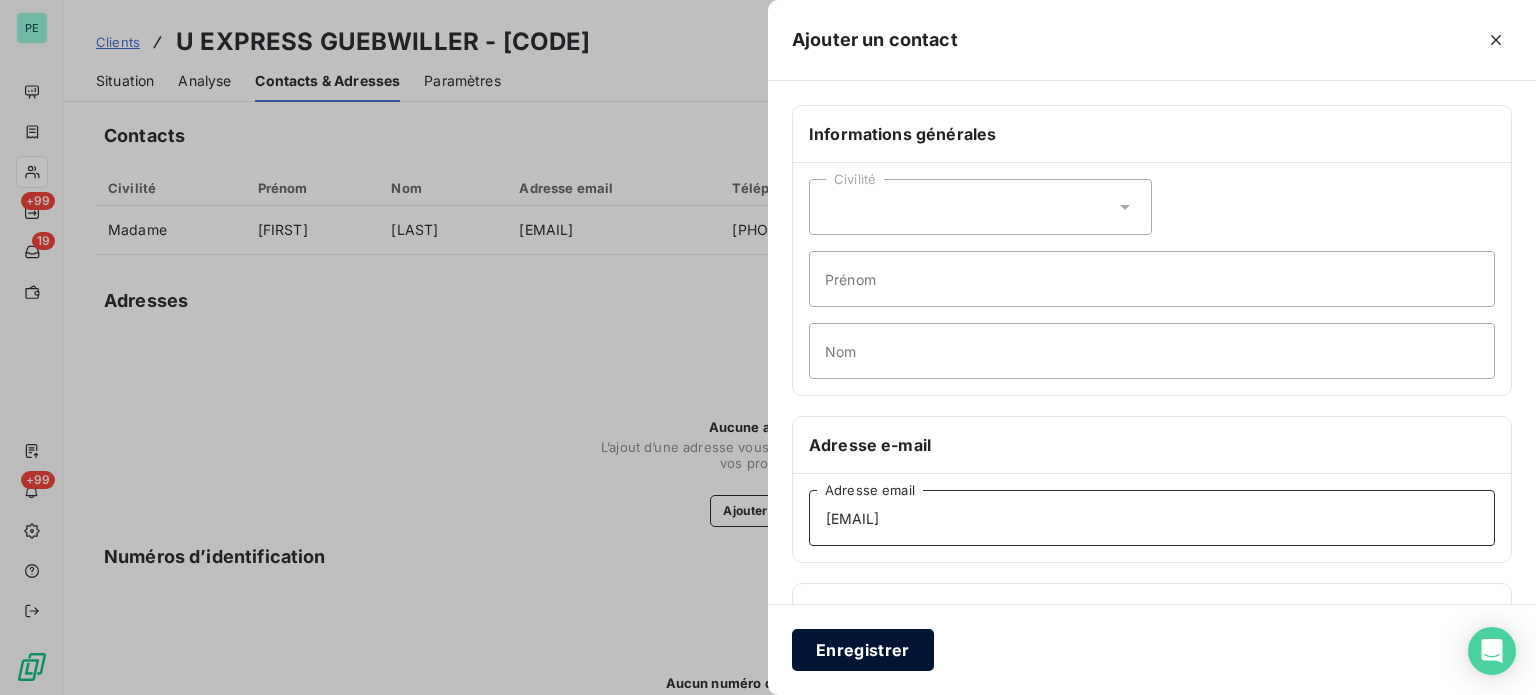 type on "uexpress.guebwiller@system-u.fr" 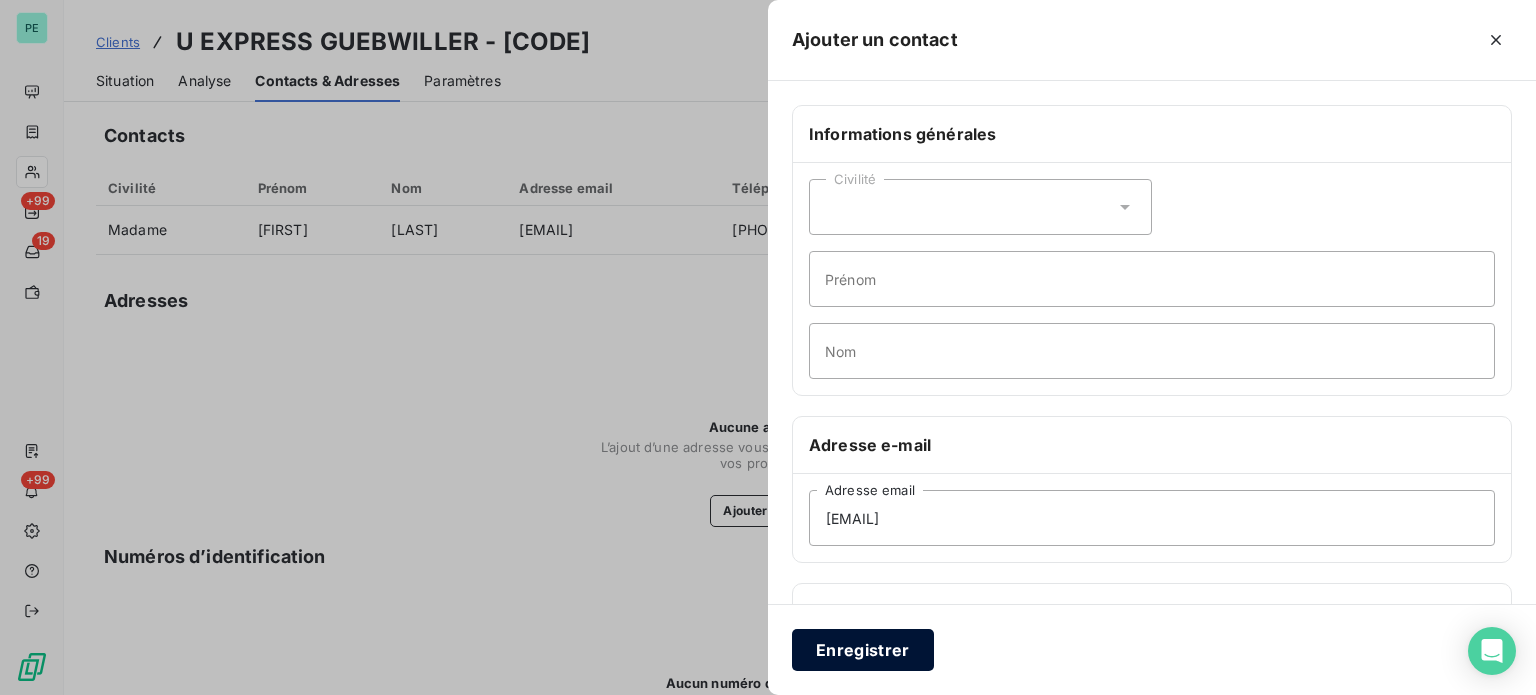 click on "Enregistrer" at bounding box center (863, 650) 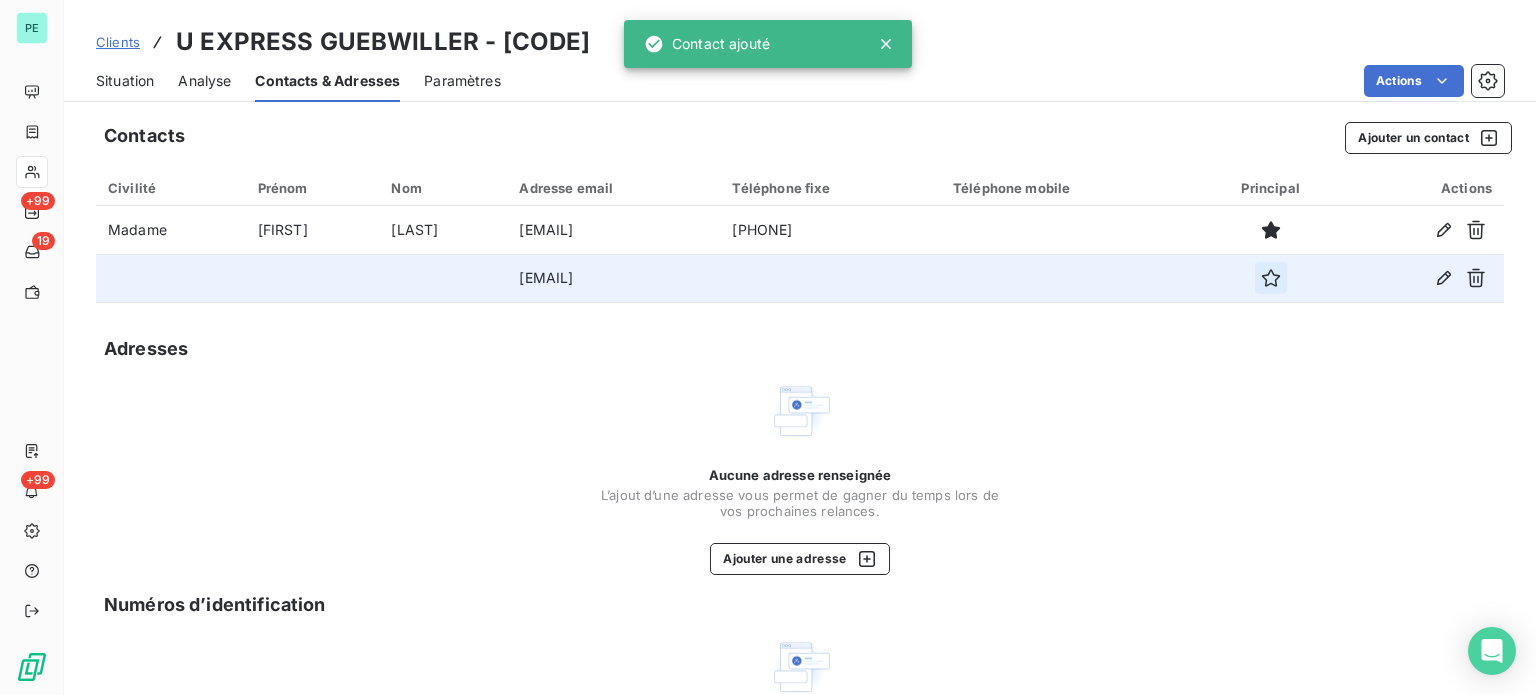 click 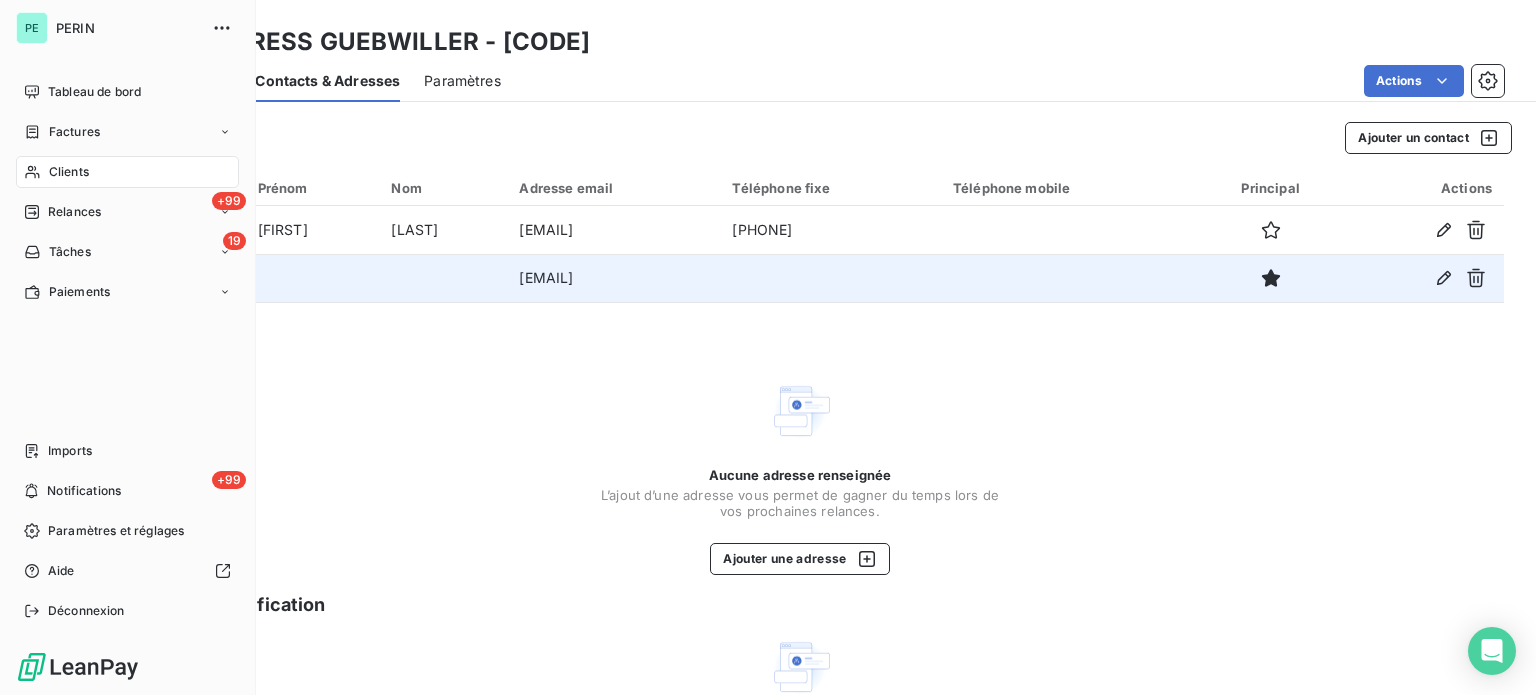 click on "Clients" at bounding box center (127, 172) 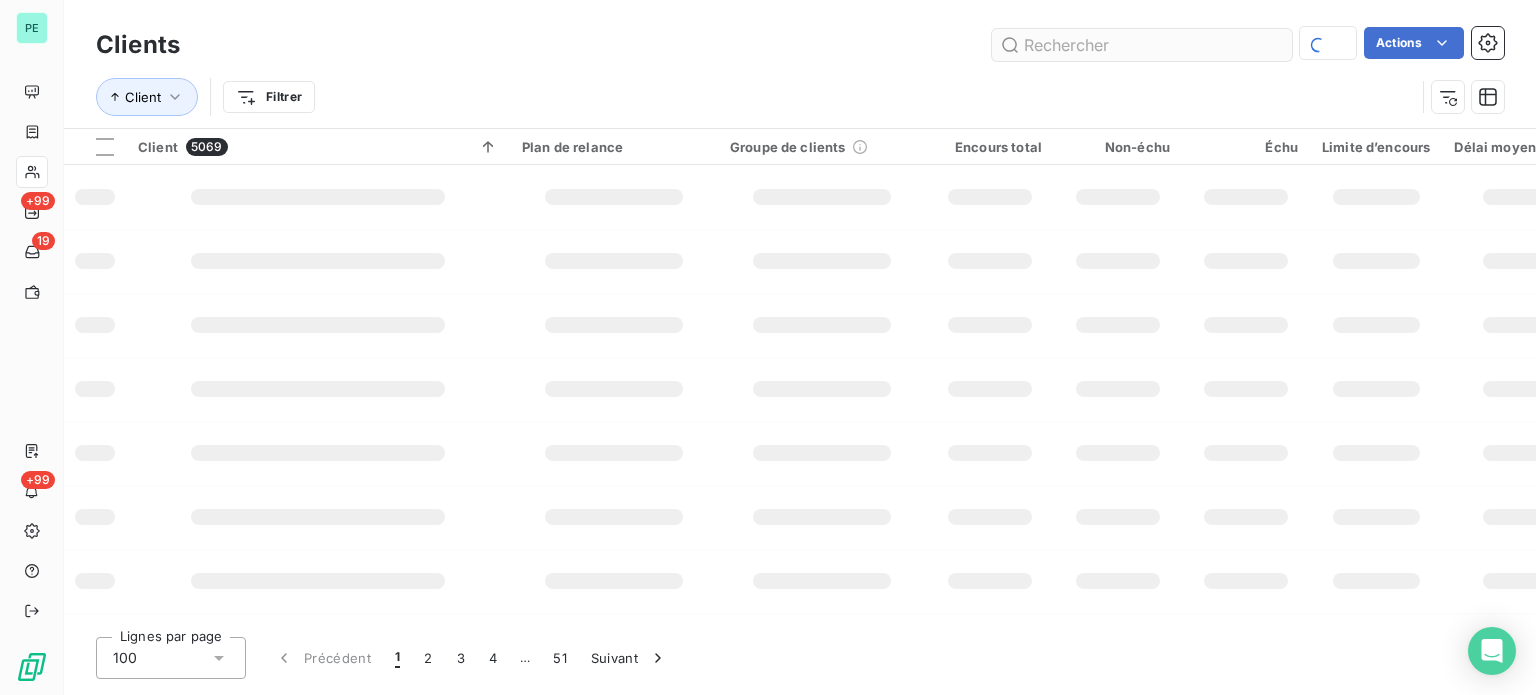 click at bounding box center [1142, 45] 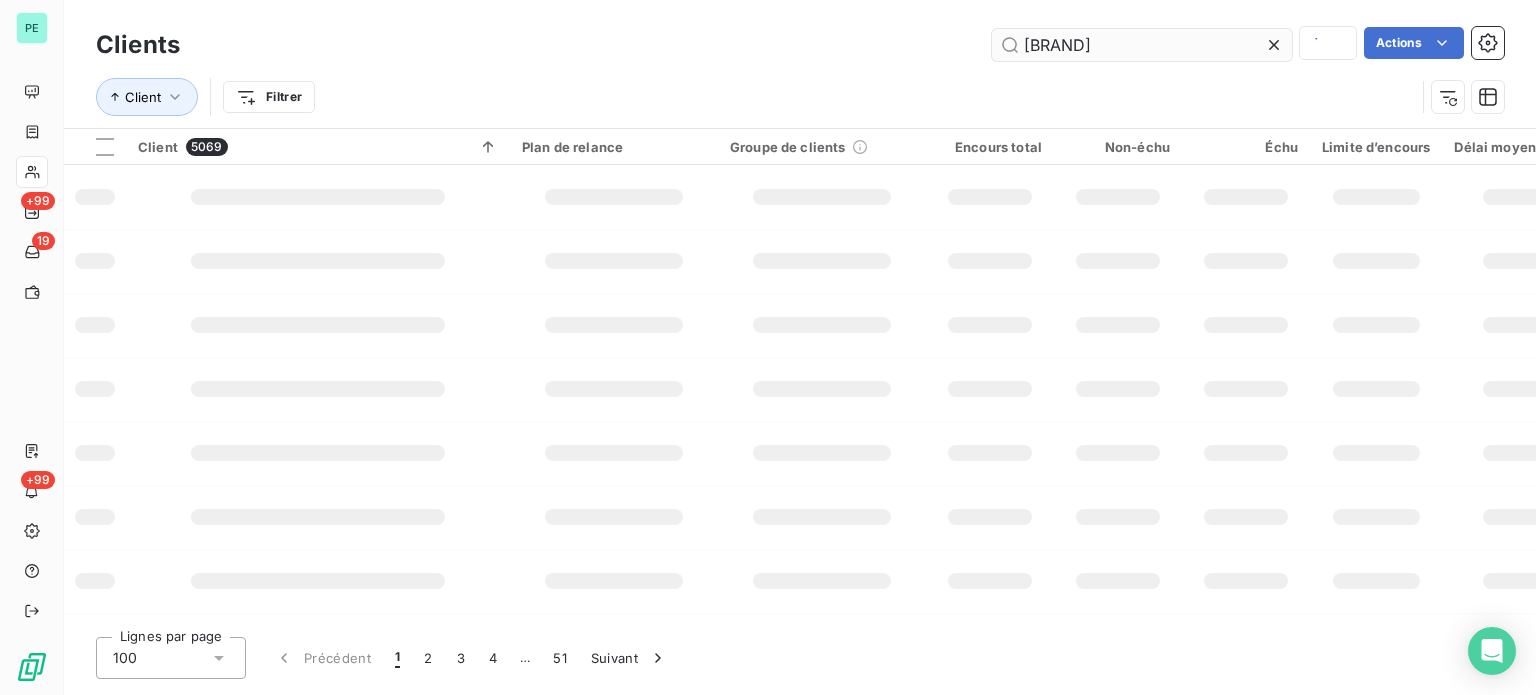 type on "SODHIRS" 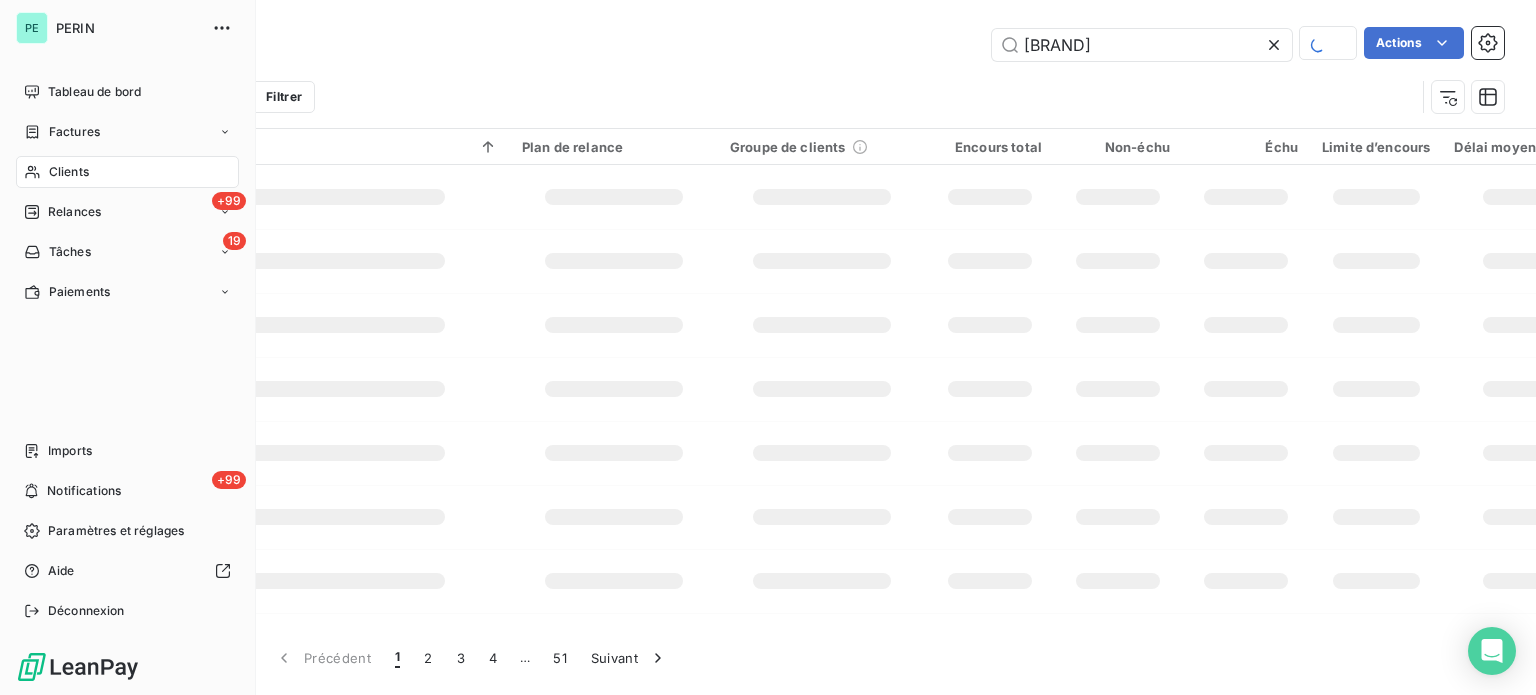 click on "Factures" at bounding box center (74, 132) 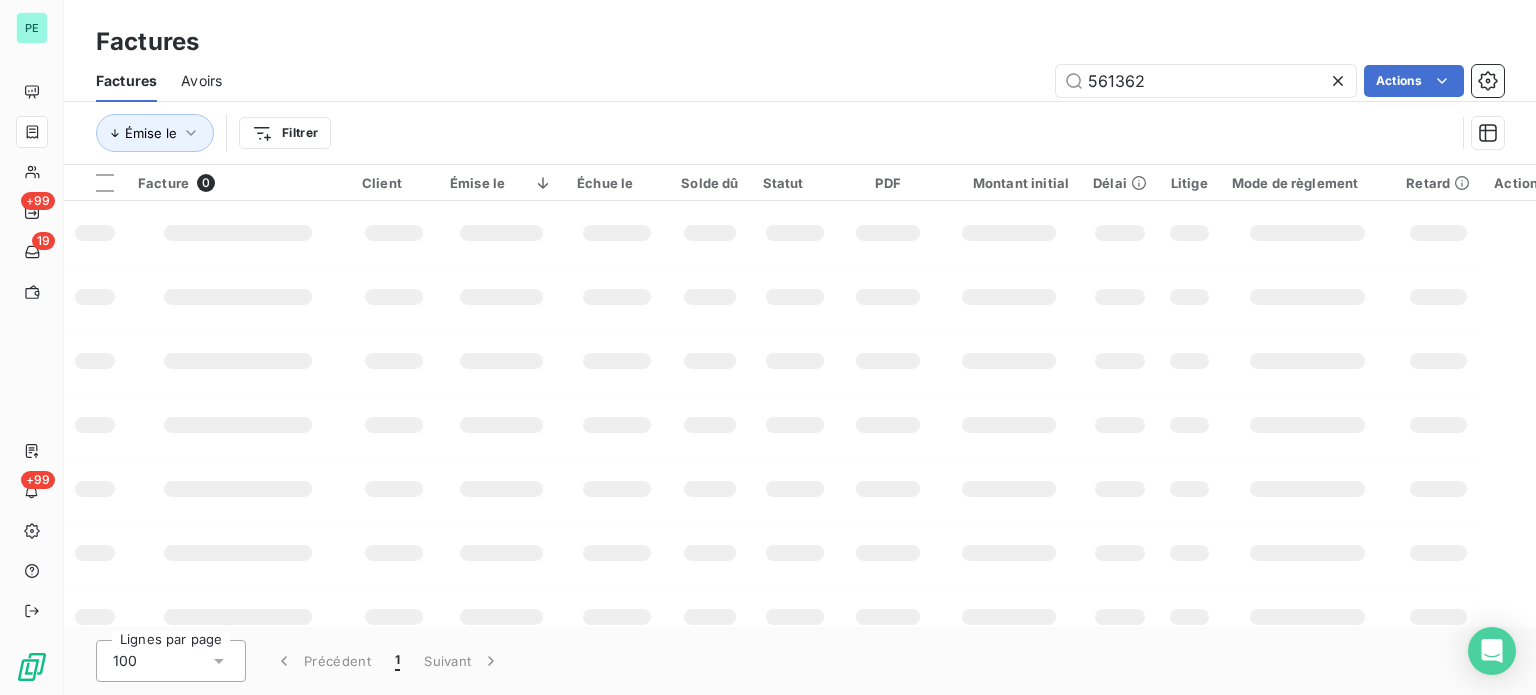 drag, startPoint x: 1197, startPoint y: 87, endPoint x: 953, endPoint y: 46, distance: 247.4207 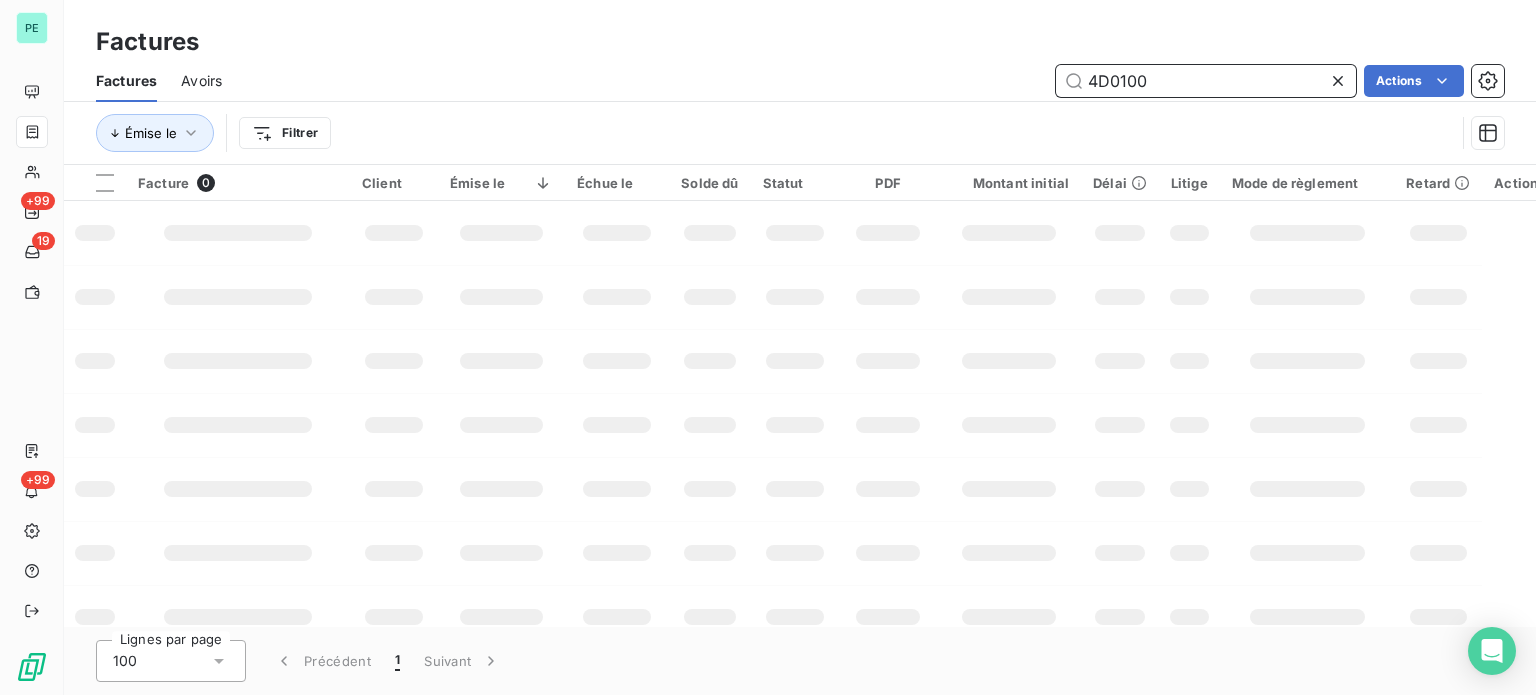 drag, startPoint x: 1167, startPoint y: 78, endPoint x: 1038, endPoint y: 78, distance: 129 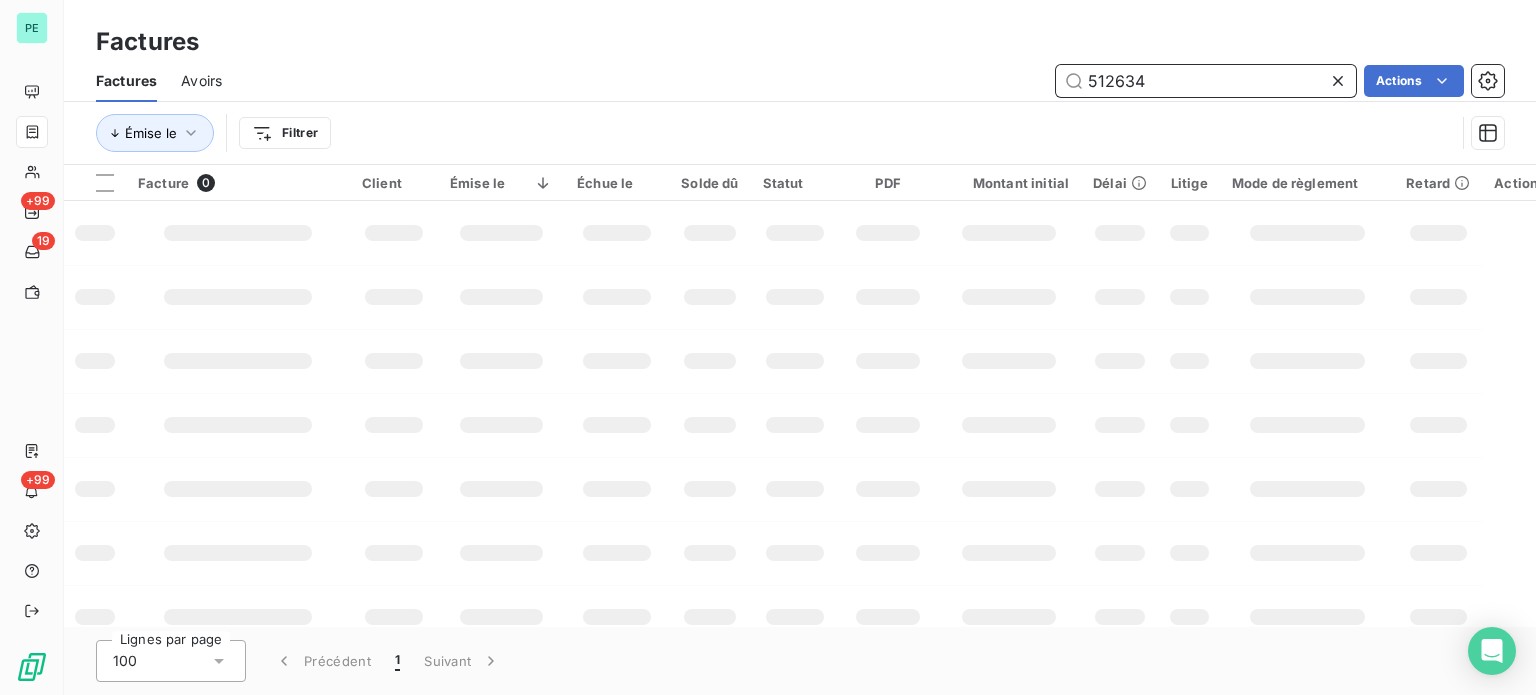 type on "512634" 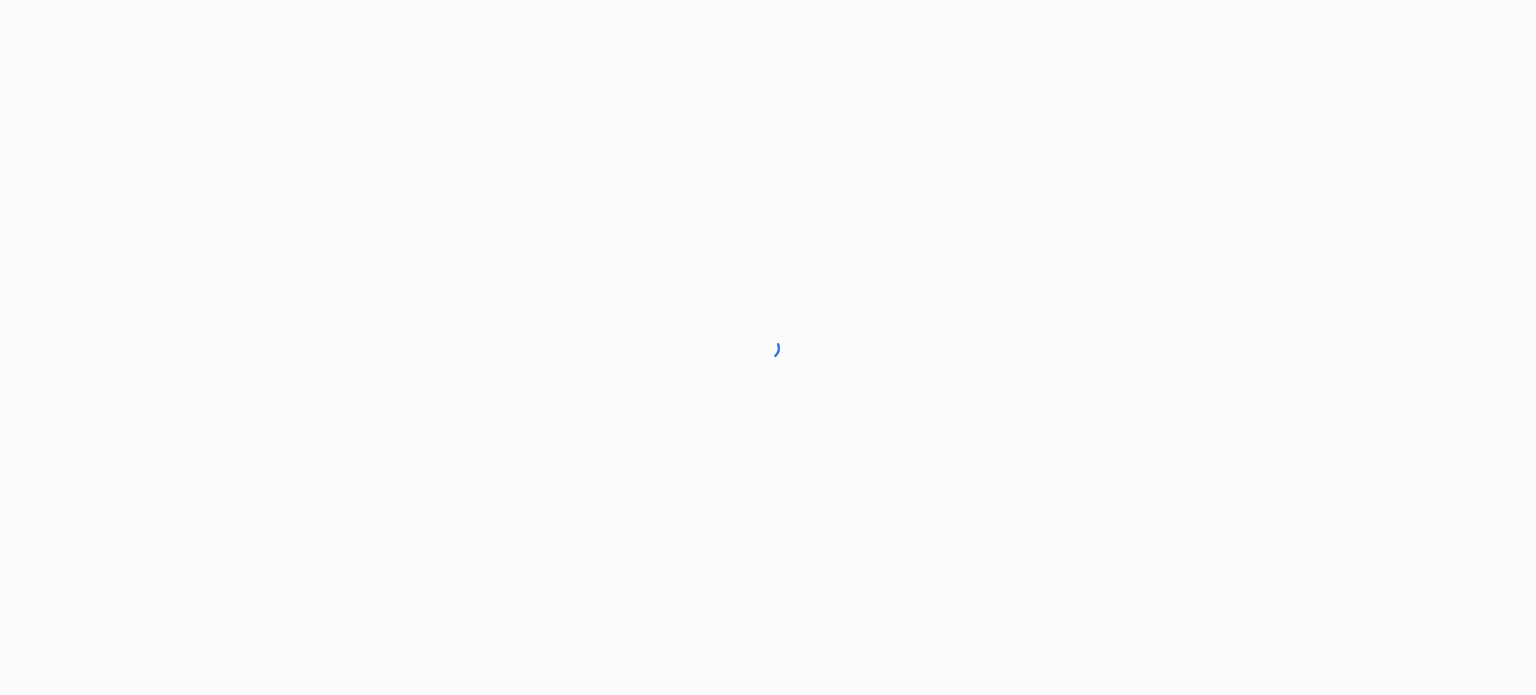 scroll, scrollTop: 0, scrollLeft: 0, axis: both 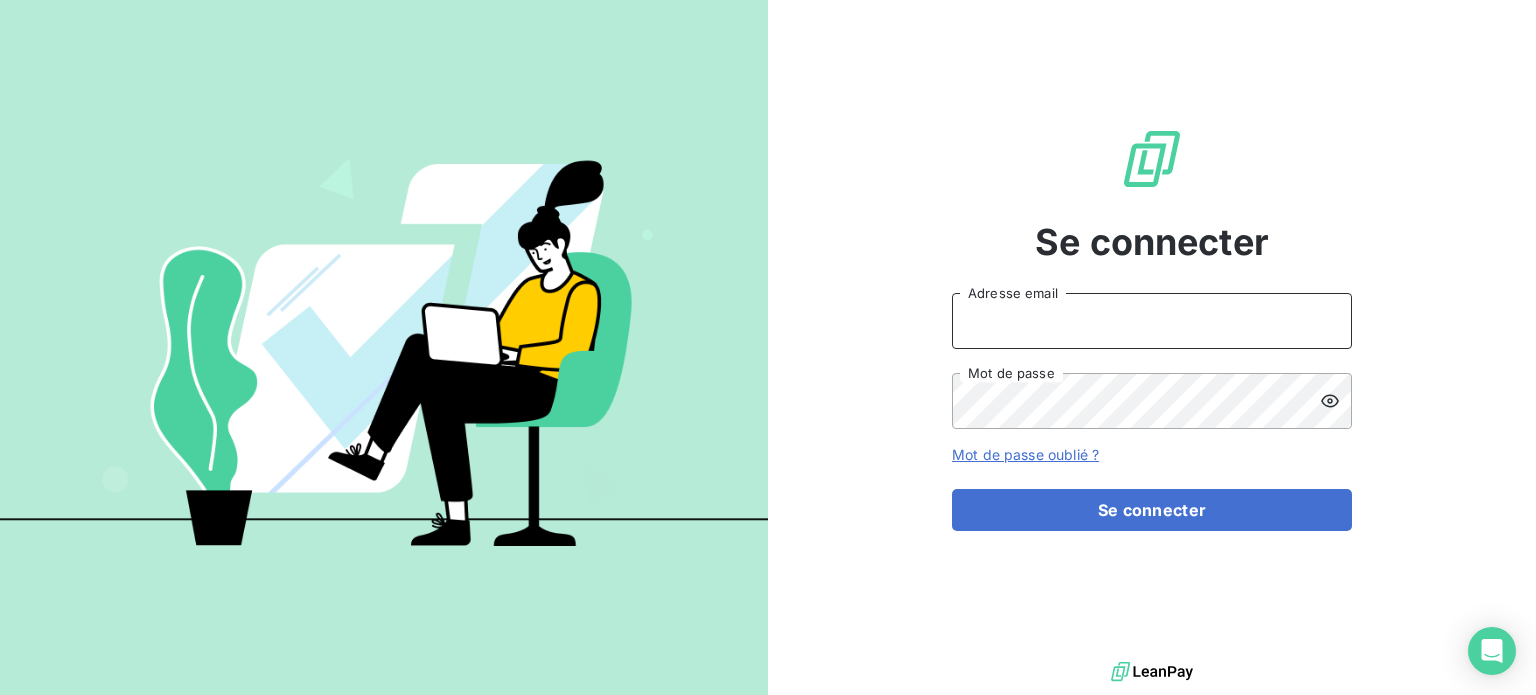 click on "Adresse email" at bounding box center [1152, 321] 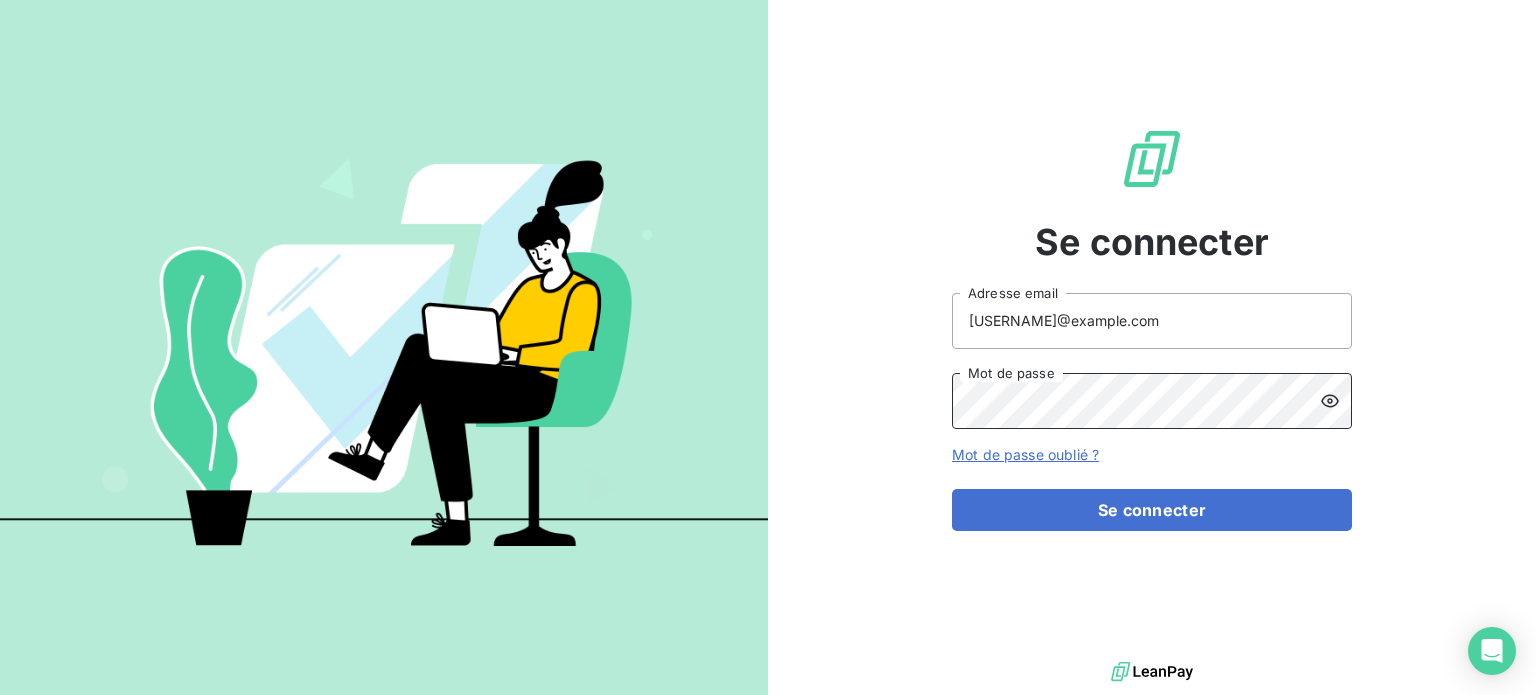 click on "Se connecter" at bounding box center (1152, 510) 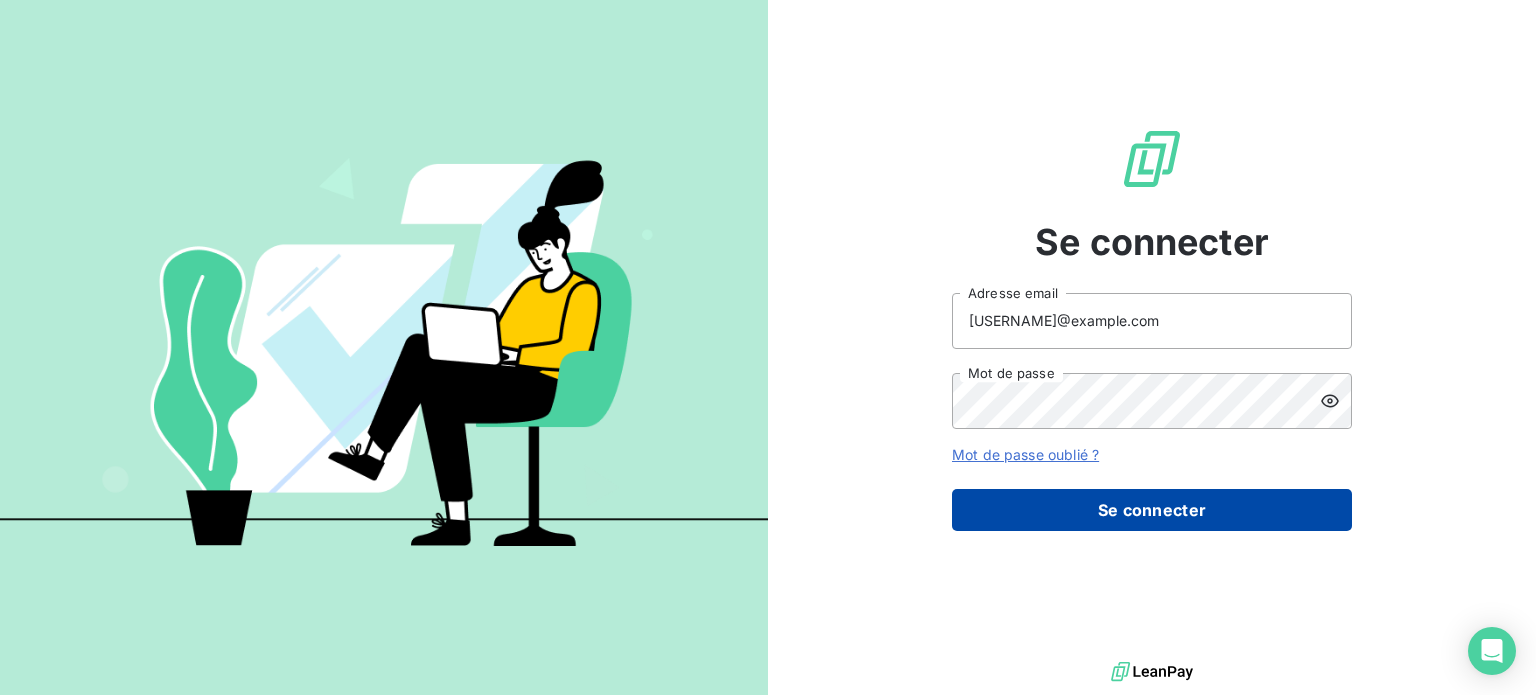 click on "Se connecter" at bounding box center (1152, 510) 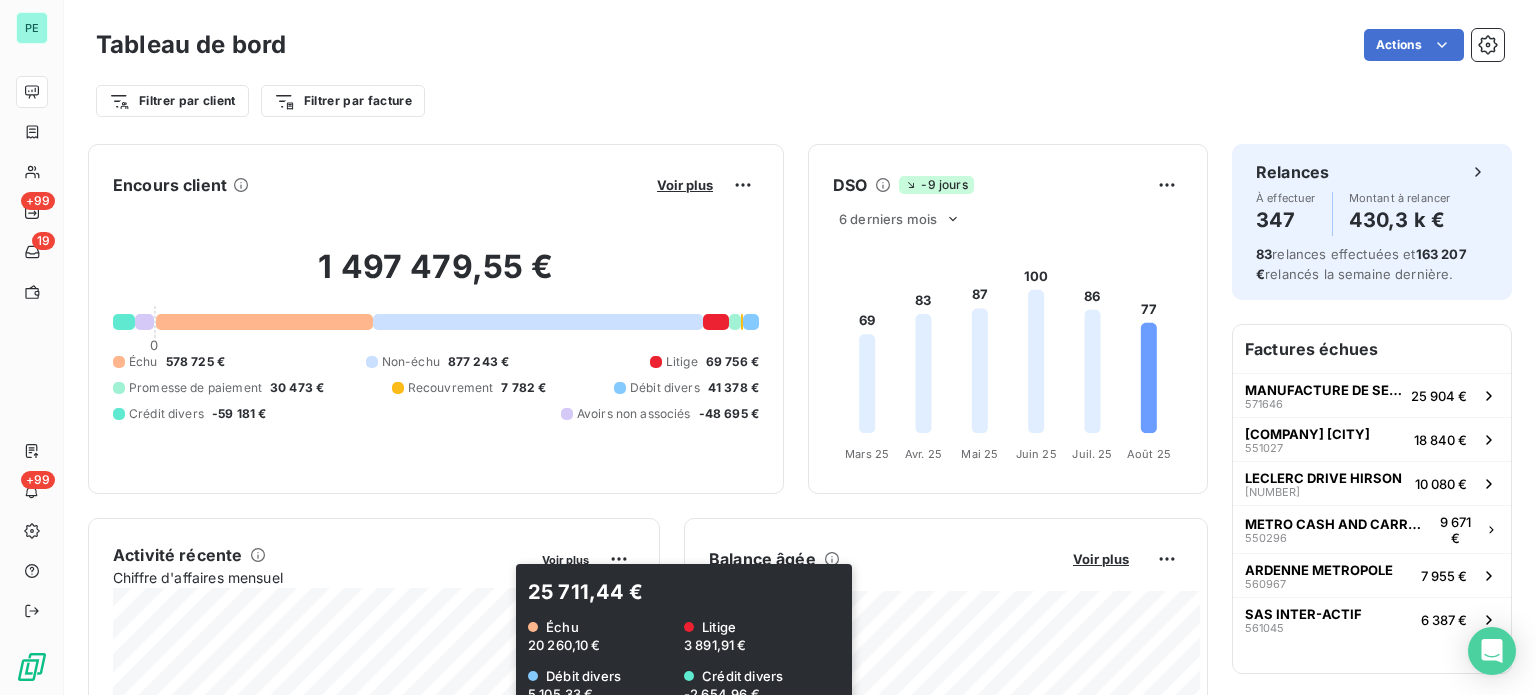 scroll, scrollTop: 0, scrollLeft: 0, axis: both 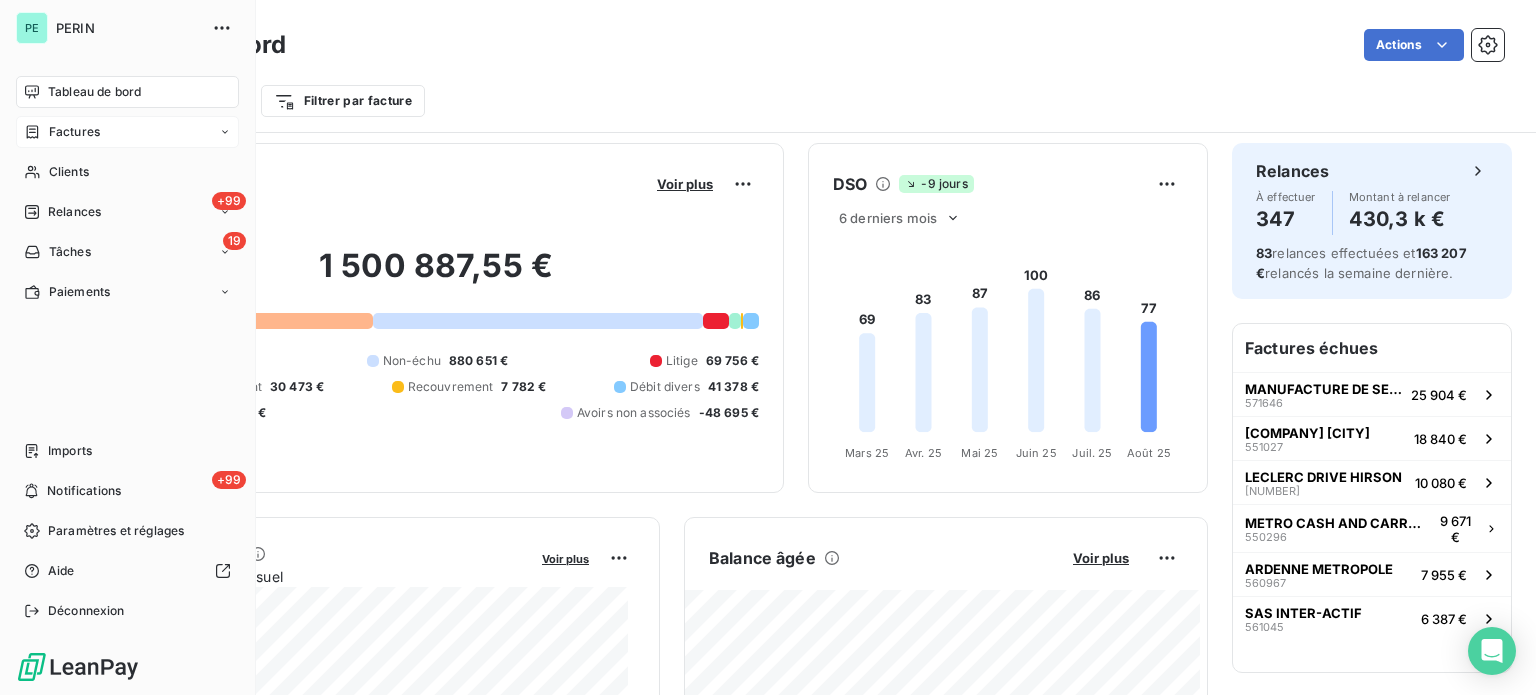 click on "Factures" at bounding box center [74, 132] 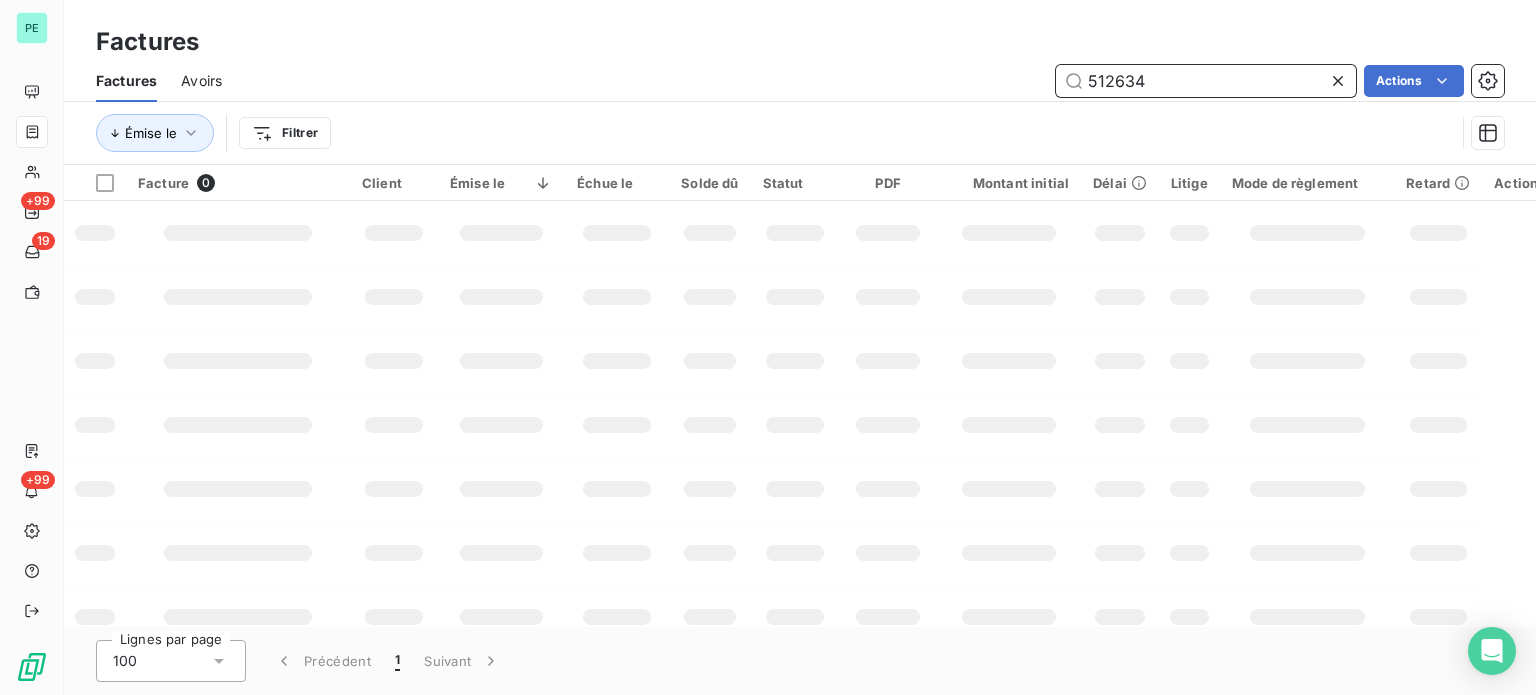 click on "512634" at bounding box center (1206, 81) 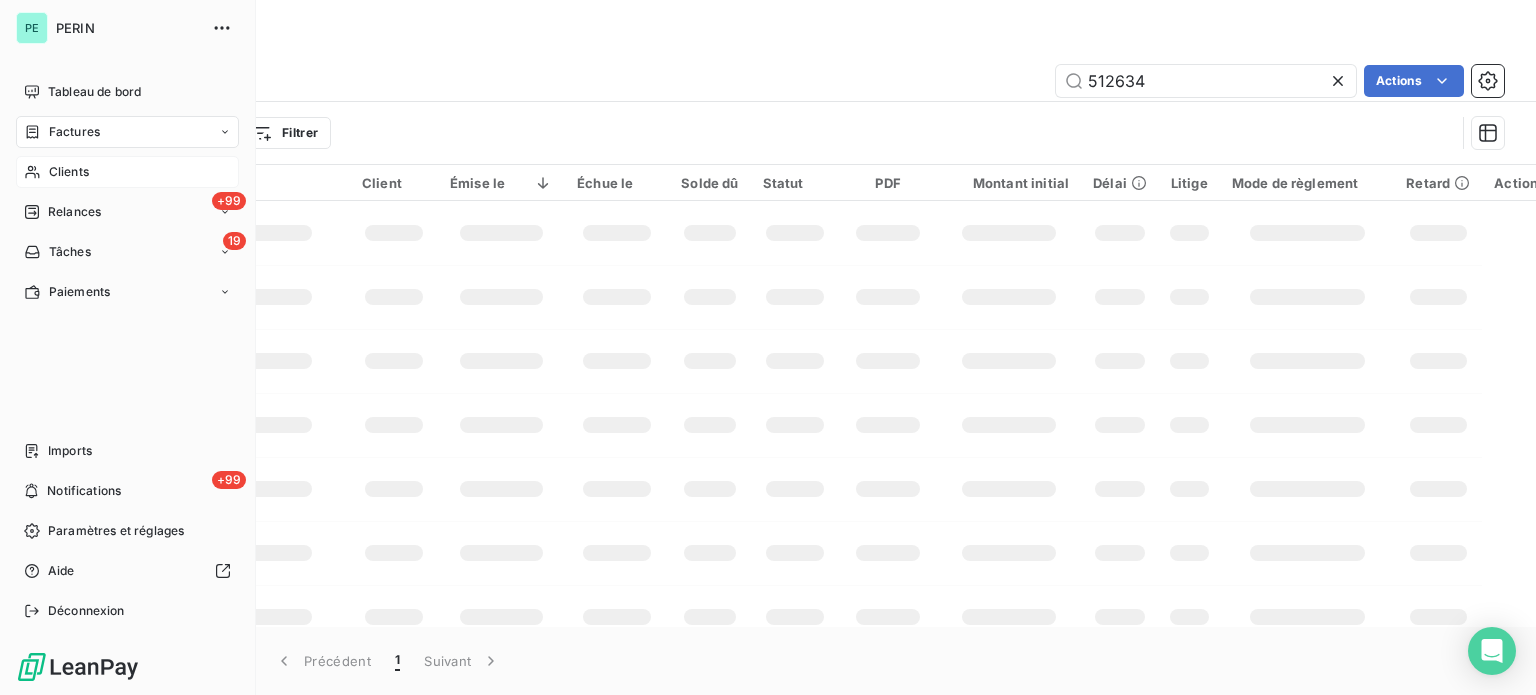 click on "Clients" at bounding box center [69, 172] 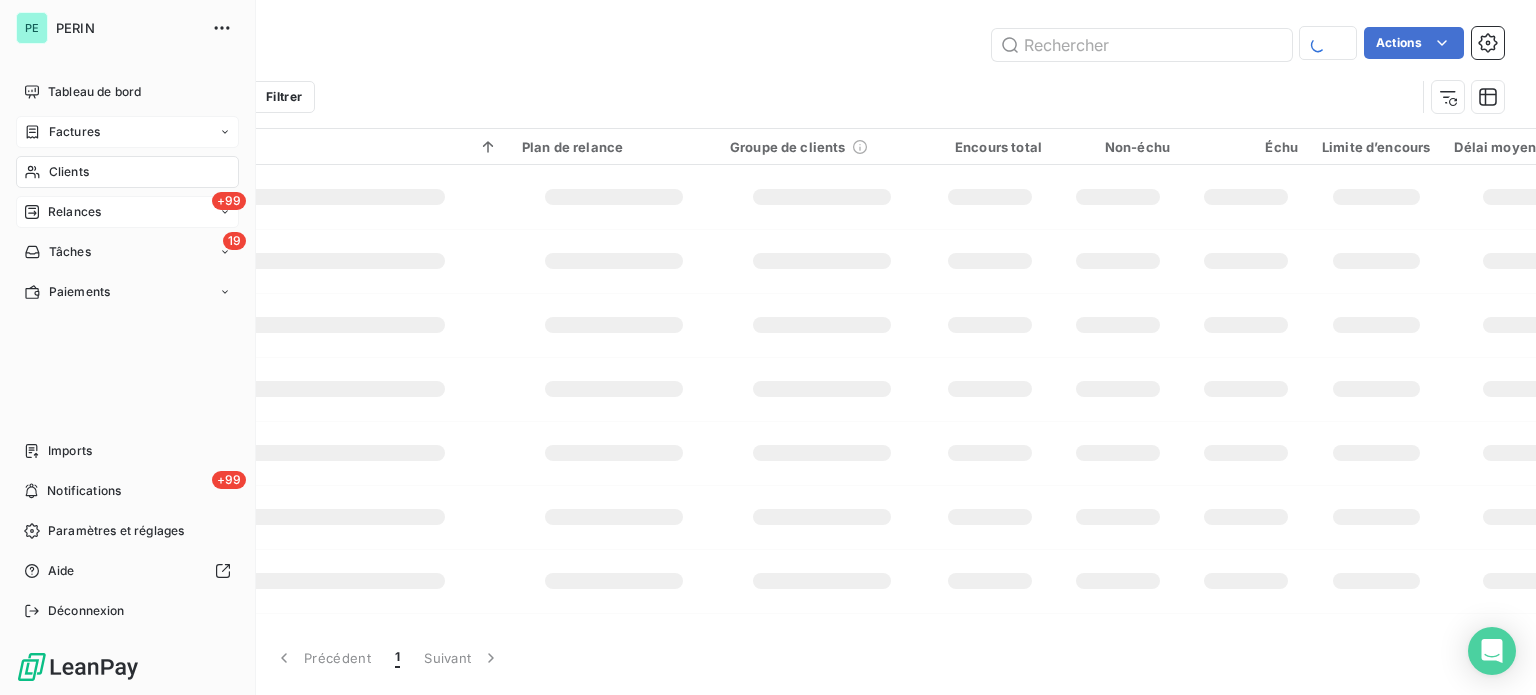 click on "Relances" at bounding box center (74, 212) 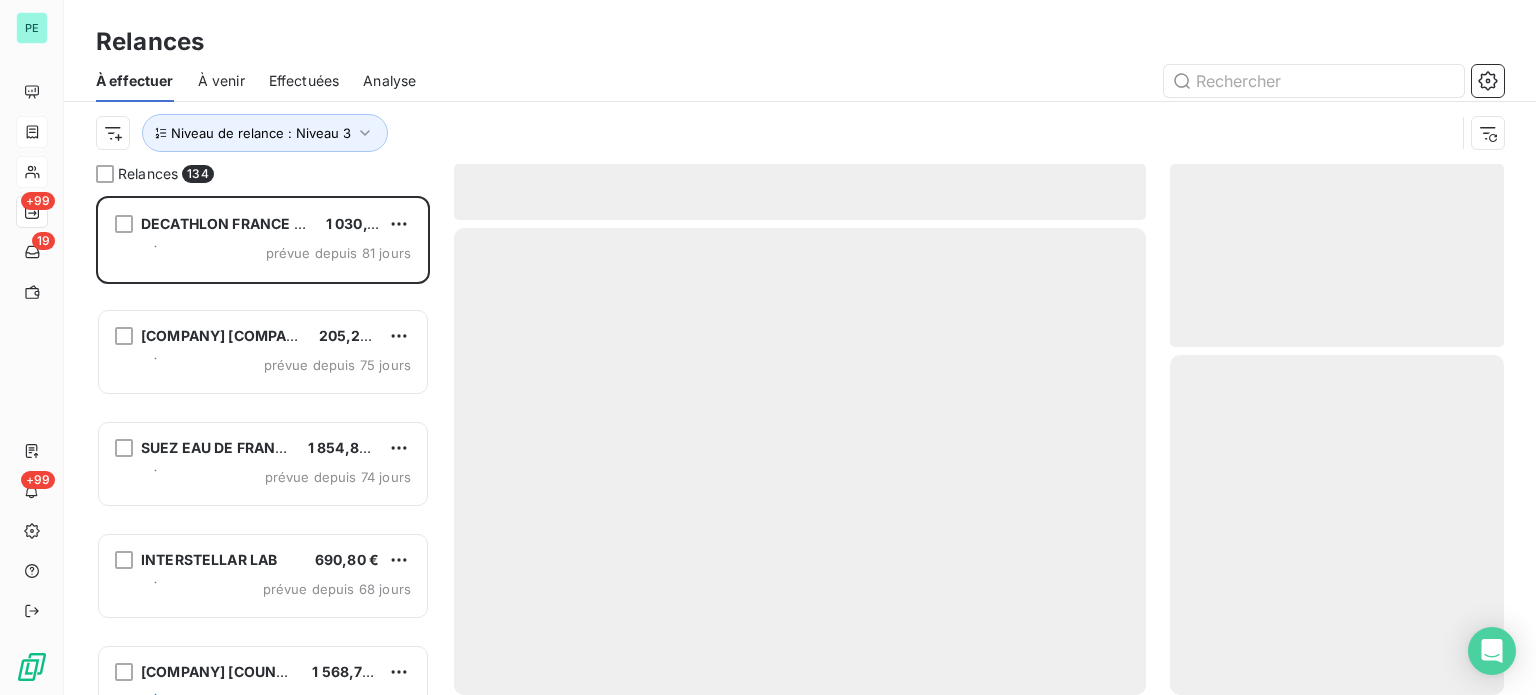 scroll, scrollTop: 16, scrollLeft: 16, axis: both 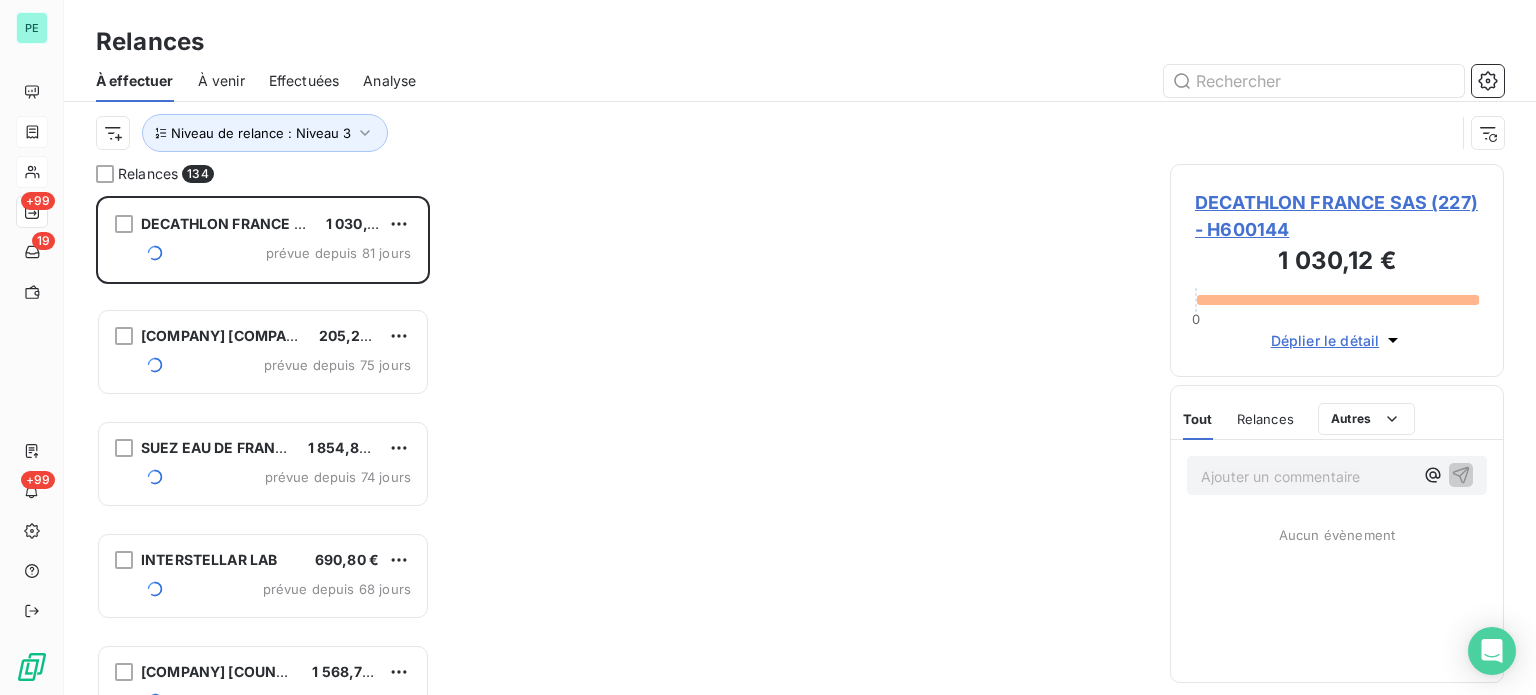 click on "Effectuées" at bounding box center [304, 81] 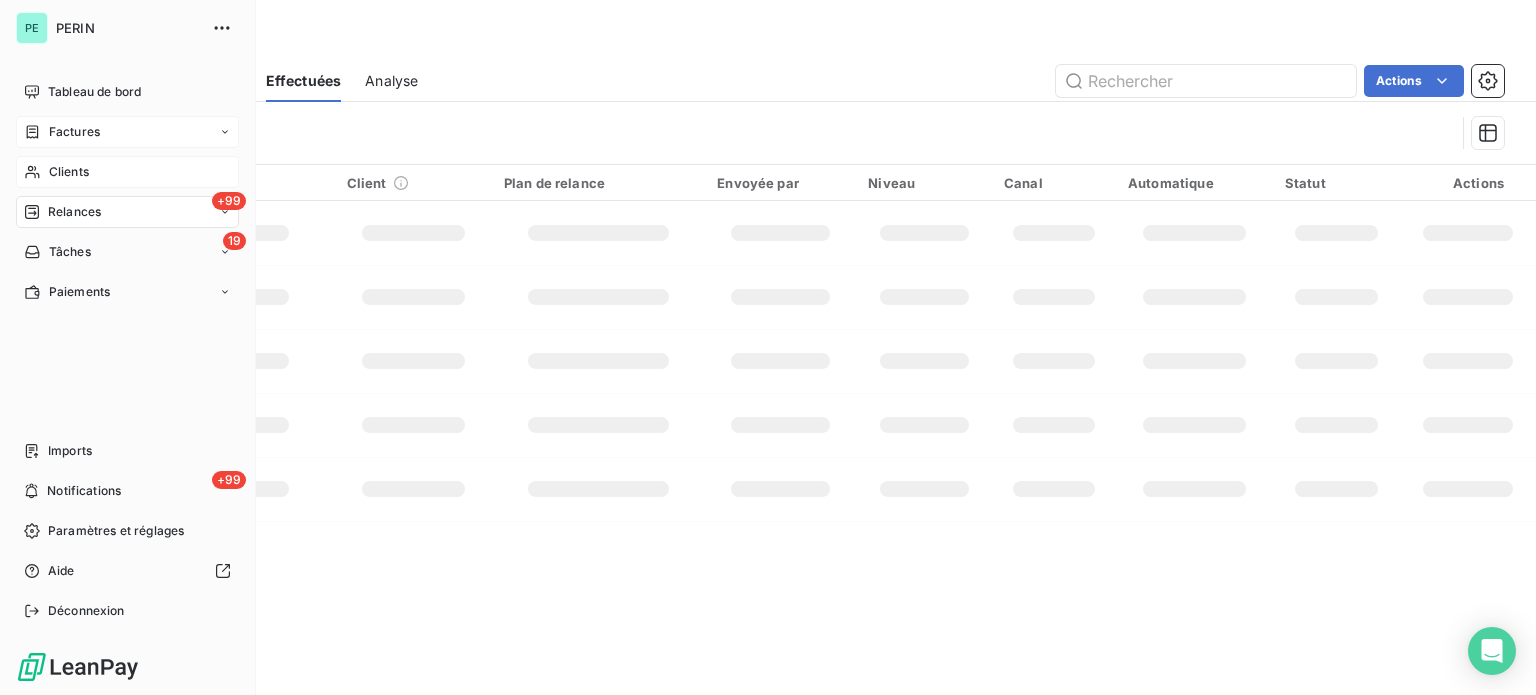 click on "Clients" at bounding box center [69, 172] 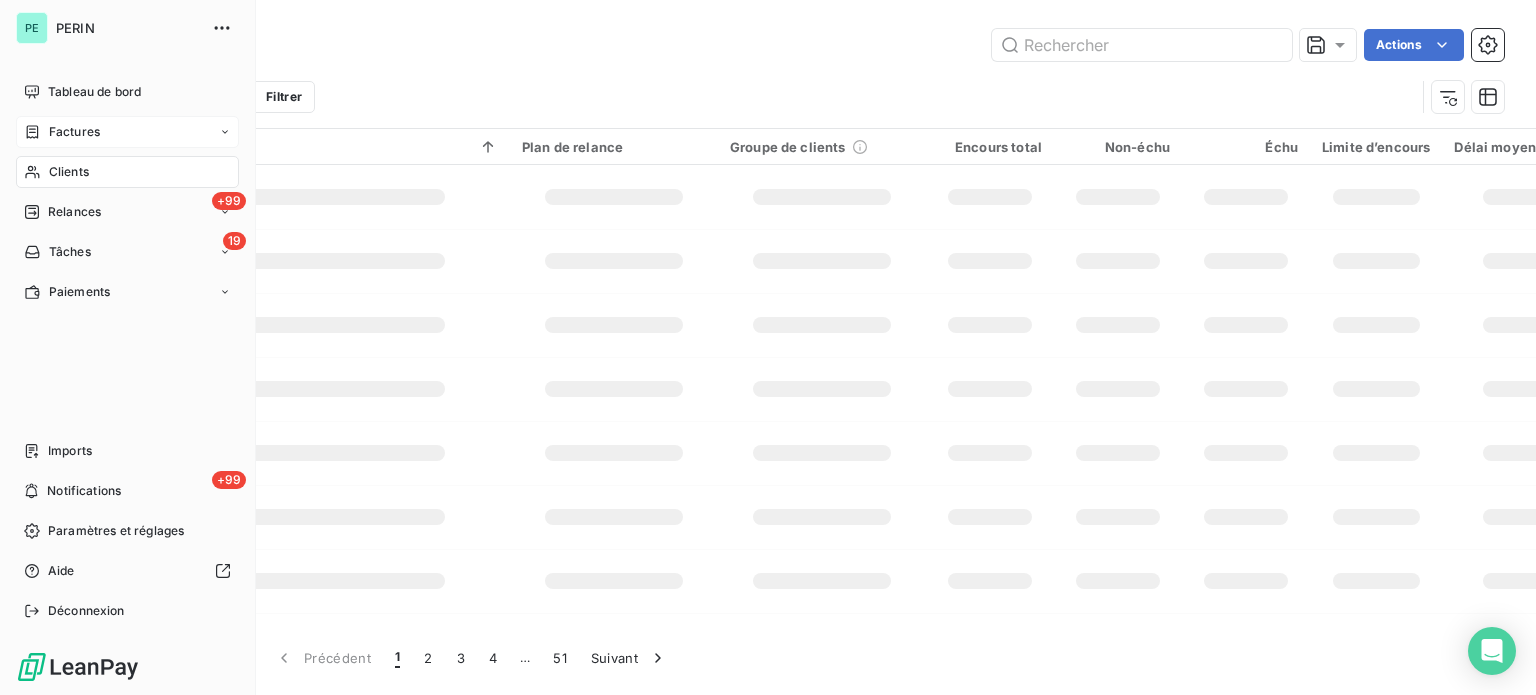 click on "Factures" at bounding box center (74, 132) 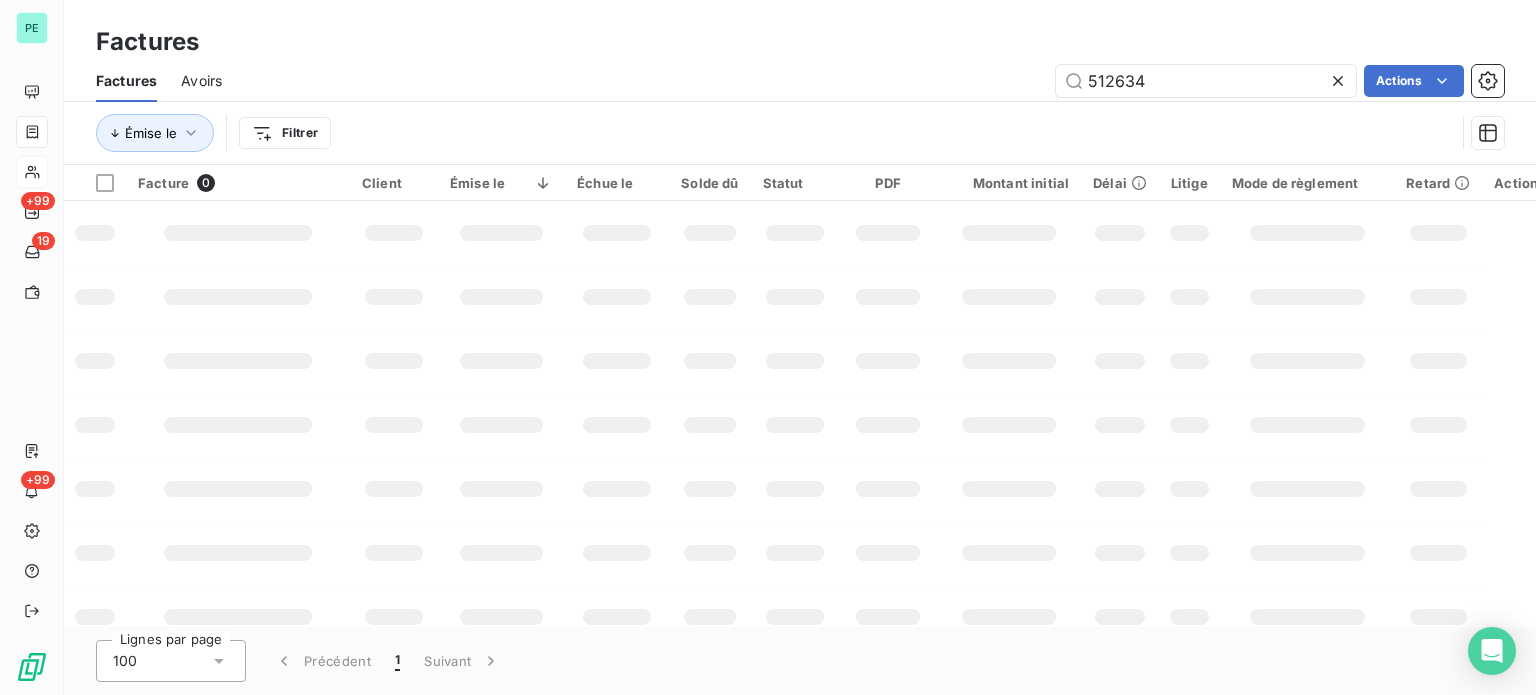 drag, startPoint x: 1035, startPoint y: 79, endPoint x: 996, endPoint y: 79, distance: 39 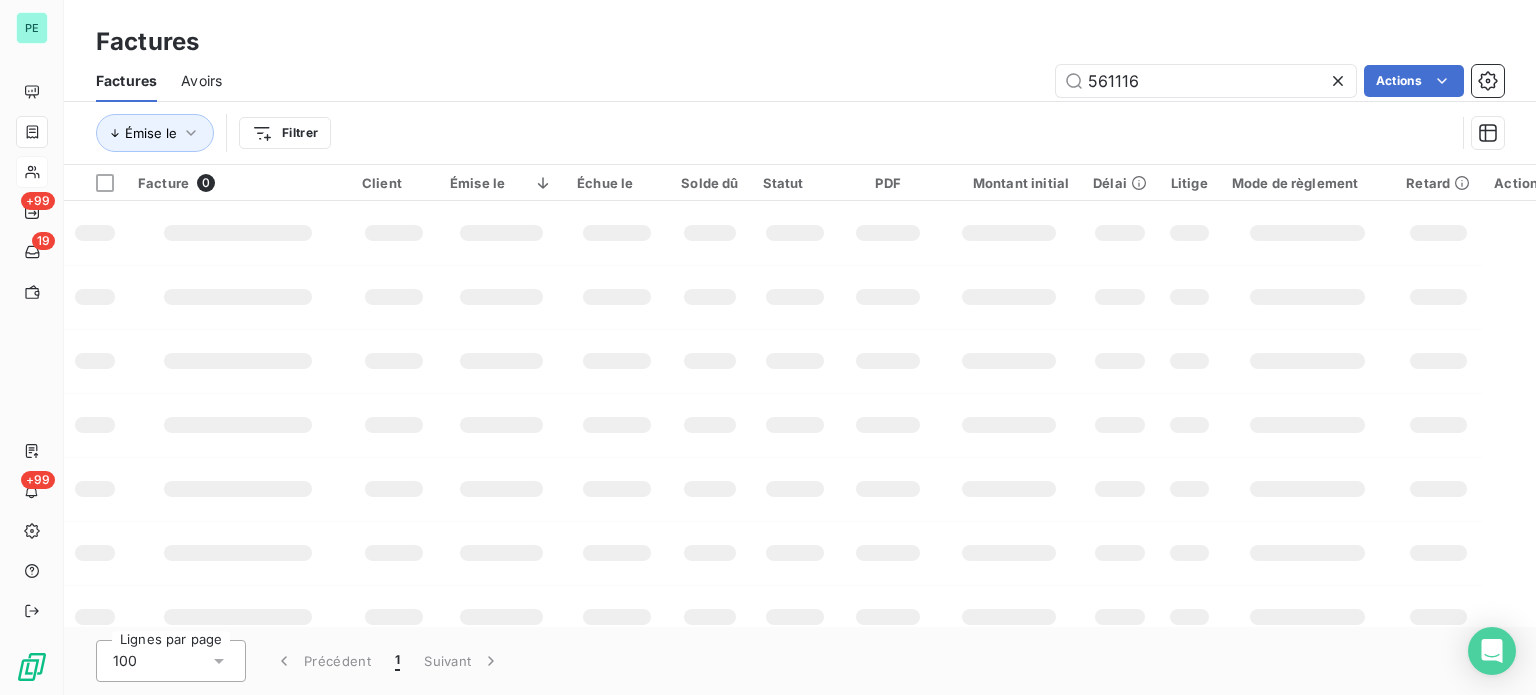 type on "561116" 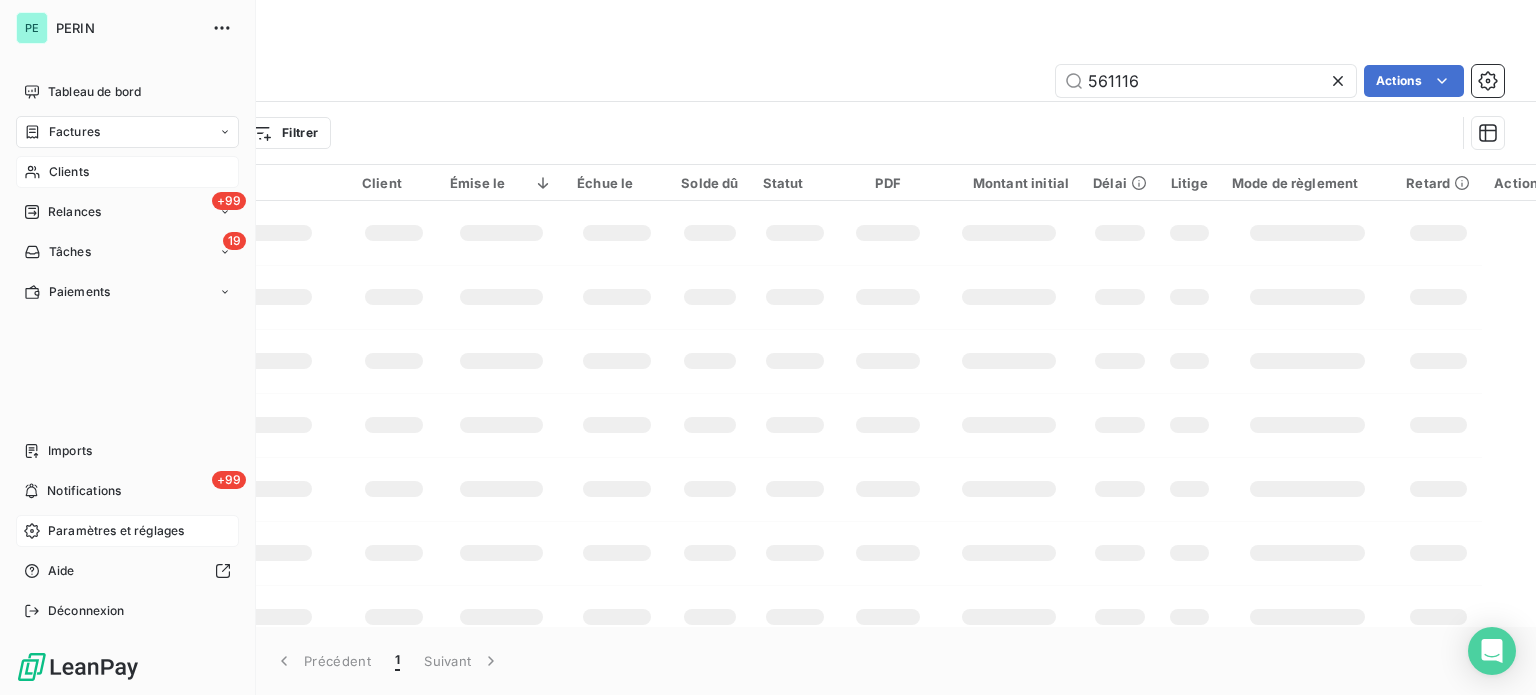 click on "Paramètres et réglages" at bounding box center [116, 531] 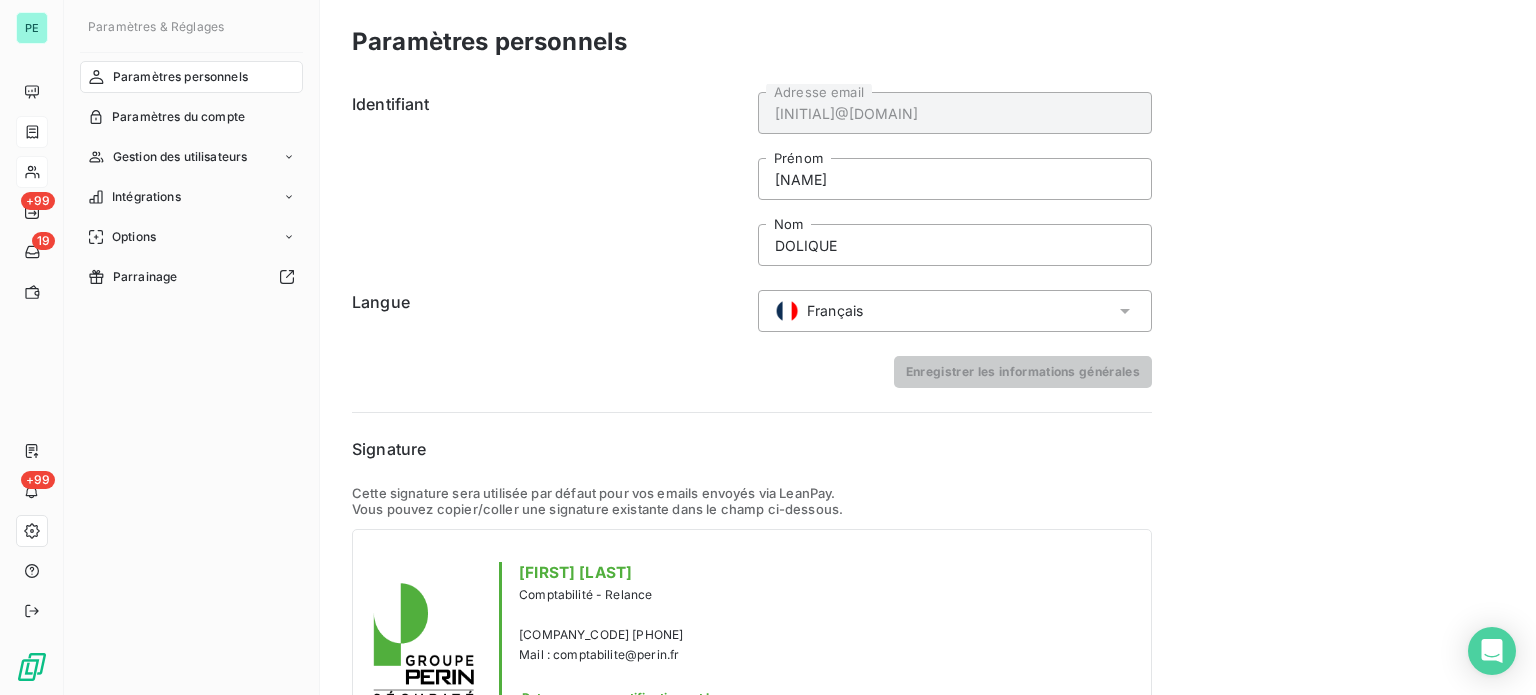 click on "Paramètres personnels Identifiant jdolique@perin.fr Adresse email [NAME] Prénom DOLIQUE Nom Langue   Français Enregistrer les informations générales Signature Cette signature sera utilisée par défaut pour vos emails envoyés via LeanPay. Vous pouvez copier/coller une signature existante dans le champ ci-dessous.
[NAME] DOLIQUE
Comptabilité - Relance
Ligne directe : 03 24 59 53 02
Mail : comptabilite@perin.fr
Retrouvez nos
certifications et les adresses de nos agences sur notre site :
www.perin.fr
Enregistrer la signature" at bounding box center (928, 424) 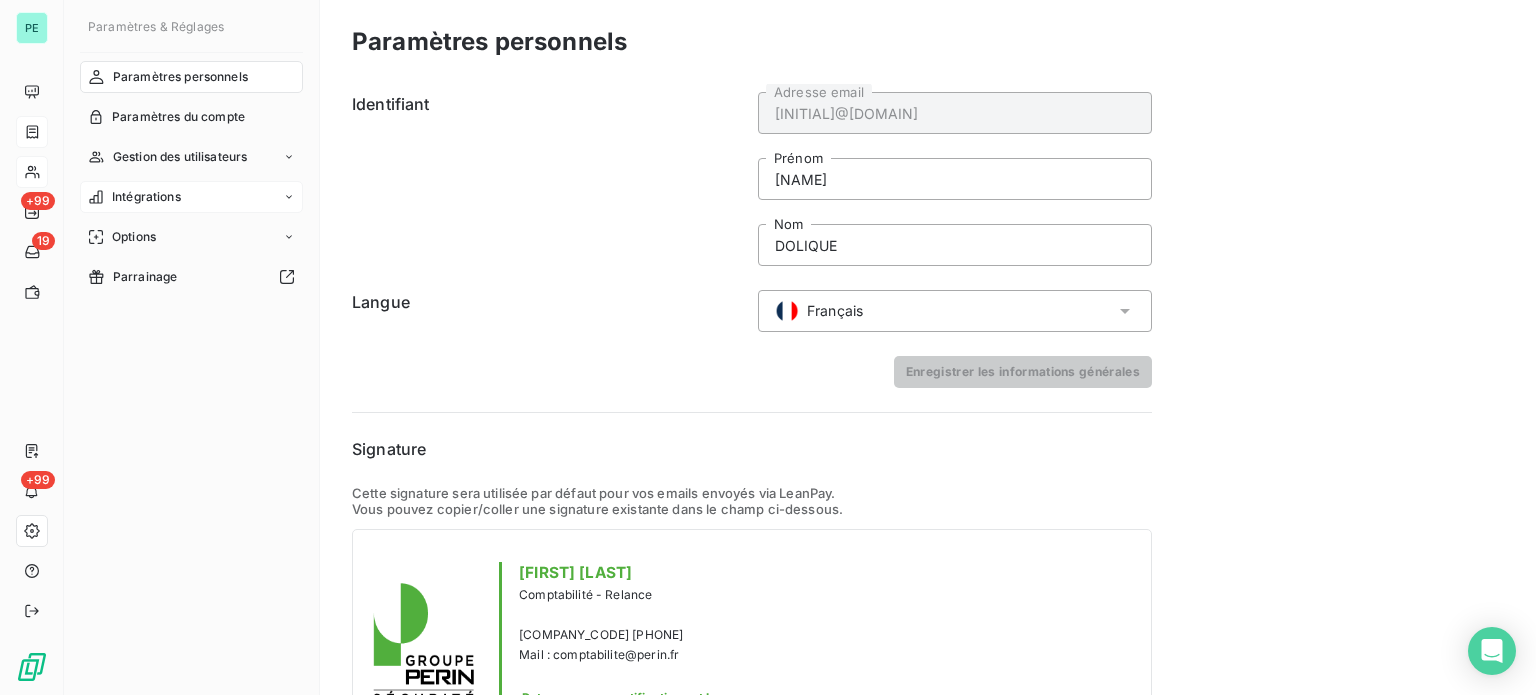 click on "Intégrations" at bounding box center (146, 197) 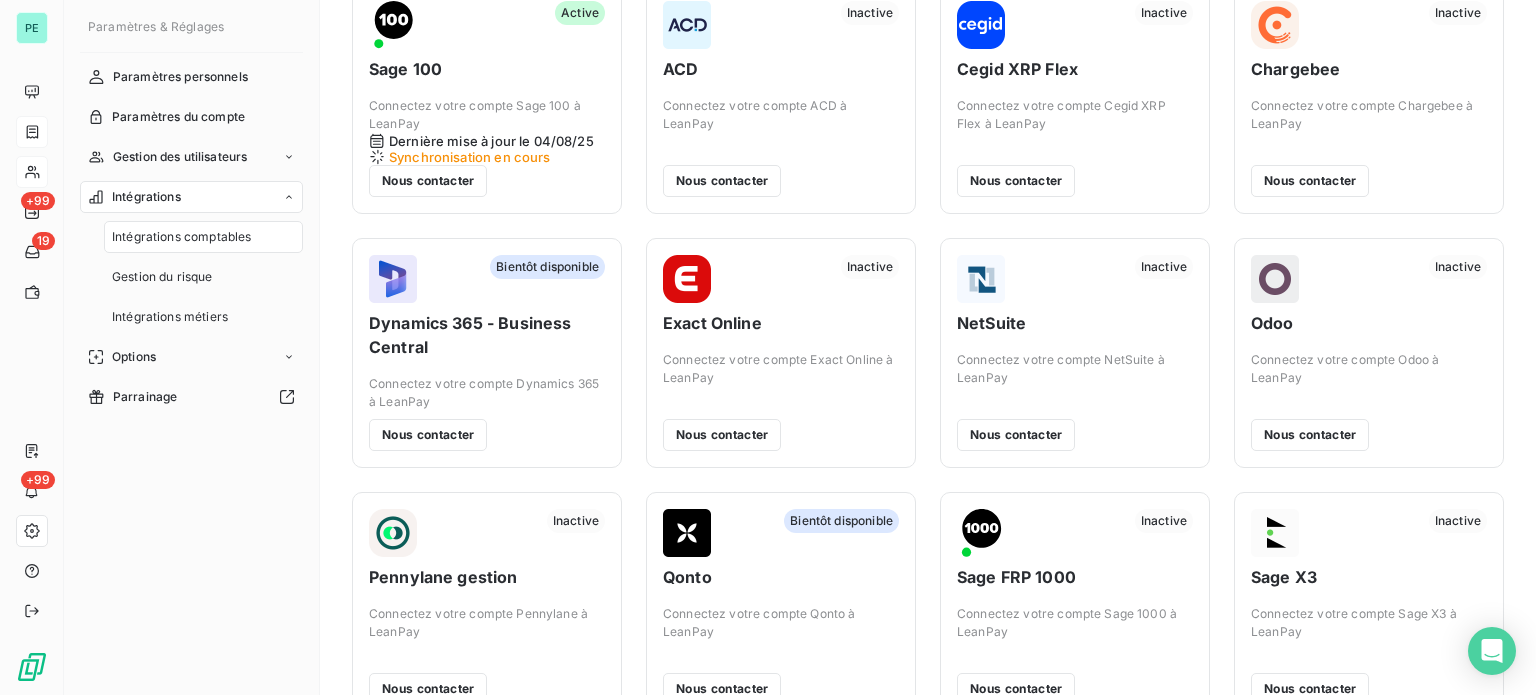 scroll, scrollTop: 0, scrollLeft: 0, axis: both 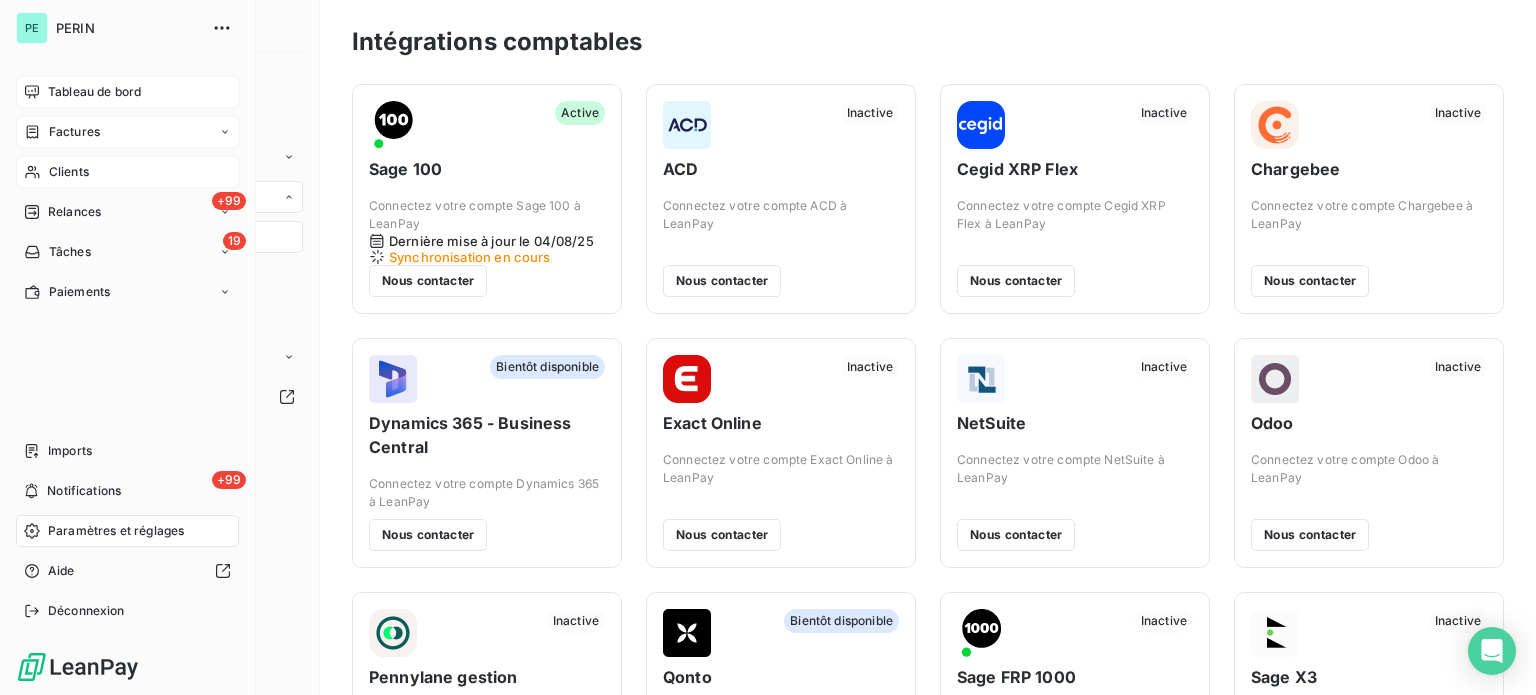 click on "Tableau de bord" at bounding box center (94, 92) 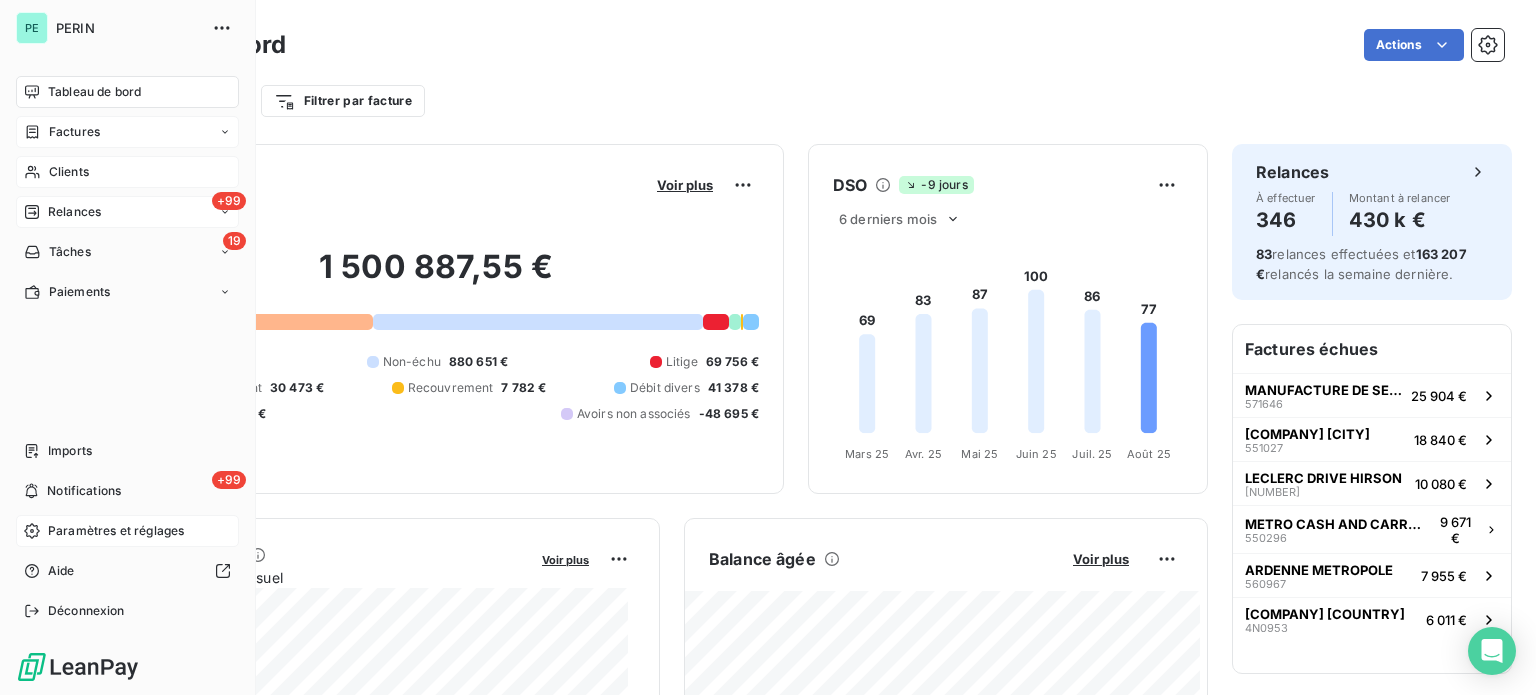 click on "Relances" at bounding box center [74, 212] 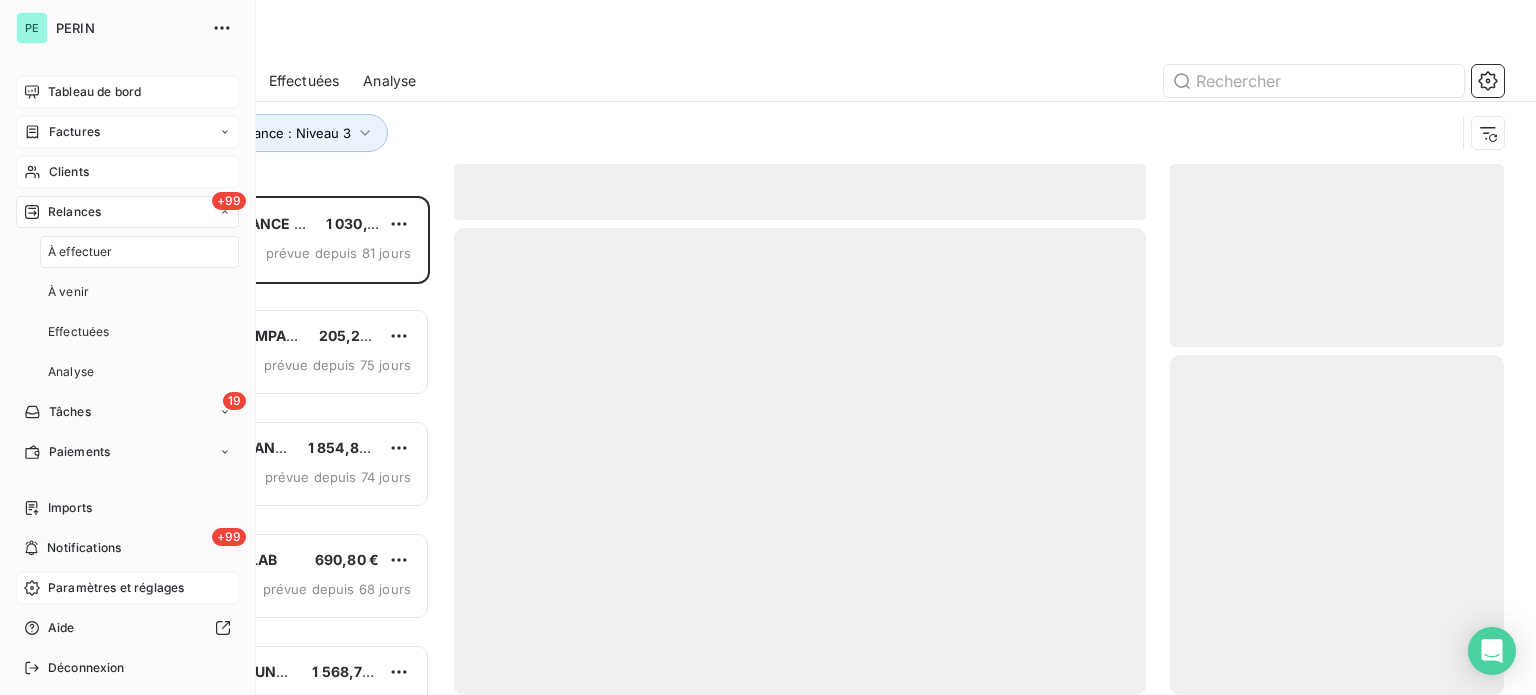 scroll, scrollTop: 16, scrollLeft: 16, axis: both 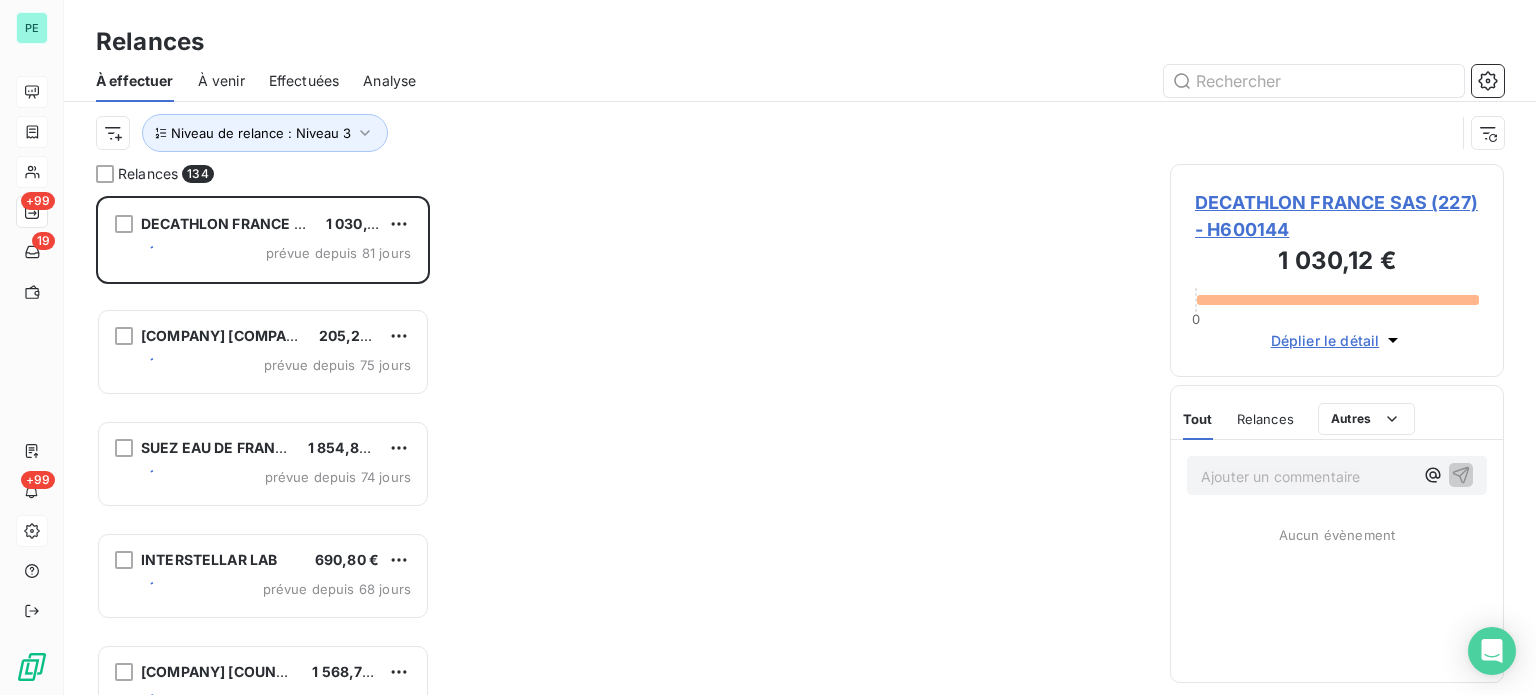 click on "Effectuées" at bounding box center [304, 81] 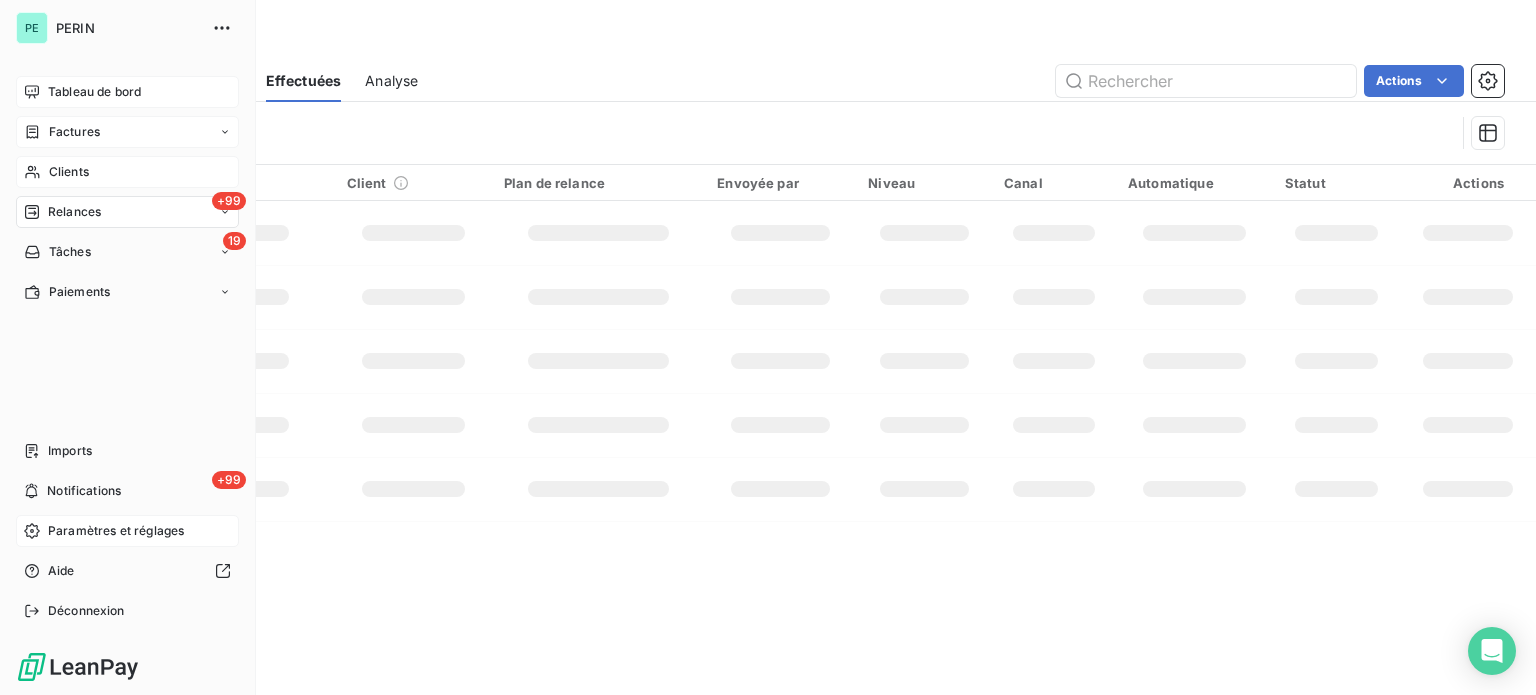 click on "Tableau de bord" at bounding box center (94, 92) 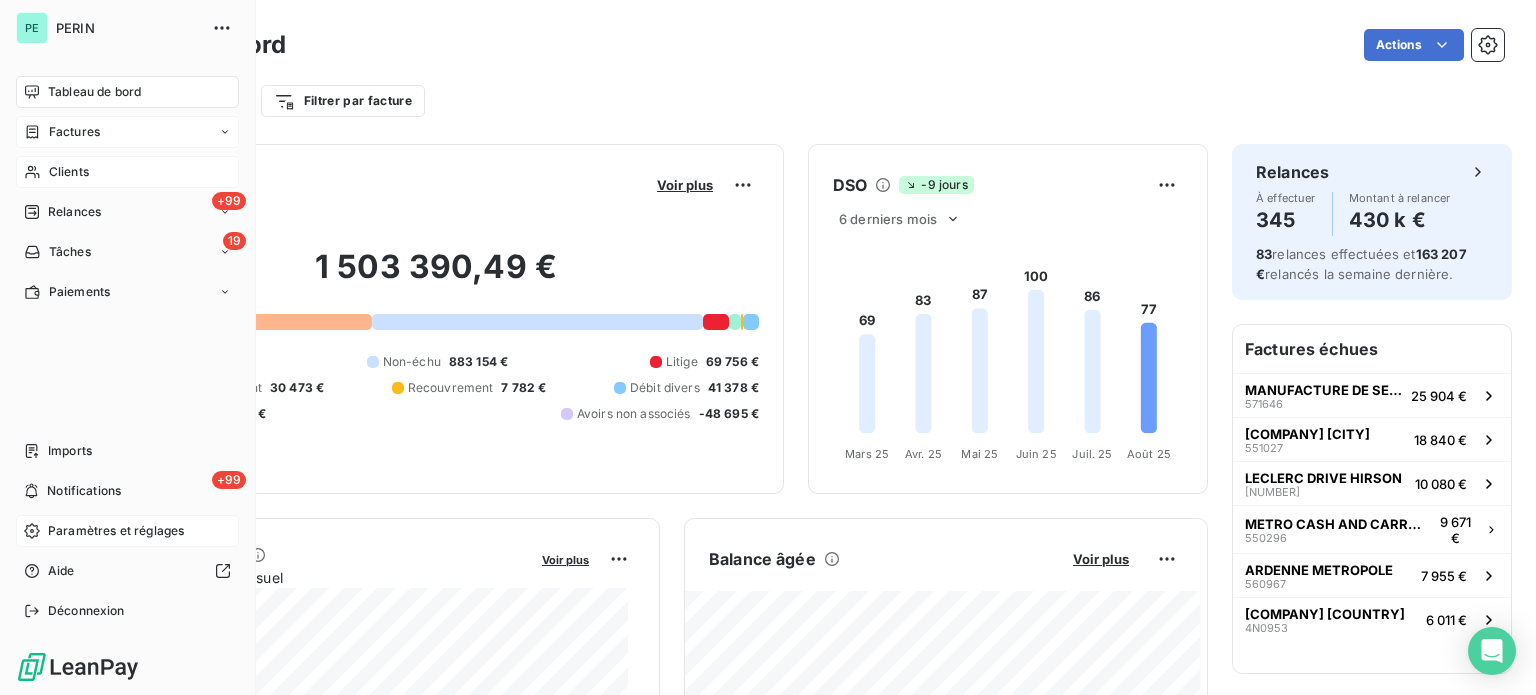 click on "Clients" at bounding box center [69, 172] 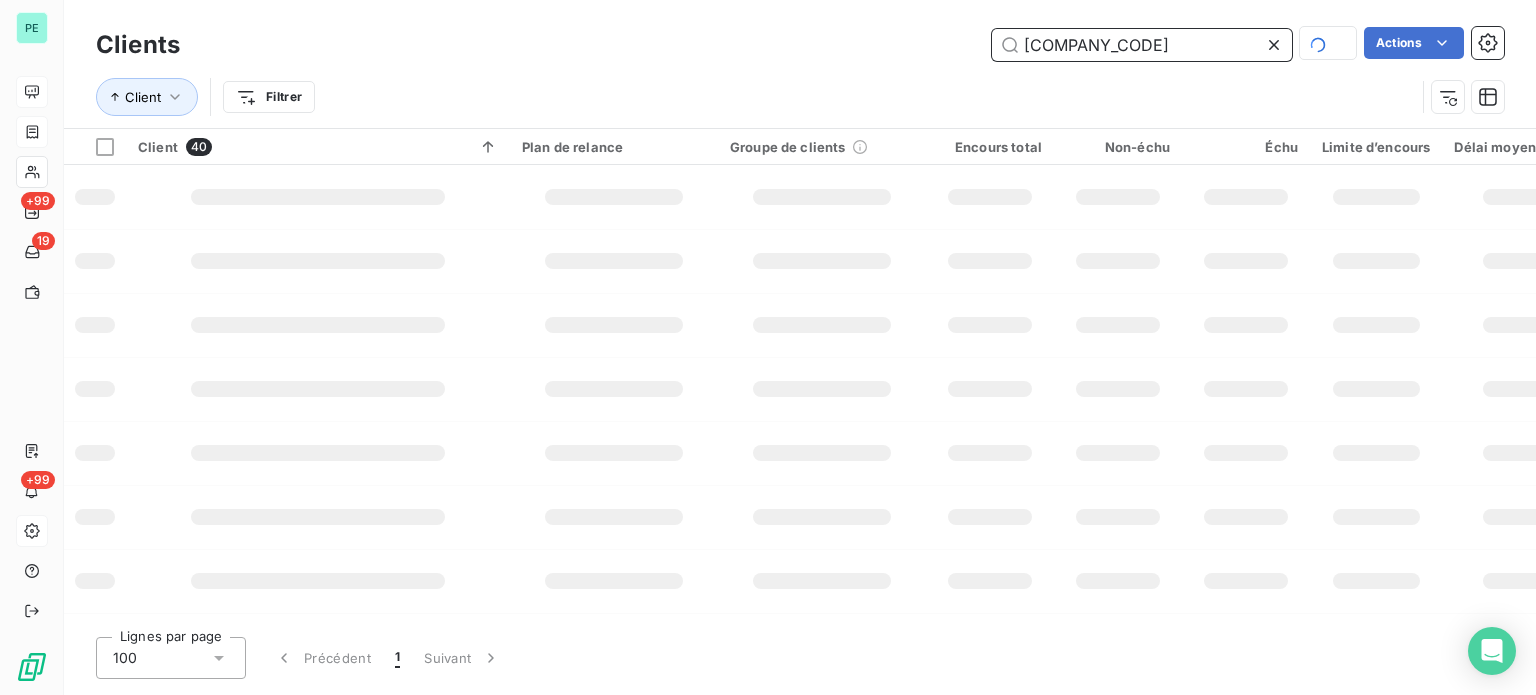 type on "[COMPANY_CODE]" 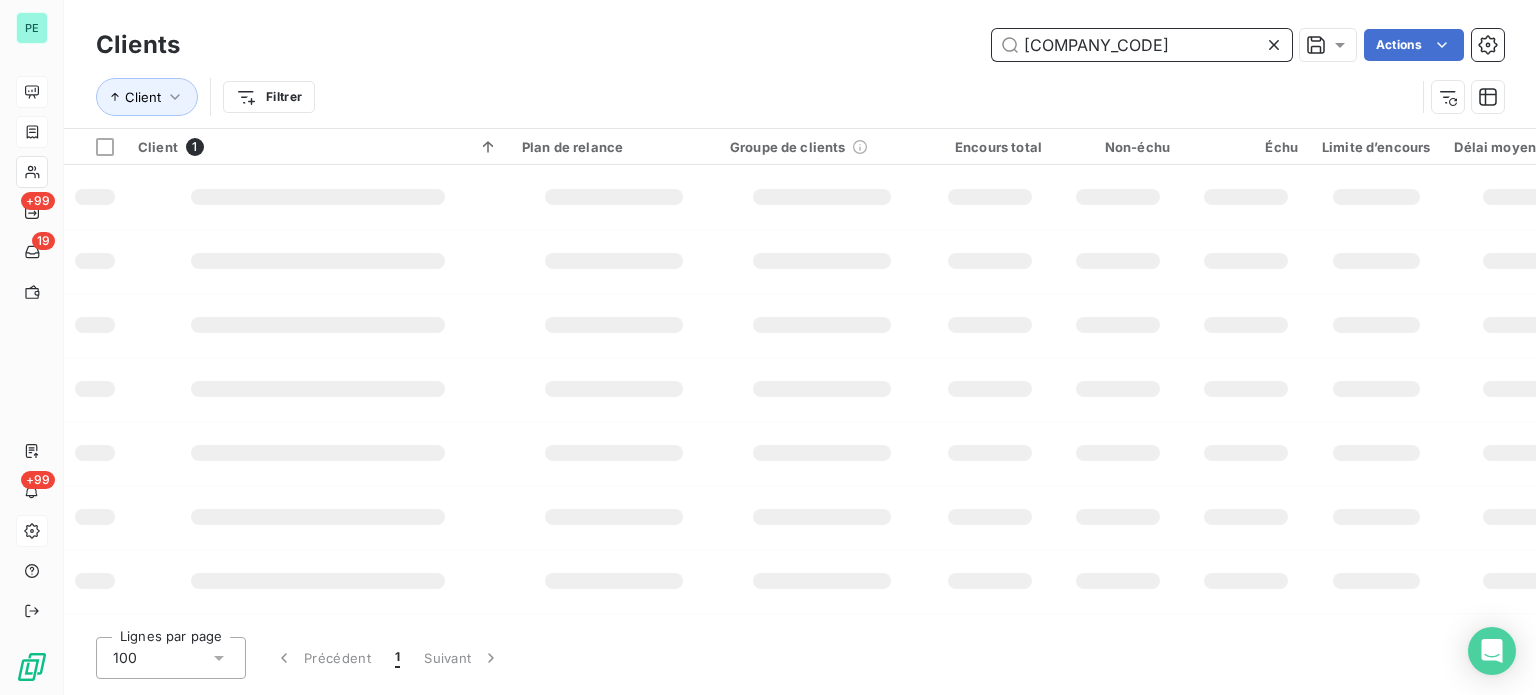 drag, startPoint x: 1112, startPoint y: 43, endPoint x: 949, endPoint y: 35, distance: 163.1962 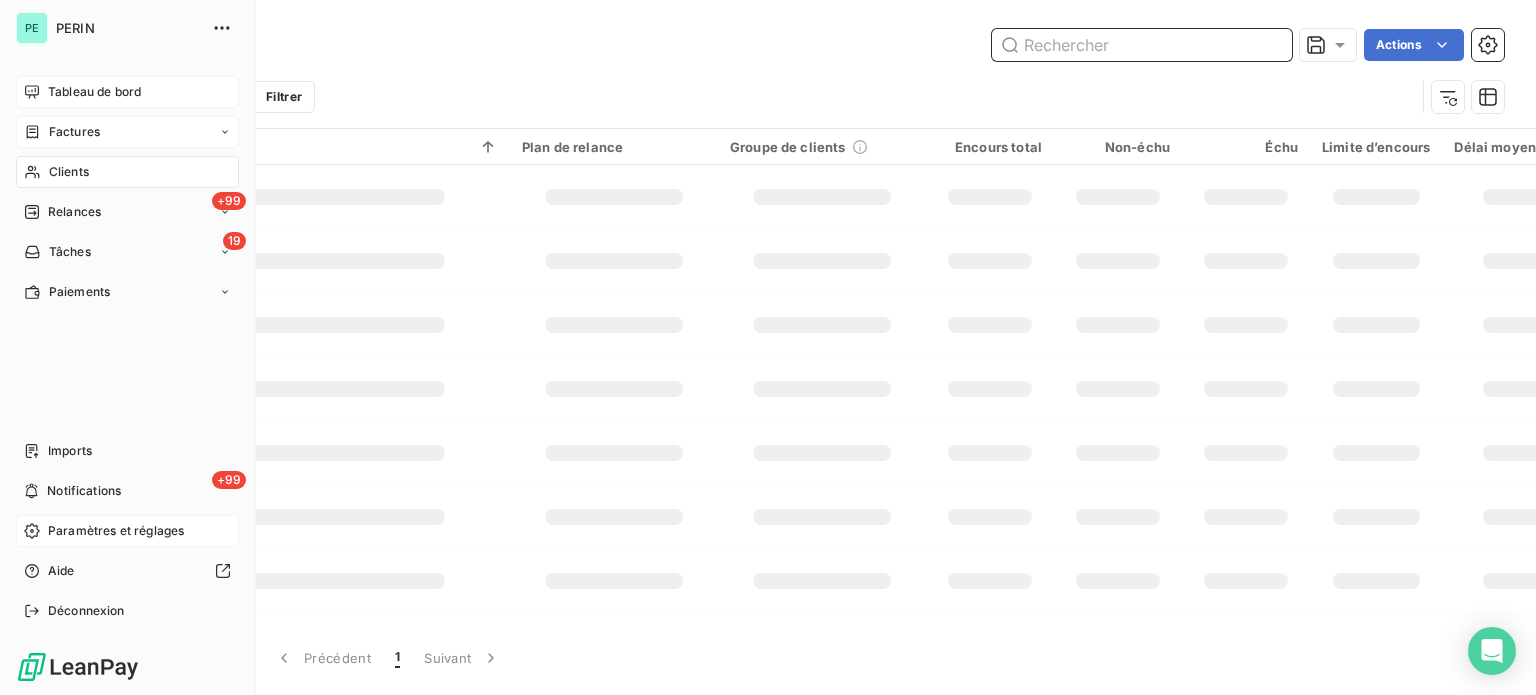type 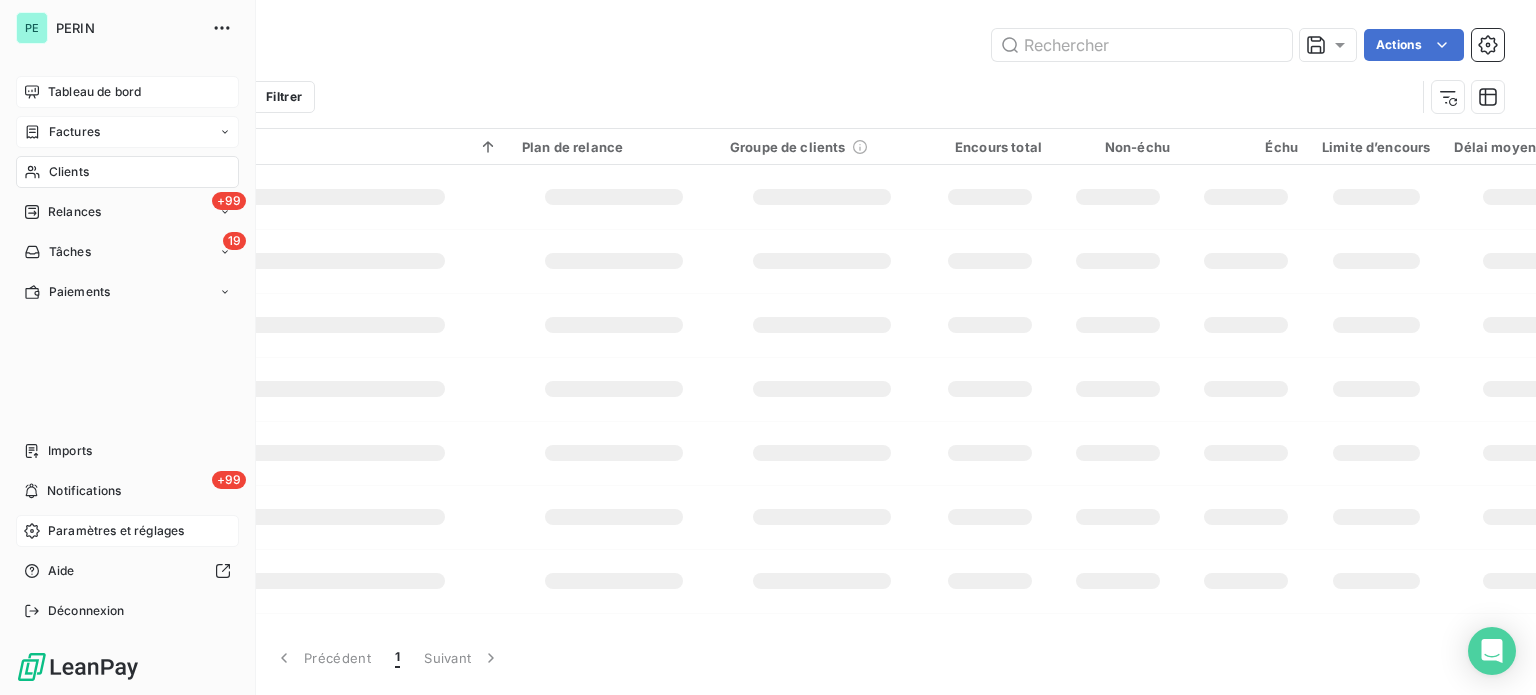 click on "Factures" at bounding box center (74, 132) 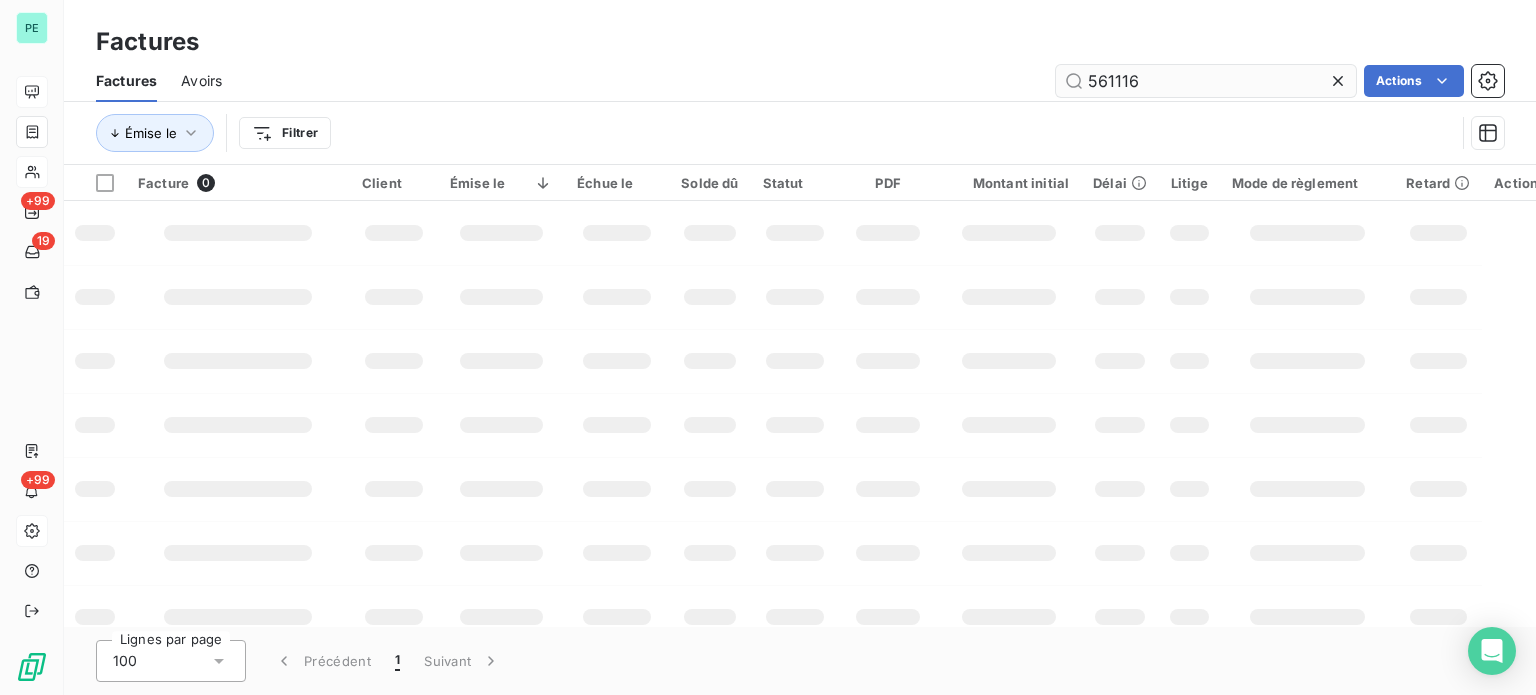 drag, startPoint x: 1177, startPoint y: 83, endPoint x: 1059, endPoint y: 77, distance: 118.15244 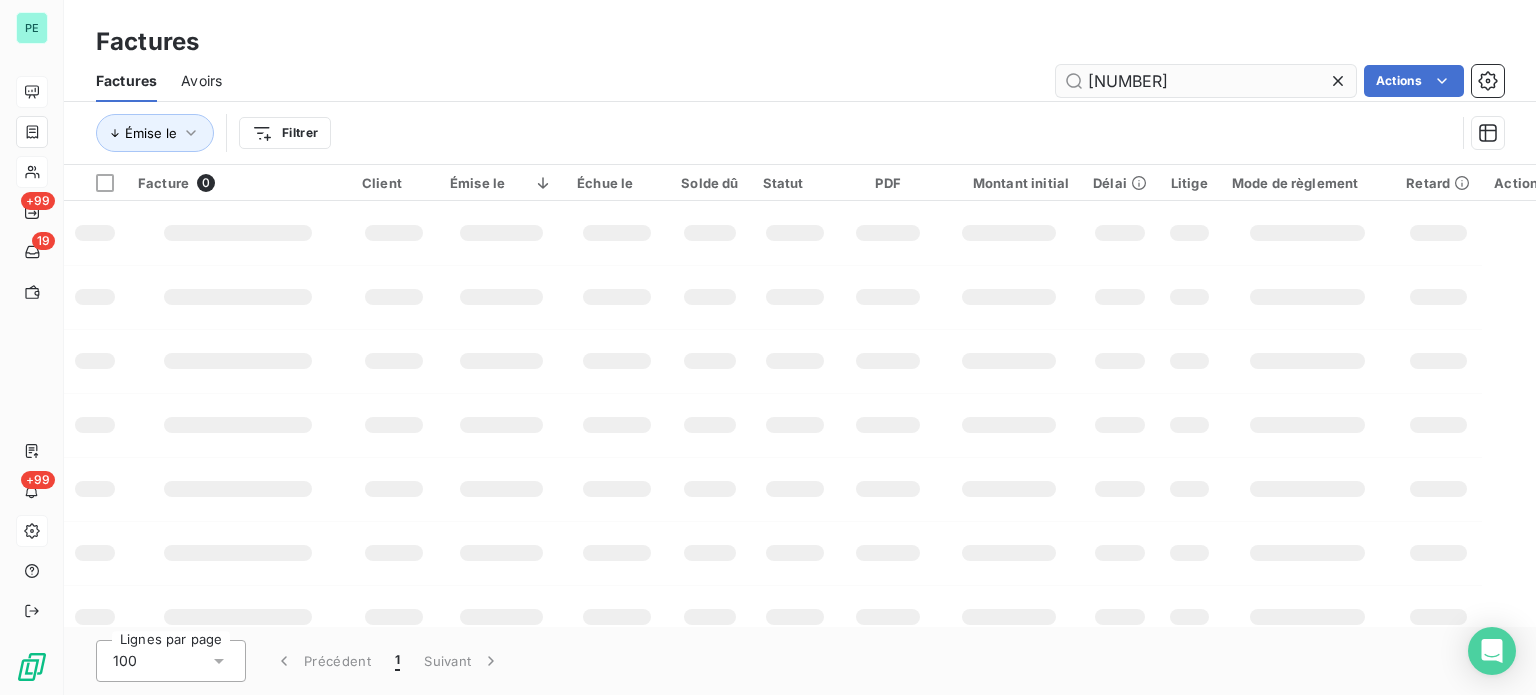 type on "[NUMBER]" 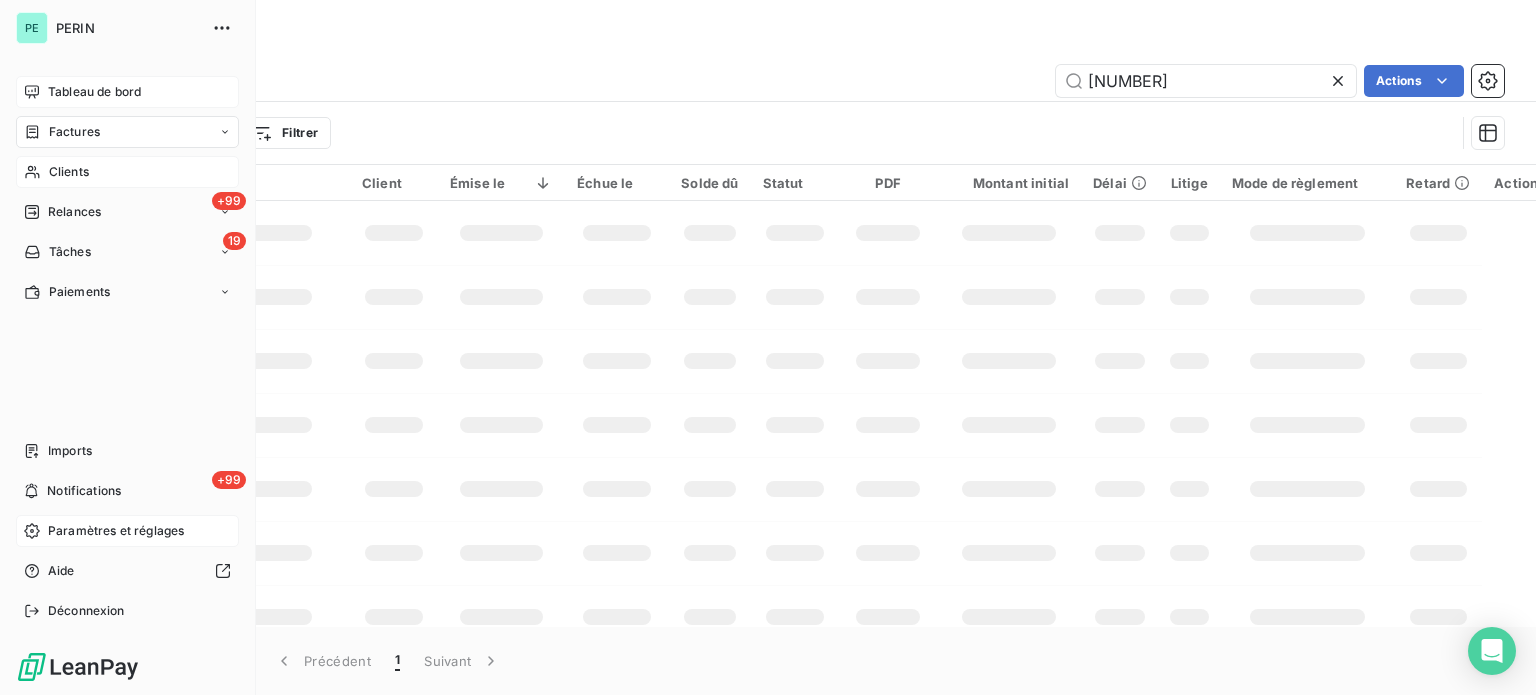 click on "Tableau de bord" at bounding box center (94, 92) 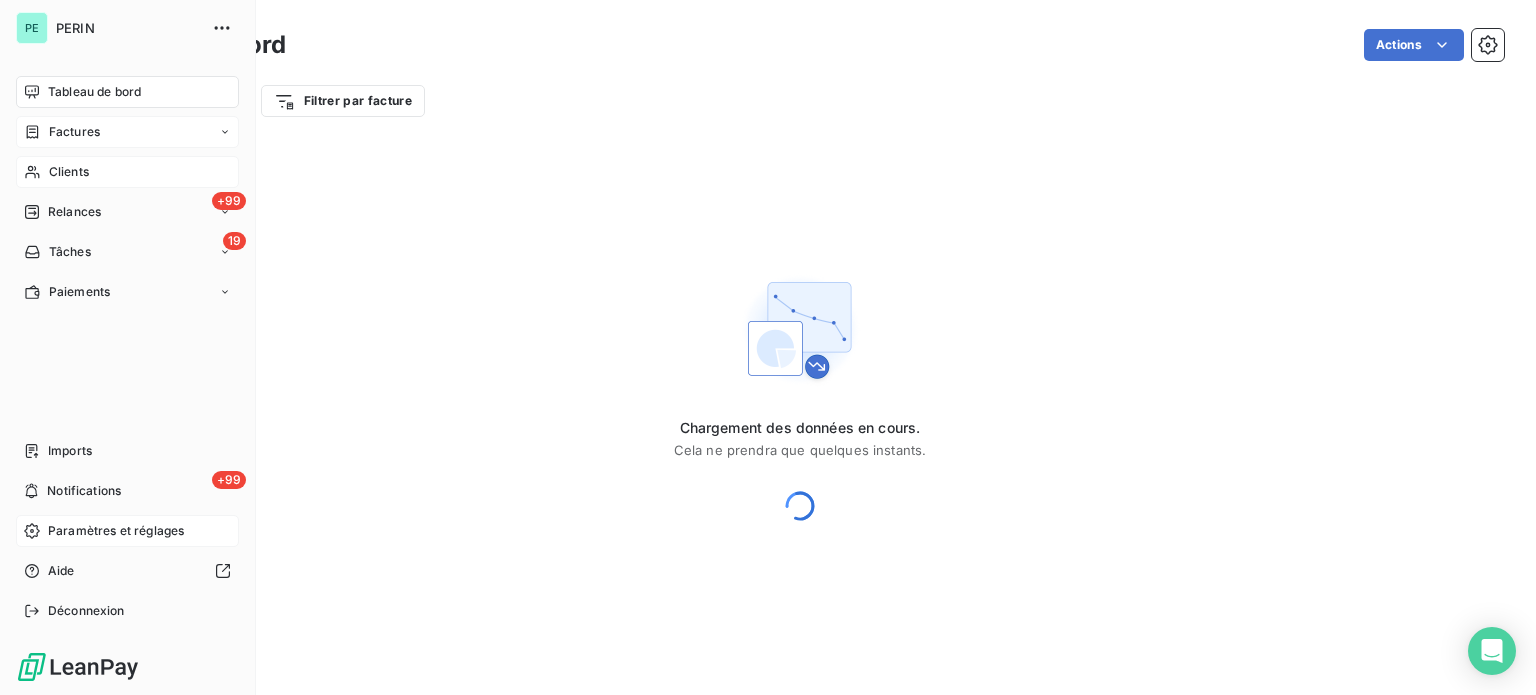 click on "Tableau de bord" at bounding box center (94, 92) 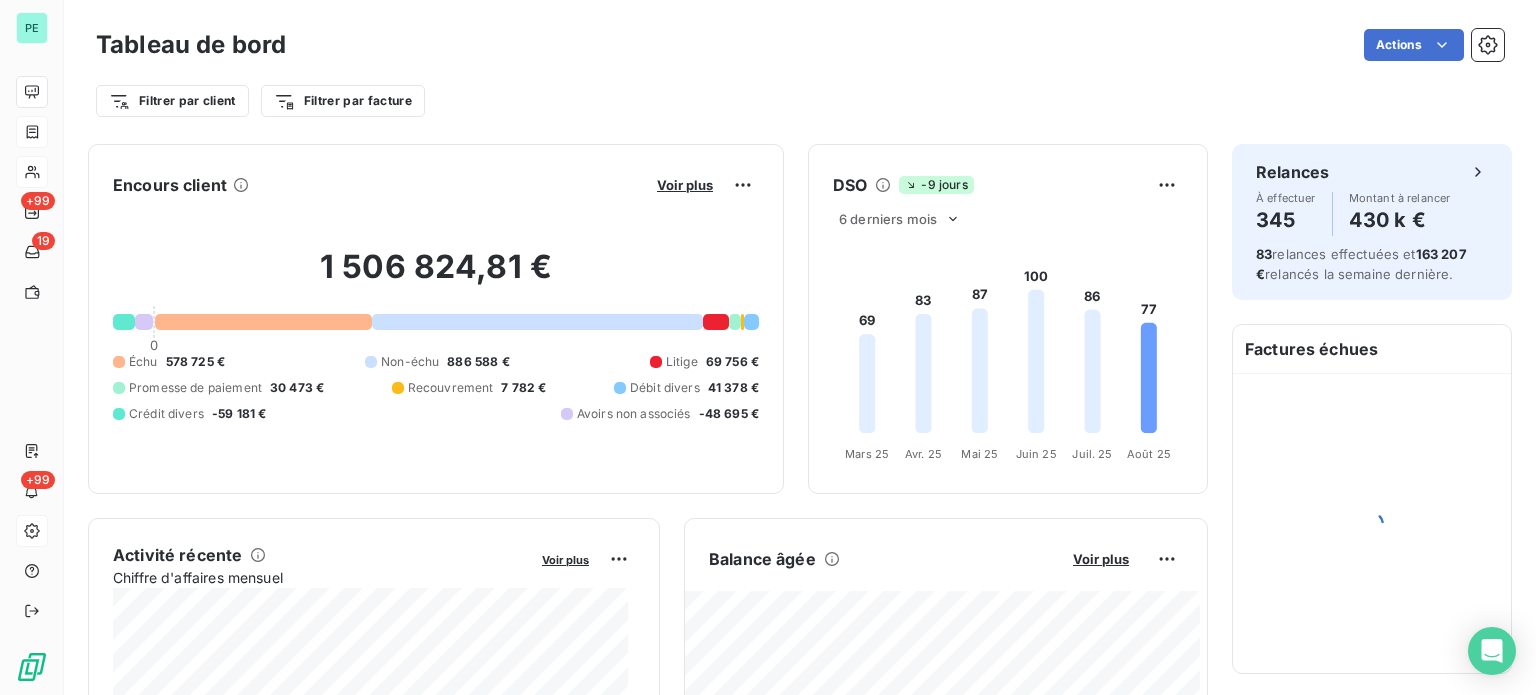 click on "Actions" at bounding box center (907, 45) 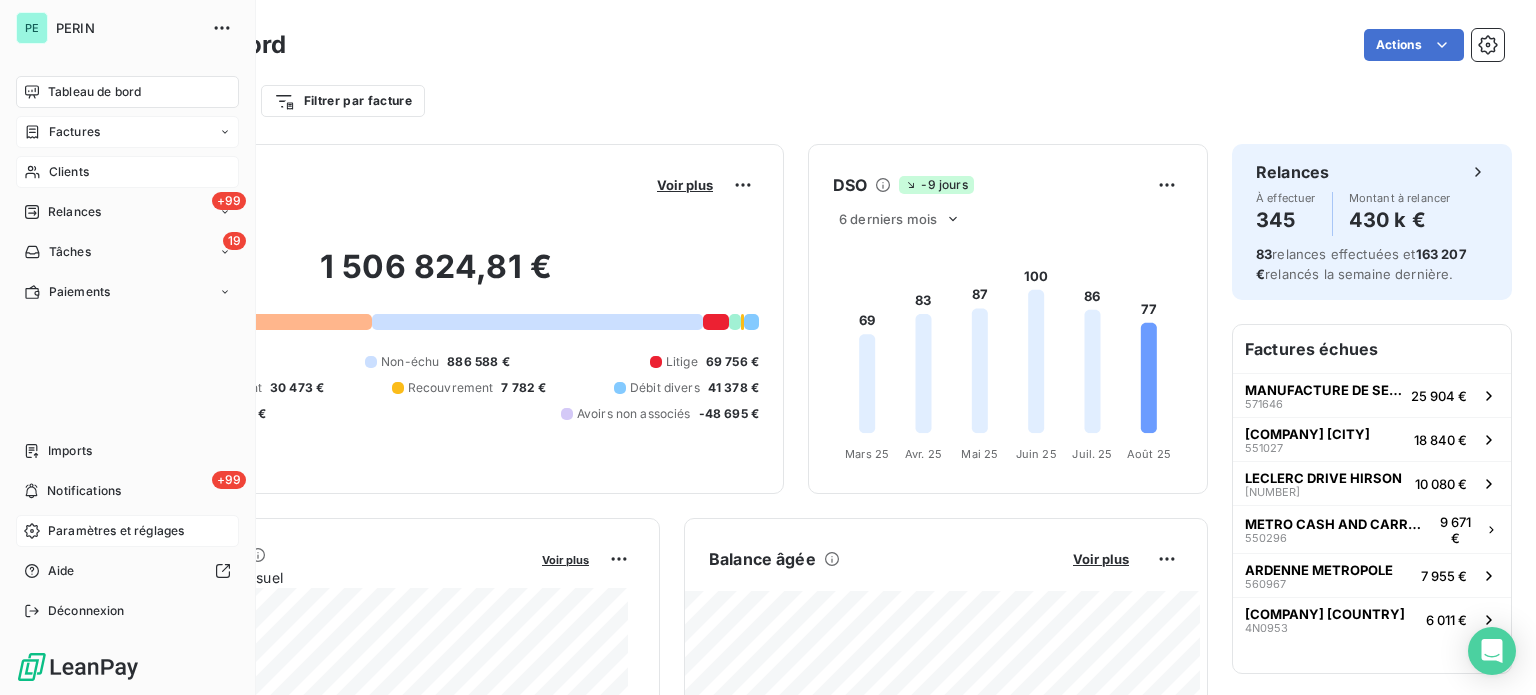 click on "Clients" at bounding box center (69, 172) 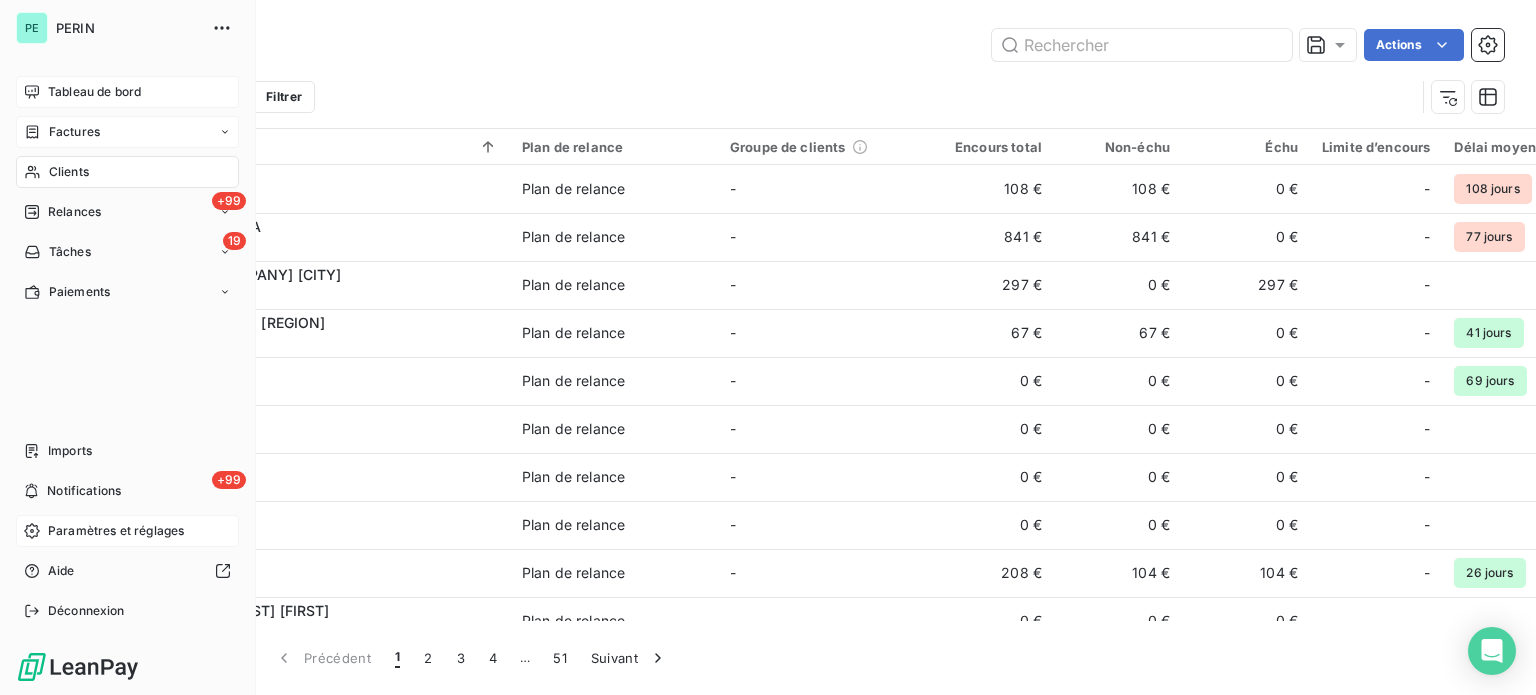 click on "Factures" at bounding box center [74, 132] 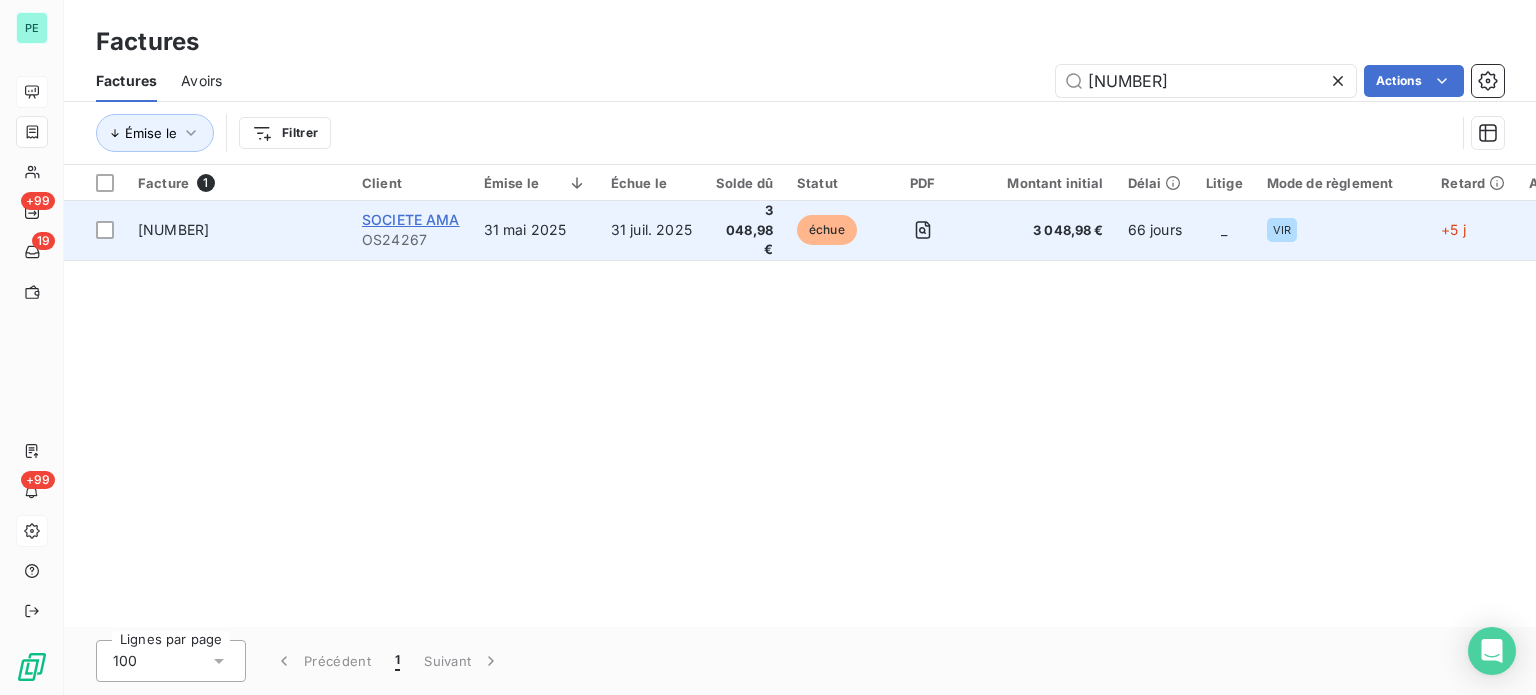 click on "SOCIETE AMA" at bounding box center [411, 219] 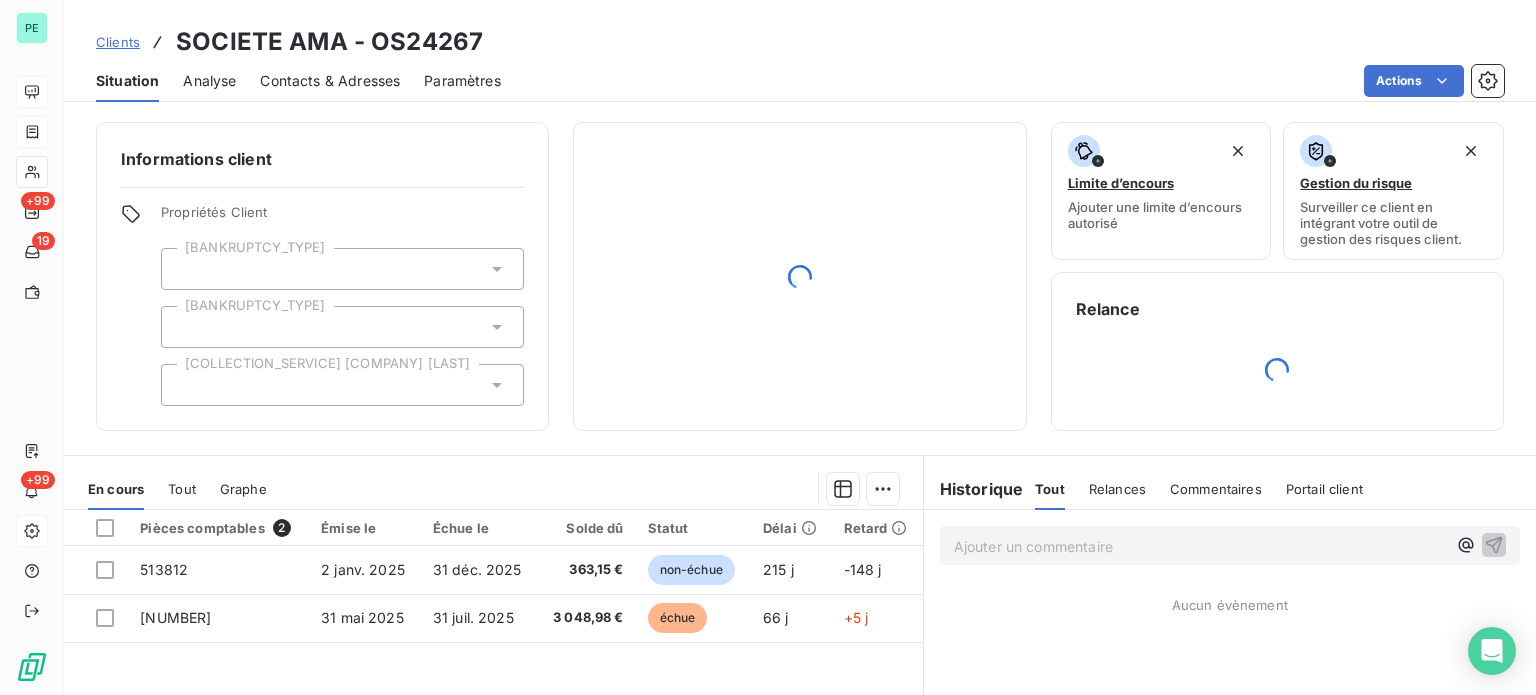 scroll, scrollTop: 100, scrollLeft: 0, axis: vertical 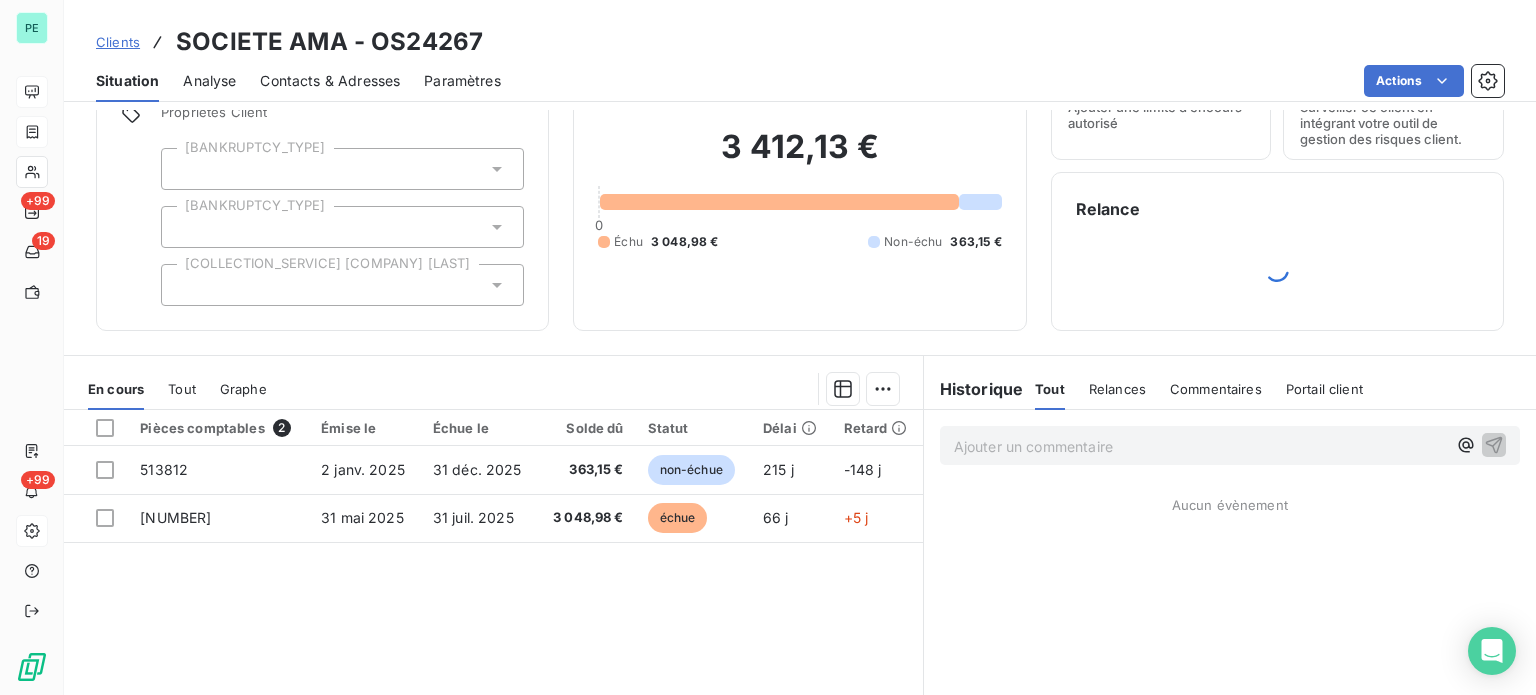 click on "Ajouter un commentaire ﻿" at bounding box center (1200, 446) 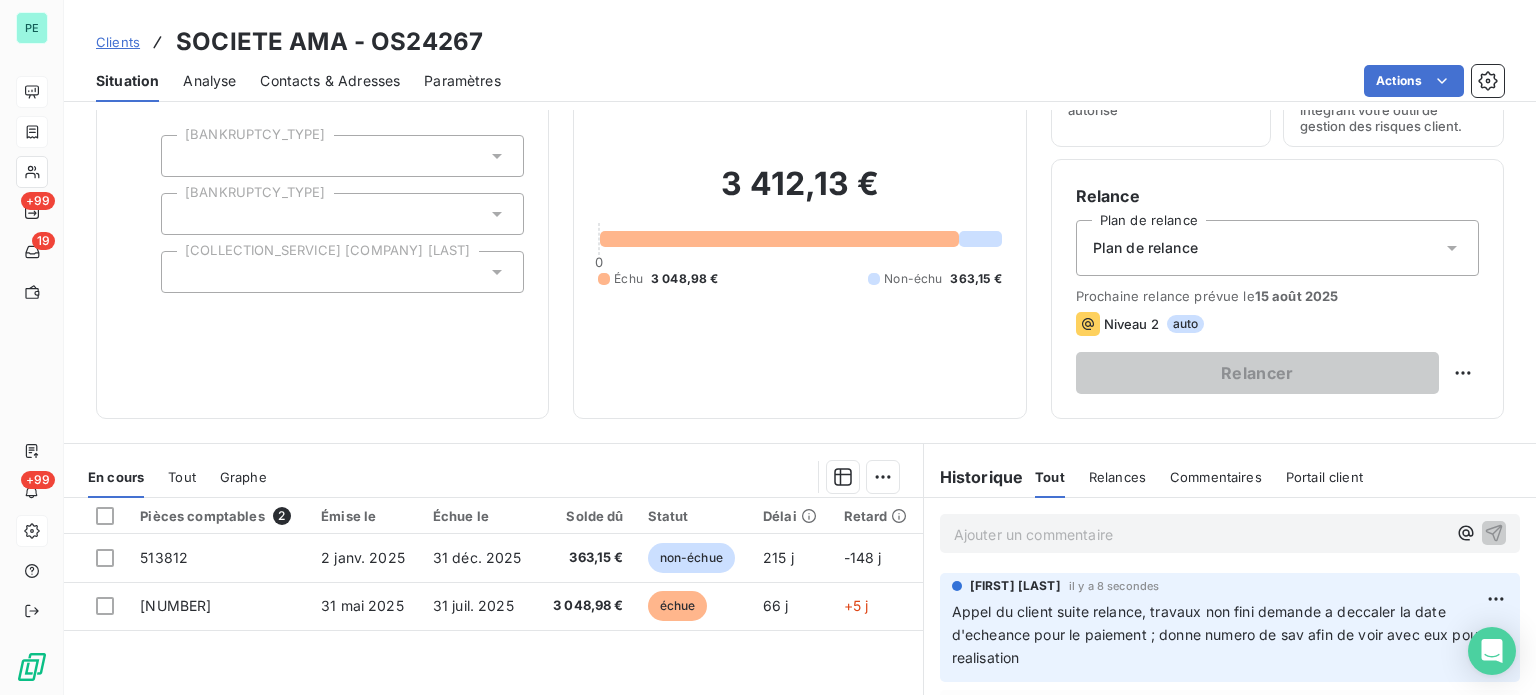scroll, scrollTop: 0, scrollLeft: 0, axis: both 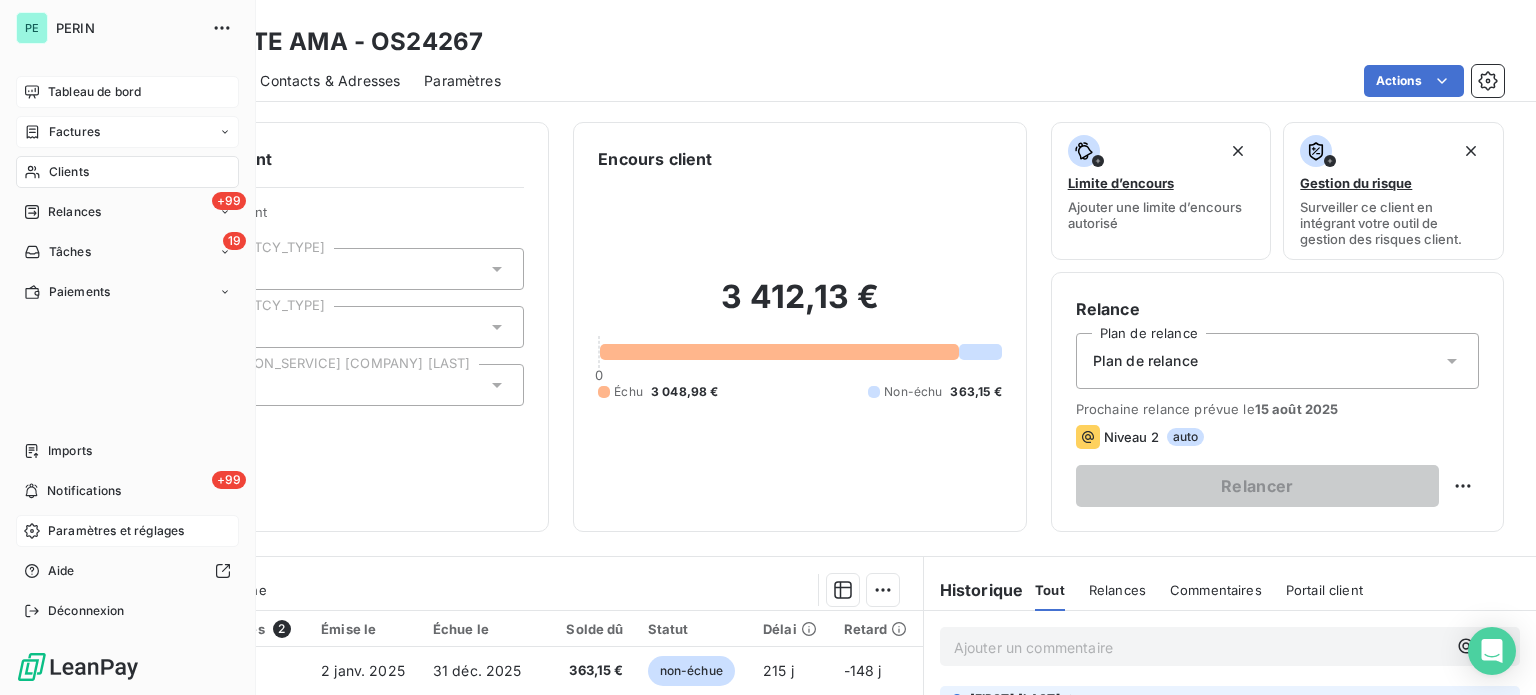 click on "Factures" at bounding box center (74, 132) 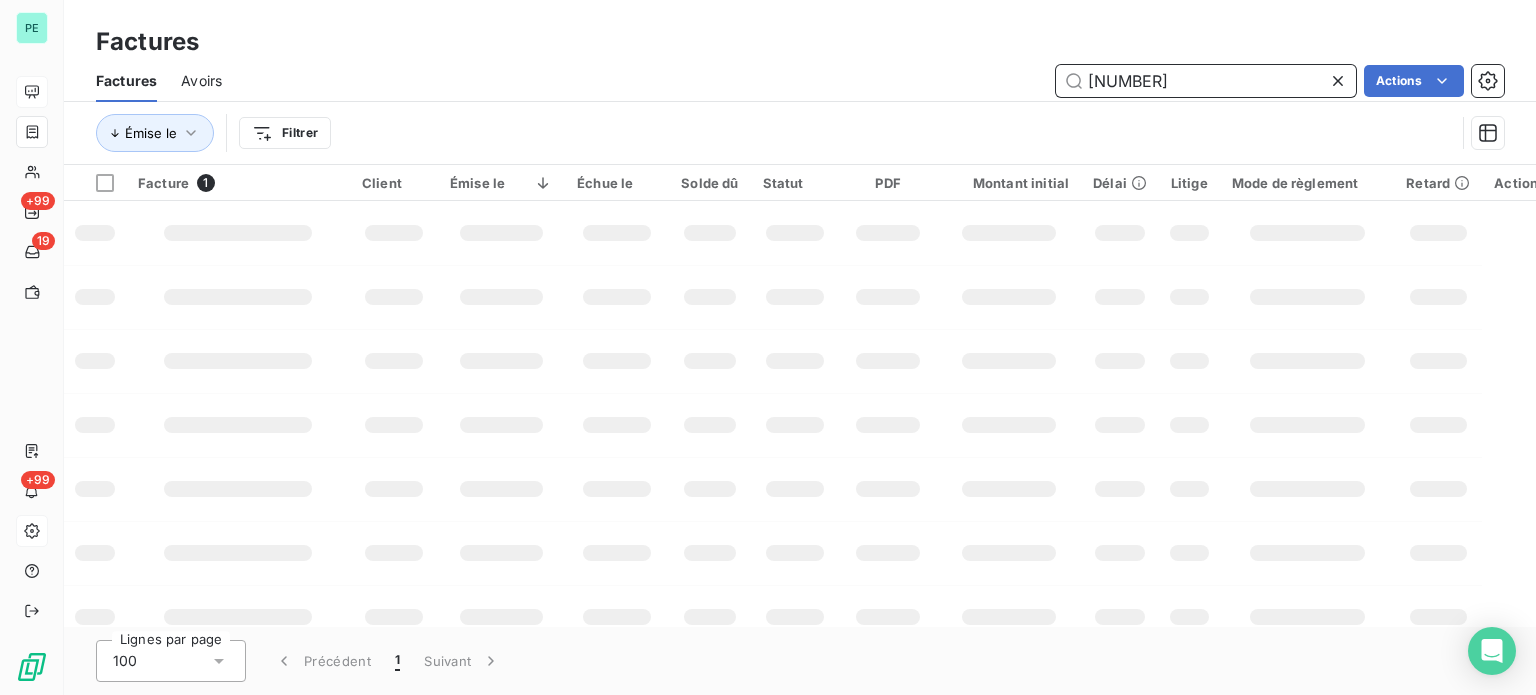 drag, startPoint x: 1096, startPoint y: 81, endPoint x: 1246, endPoint y: 83, distance: 150.01334 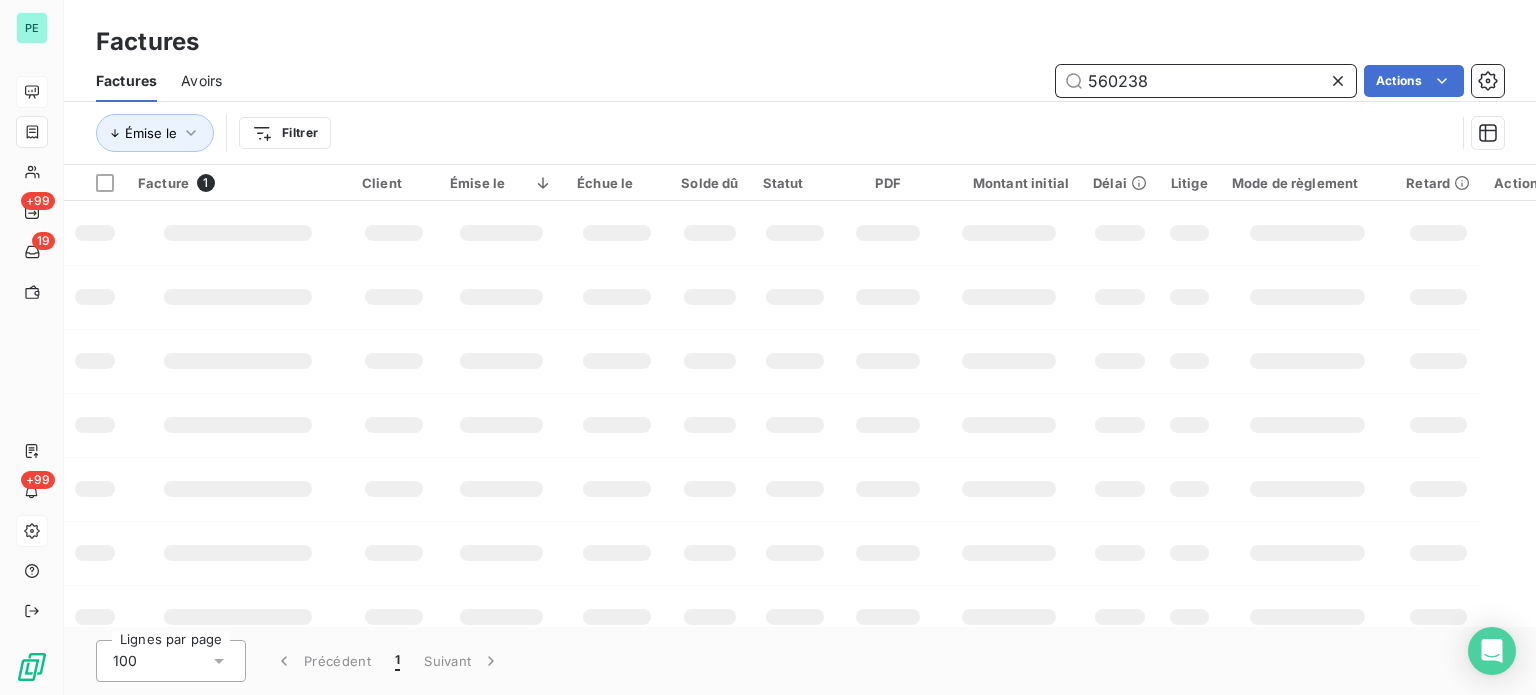 type on "560238" 